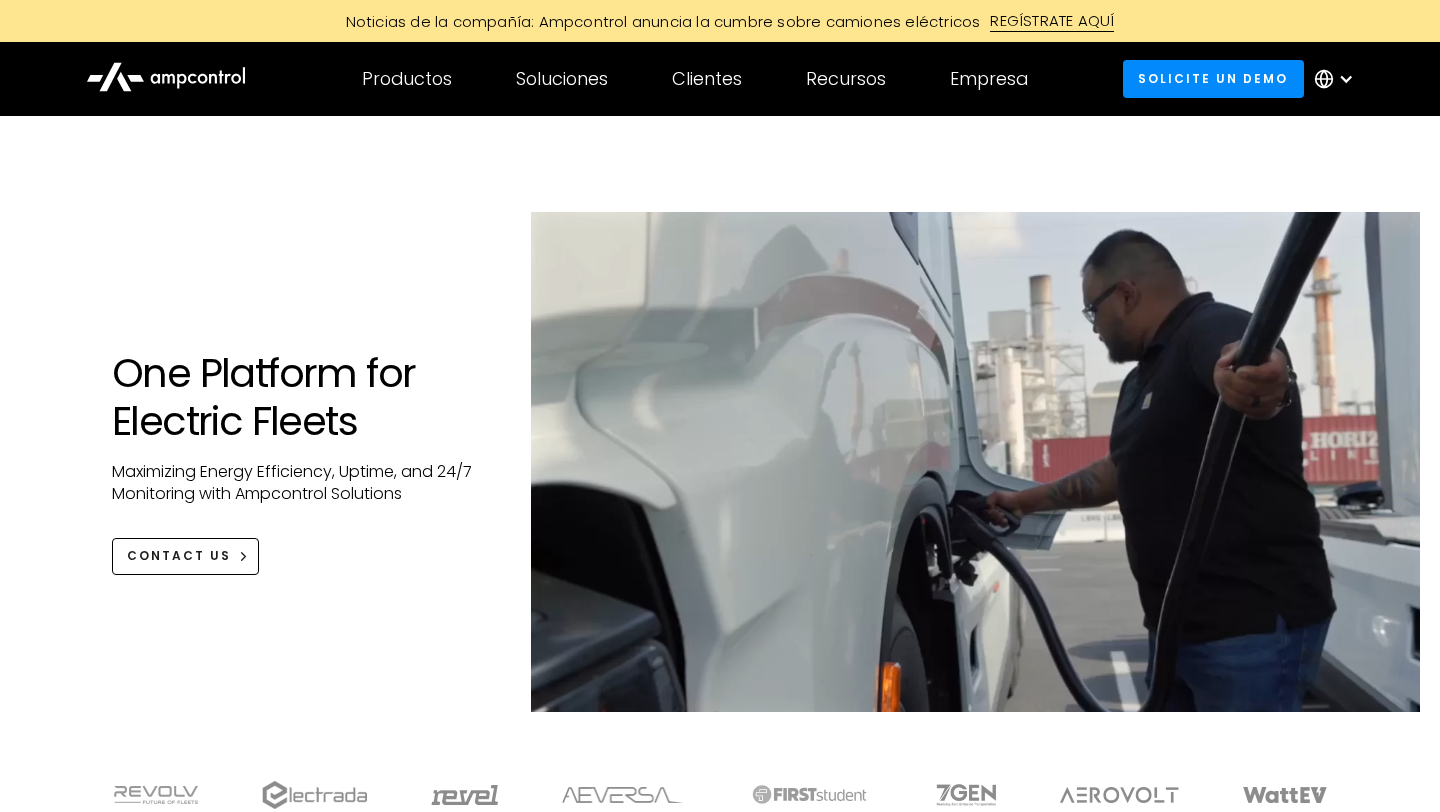 scroll, scrollTop: 0, scrollLeft: 0, axis: both 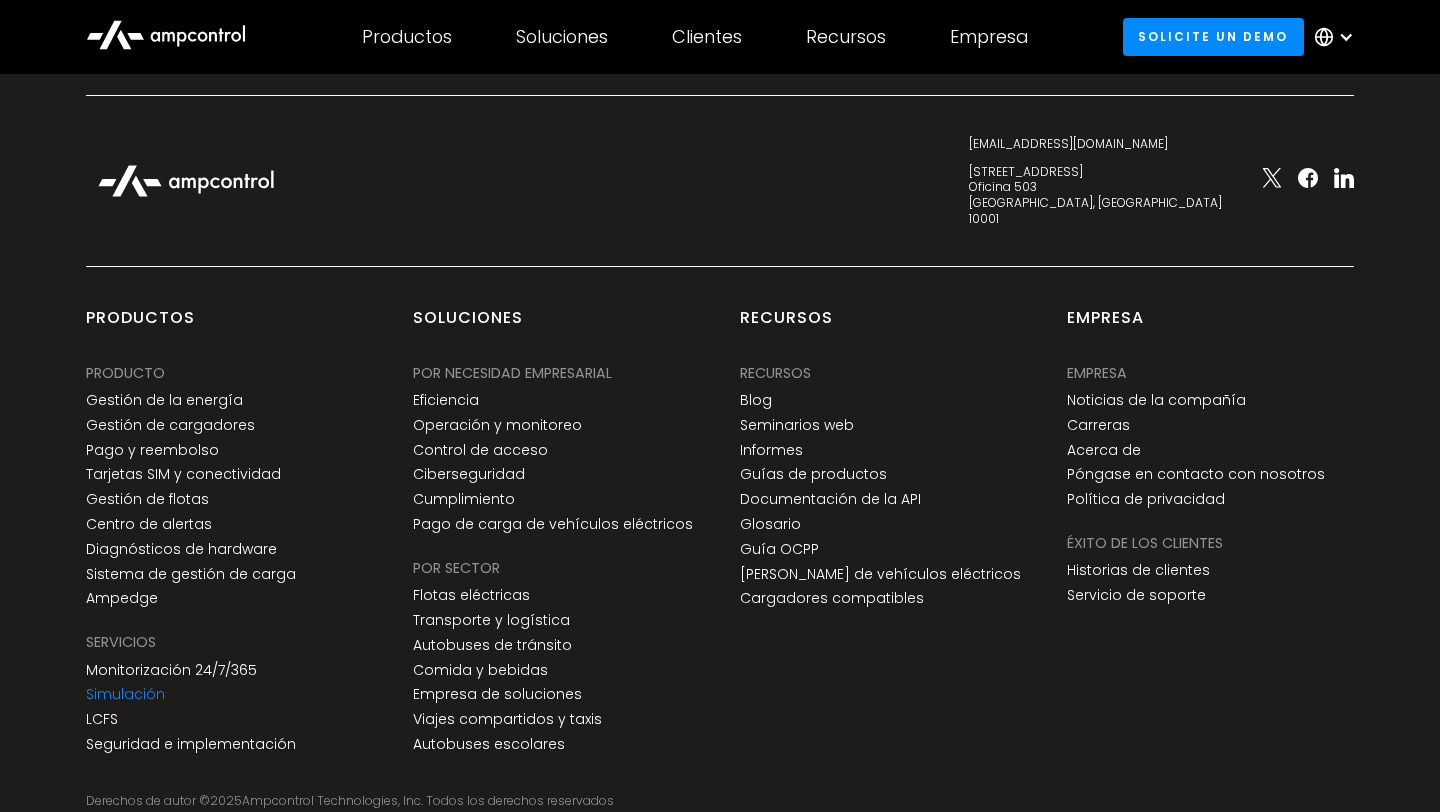 click on "Simulación" at bounding box center [125, 694] 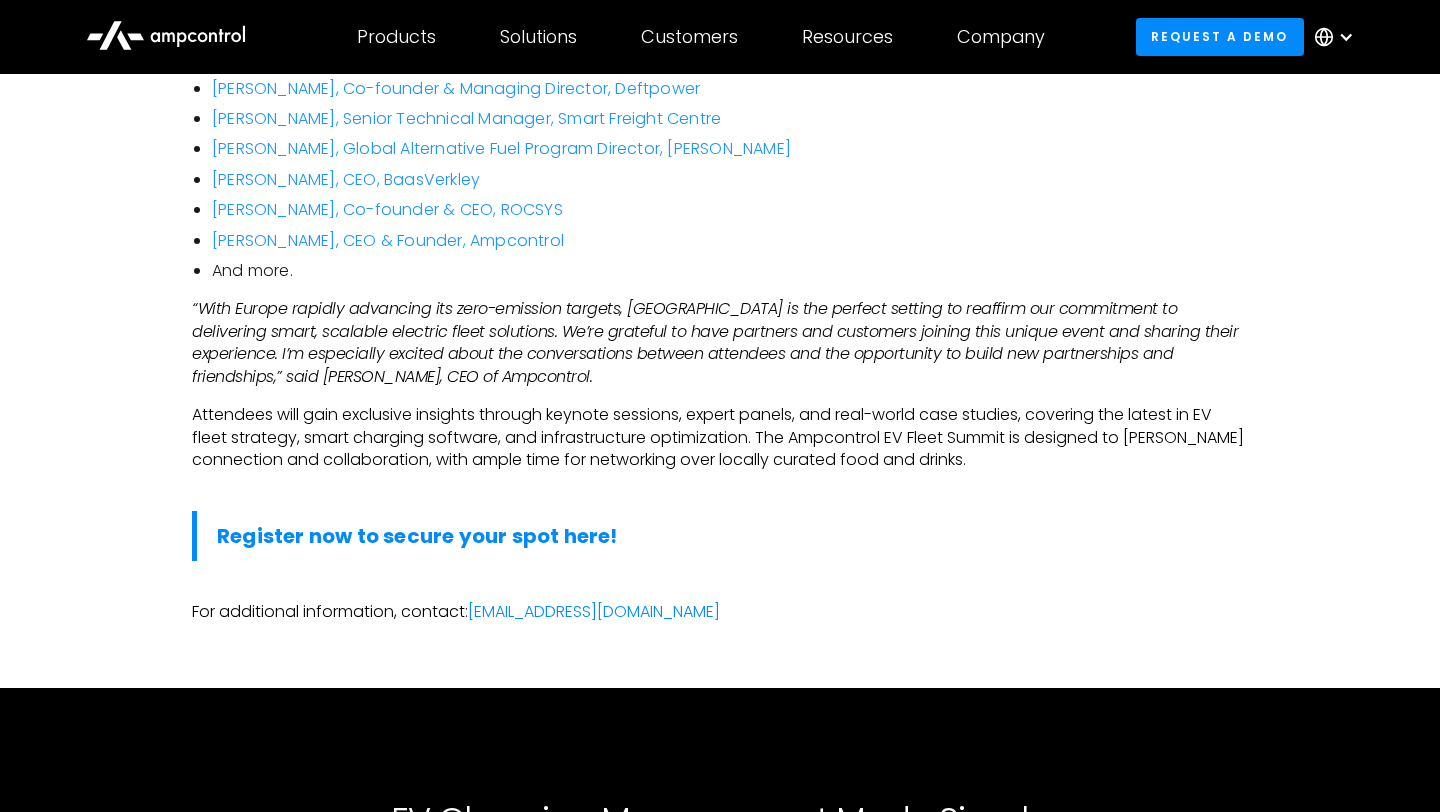 scroll, scrollTop: 1521, scrollLeft: 0, axis: vertical 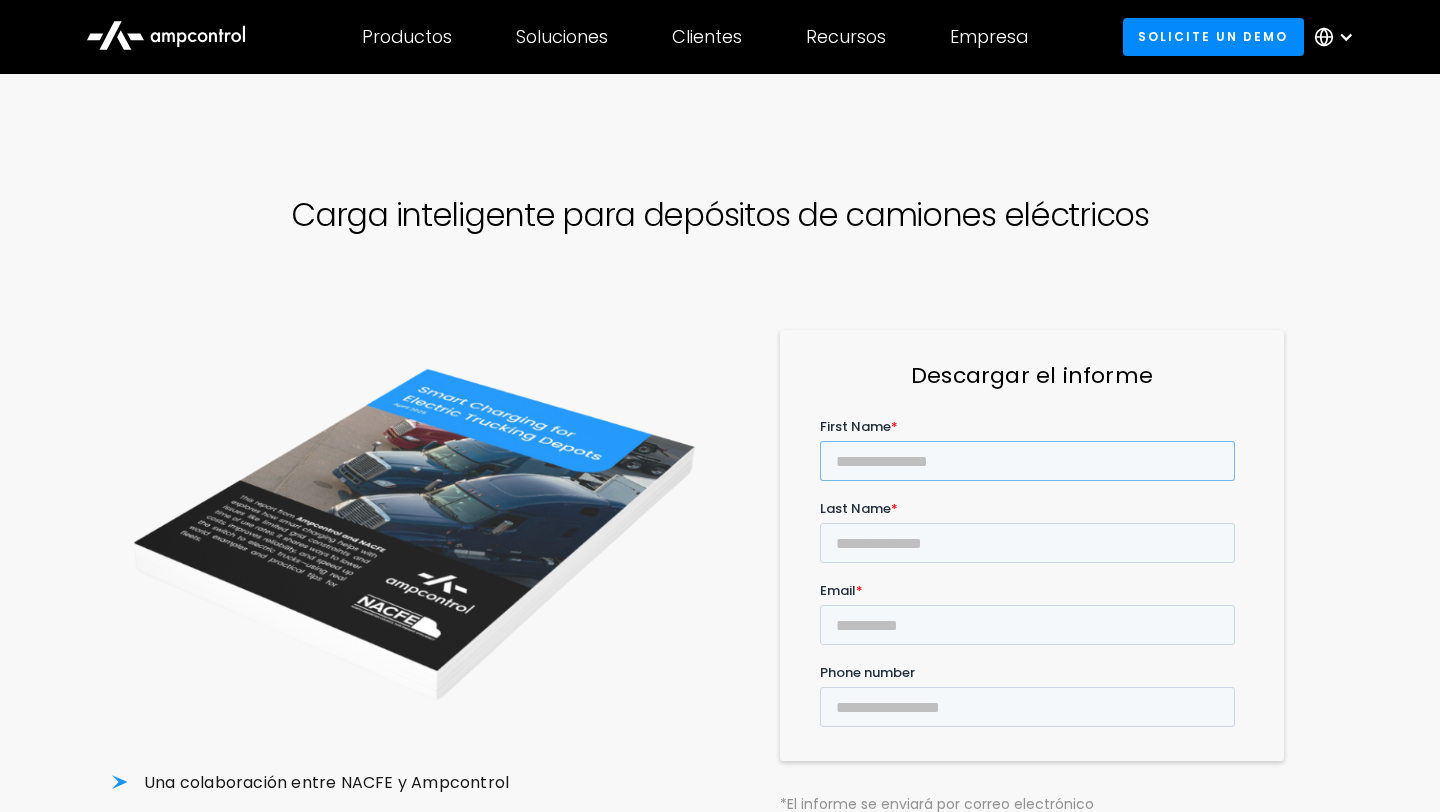 click on "First Name *" at bounding box center [1027, 460] 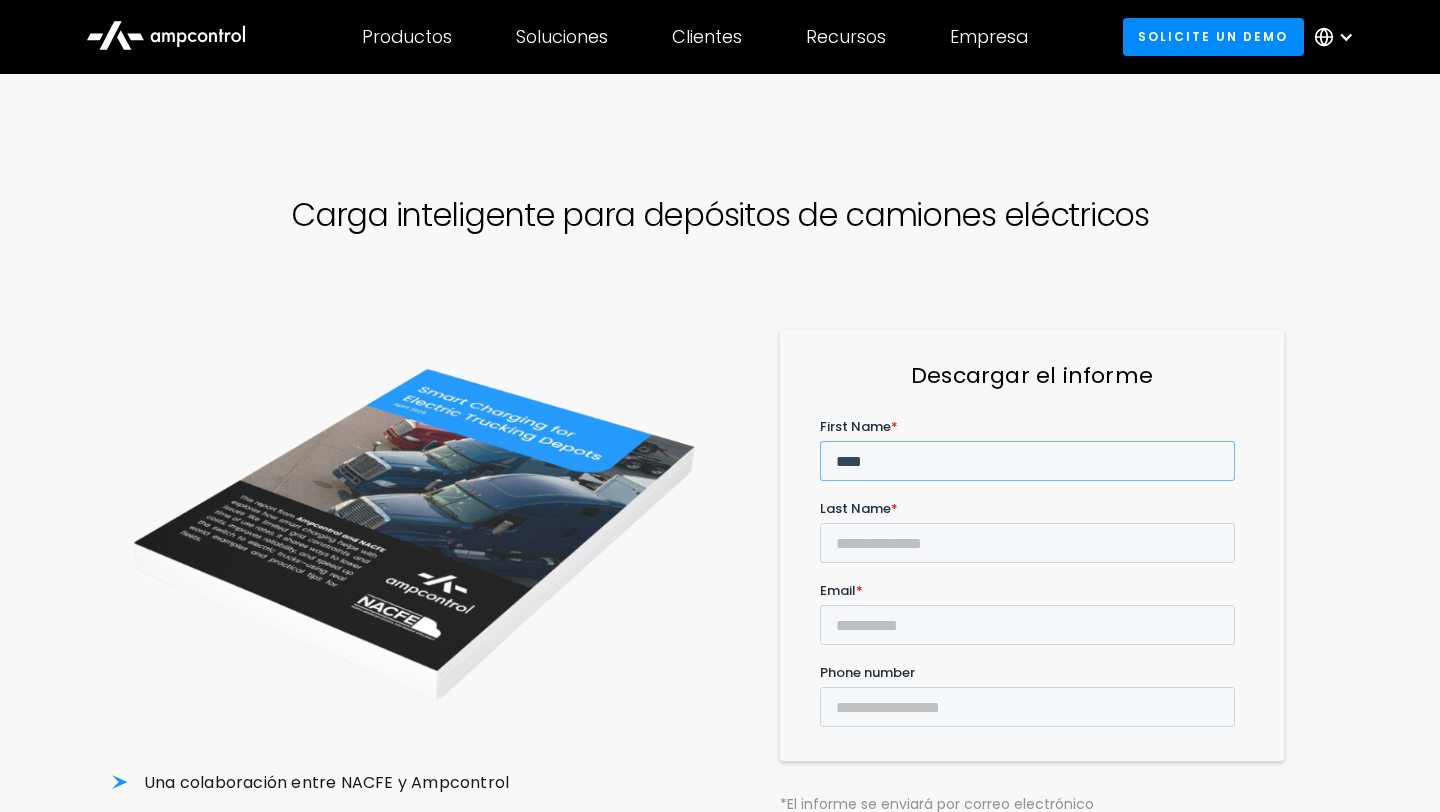 type on "****" 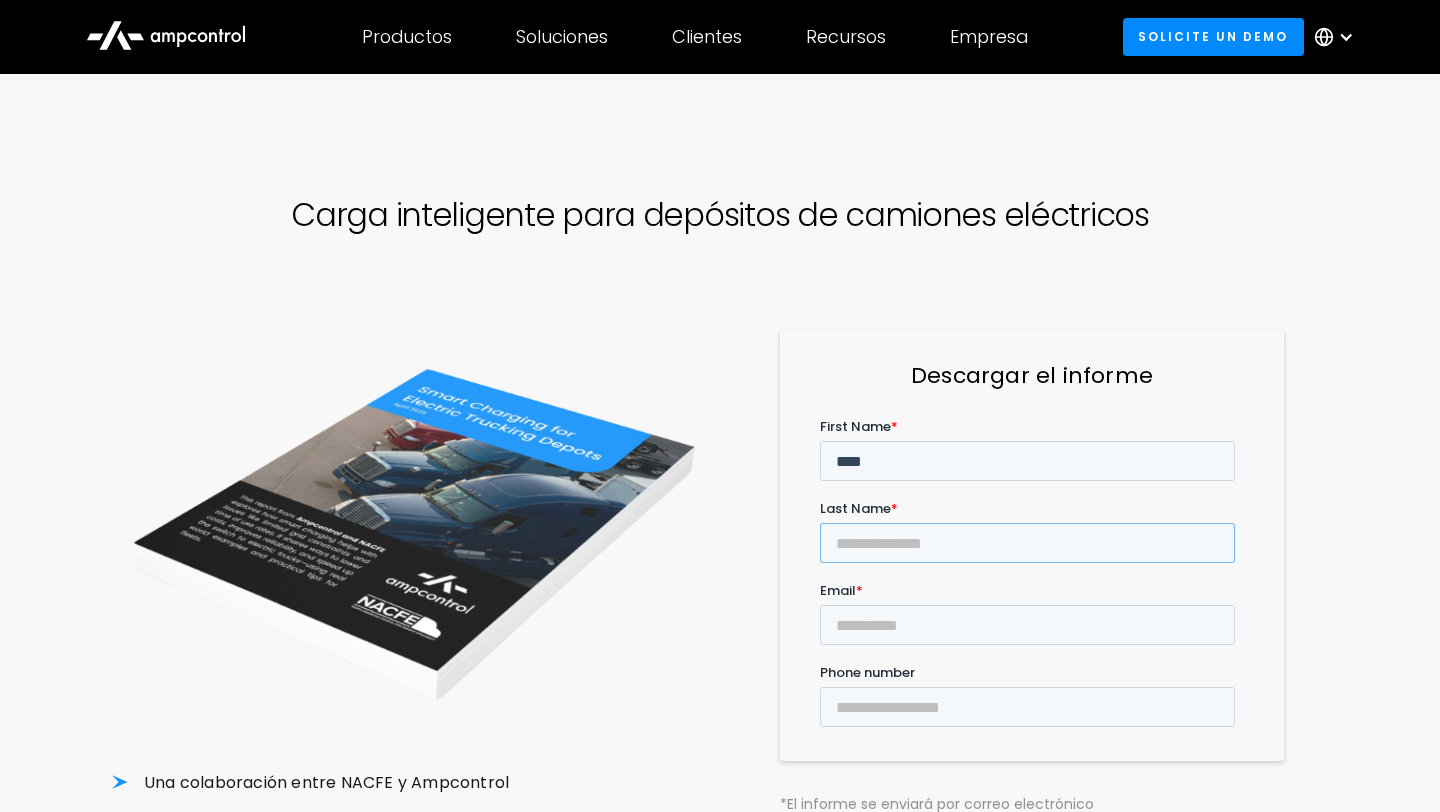 click on "Last Name *" at bounding box center [1027, 542] 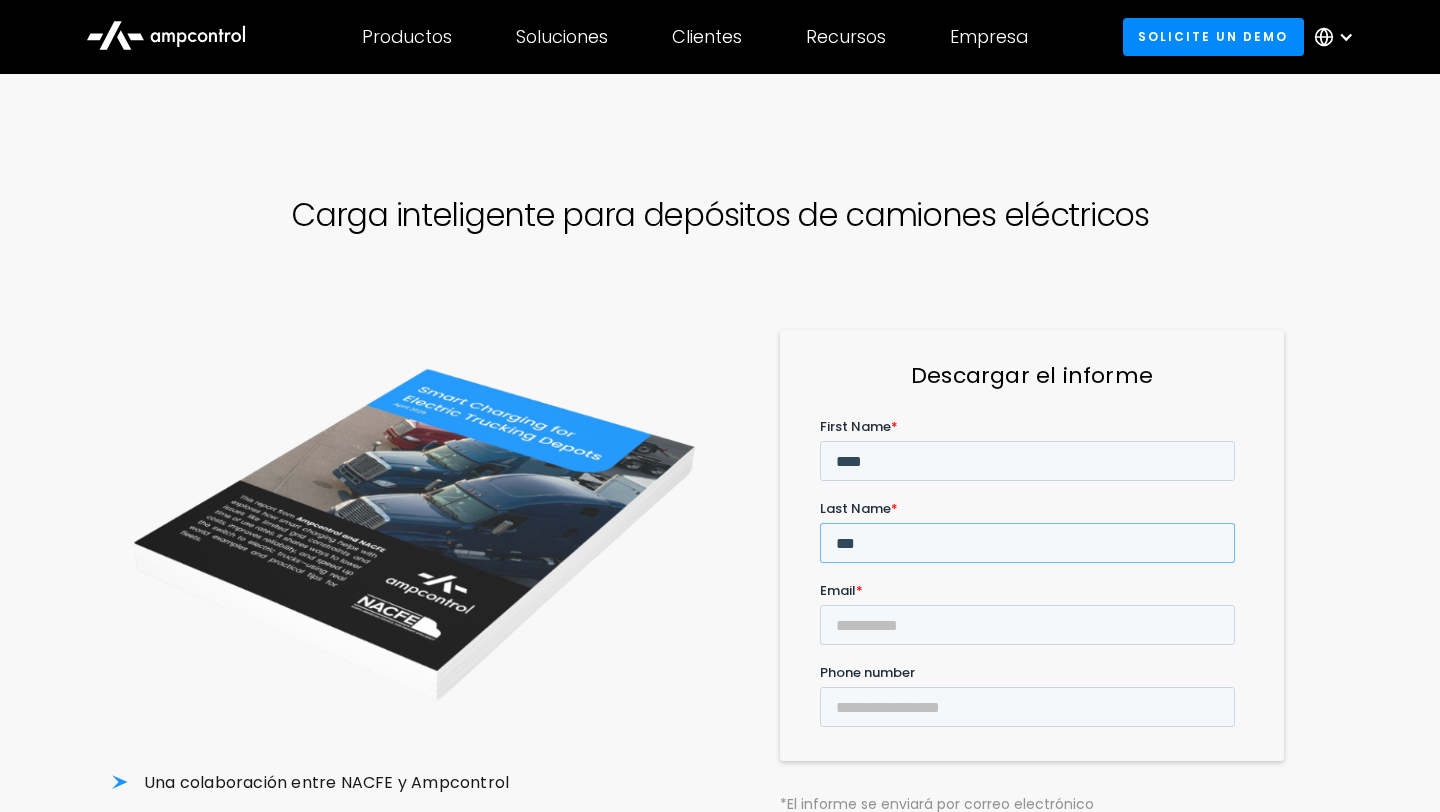 type on "***" 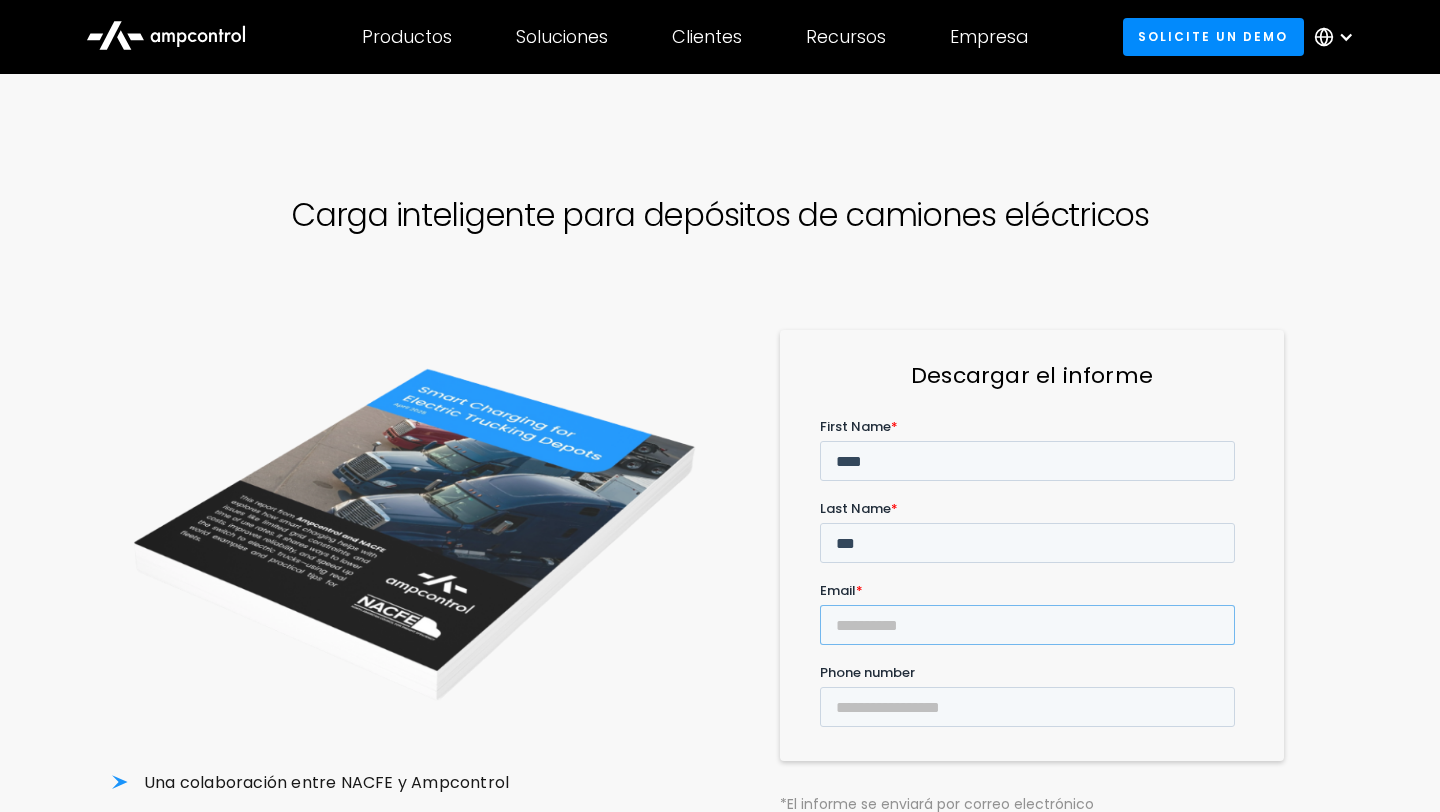 click on "Email *" at bounding box center [1027, 624] 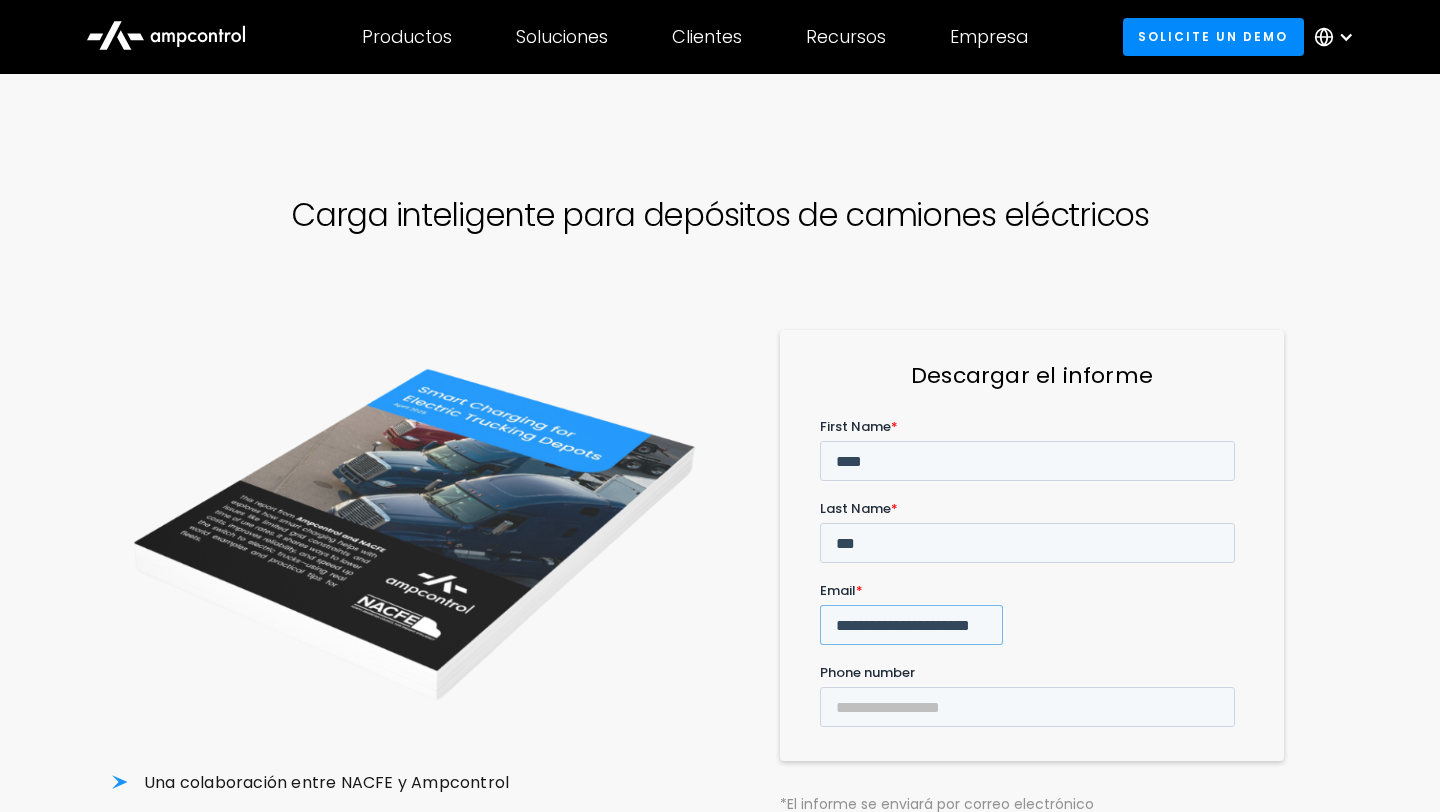 scroll, scrollTop: 0, scrollLeft: 30, axis: horizontal 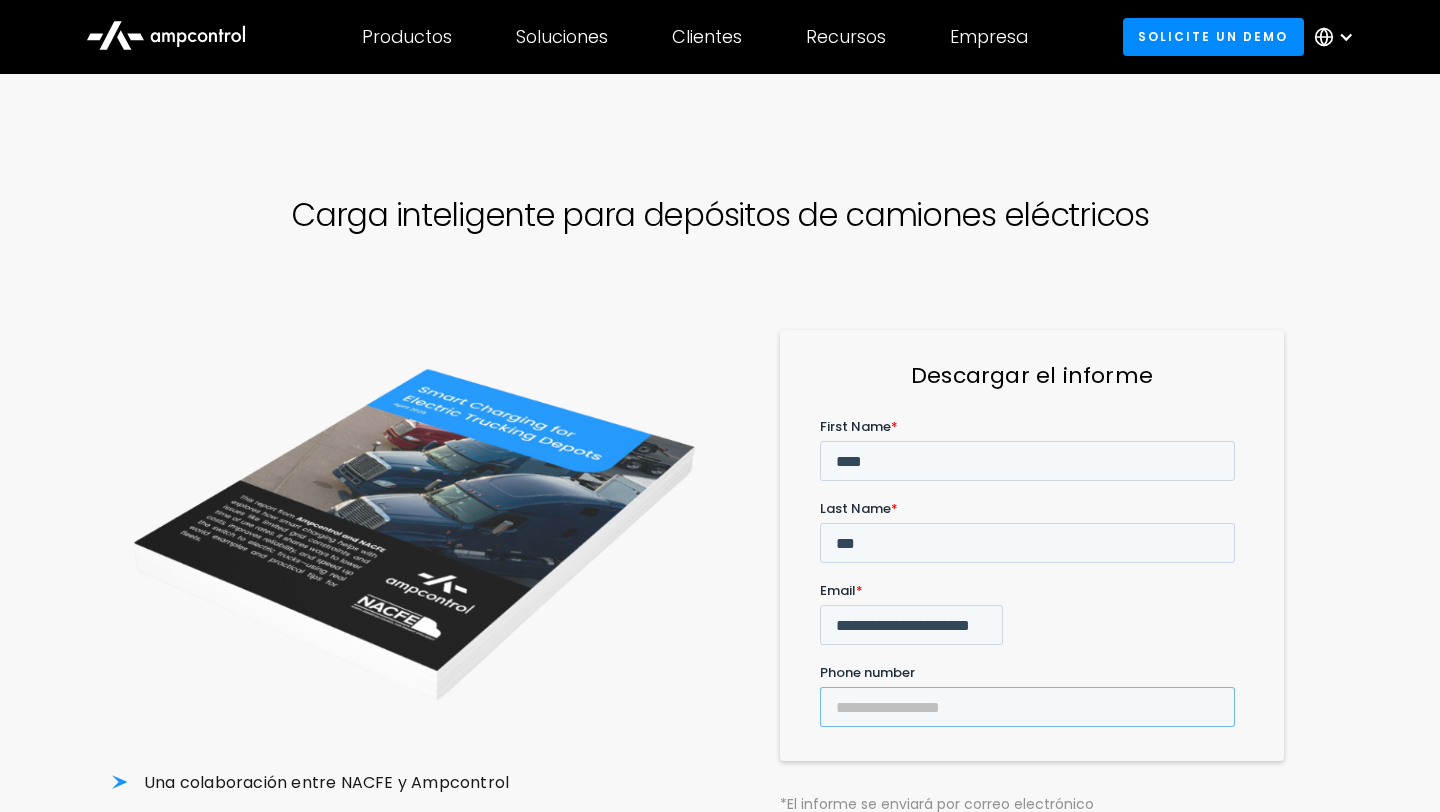 click on "Phone number" at bounding box center (1027, 706) 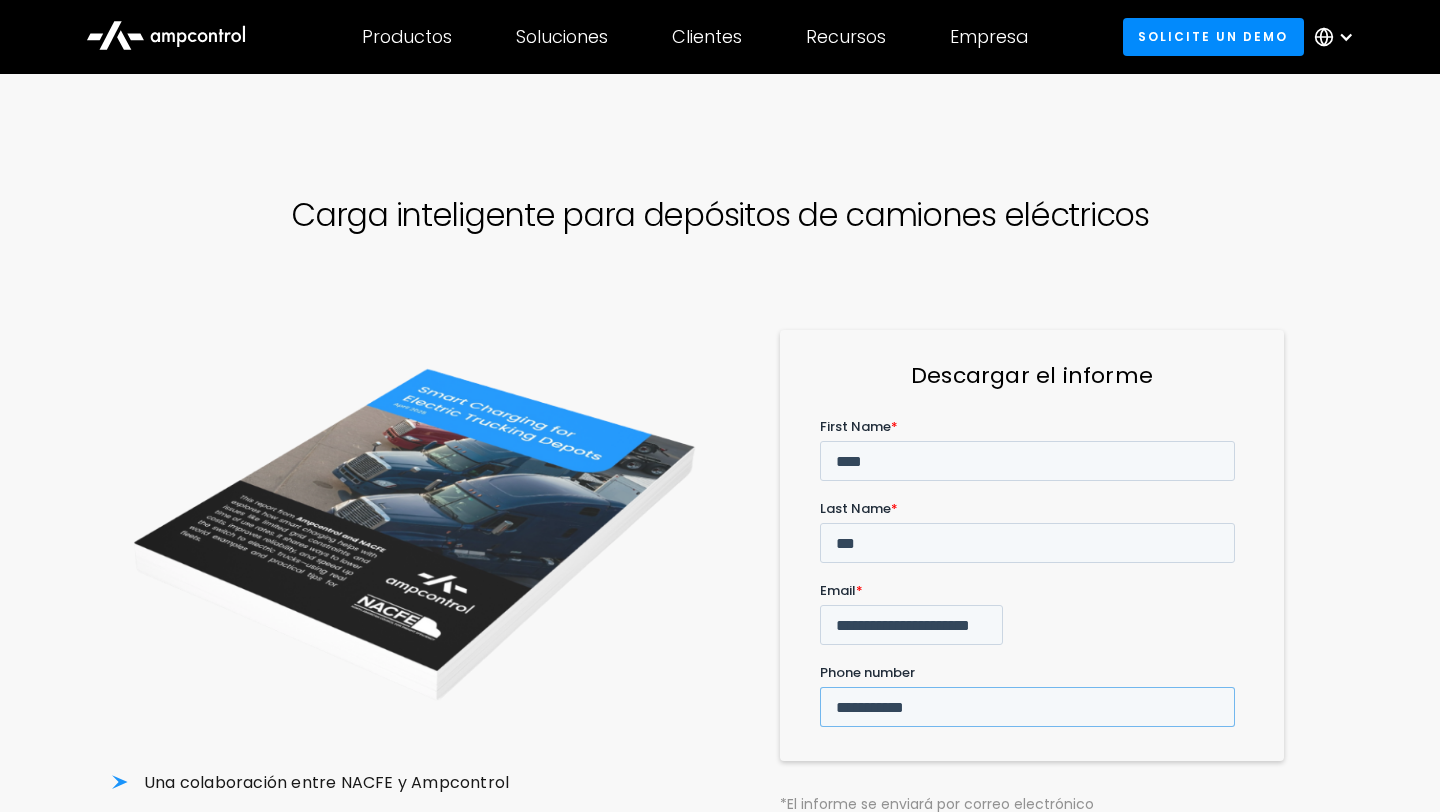type on "**********" 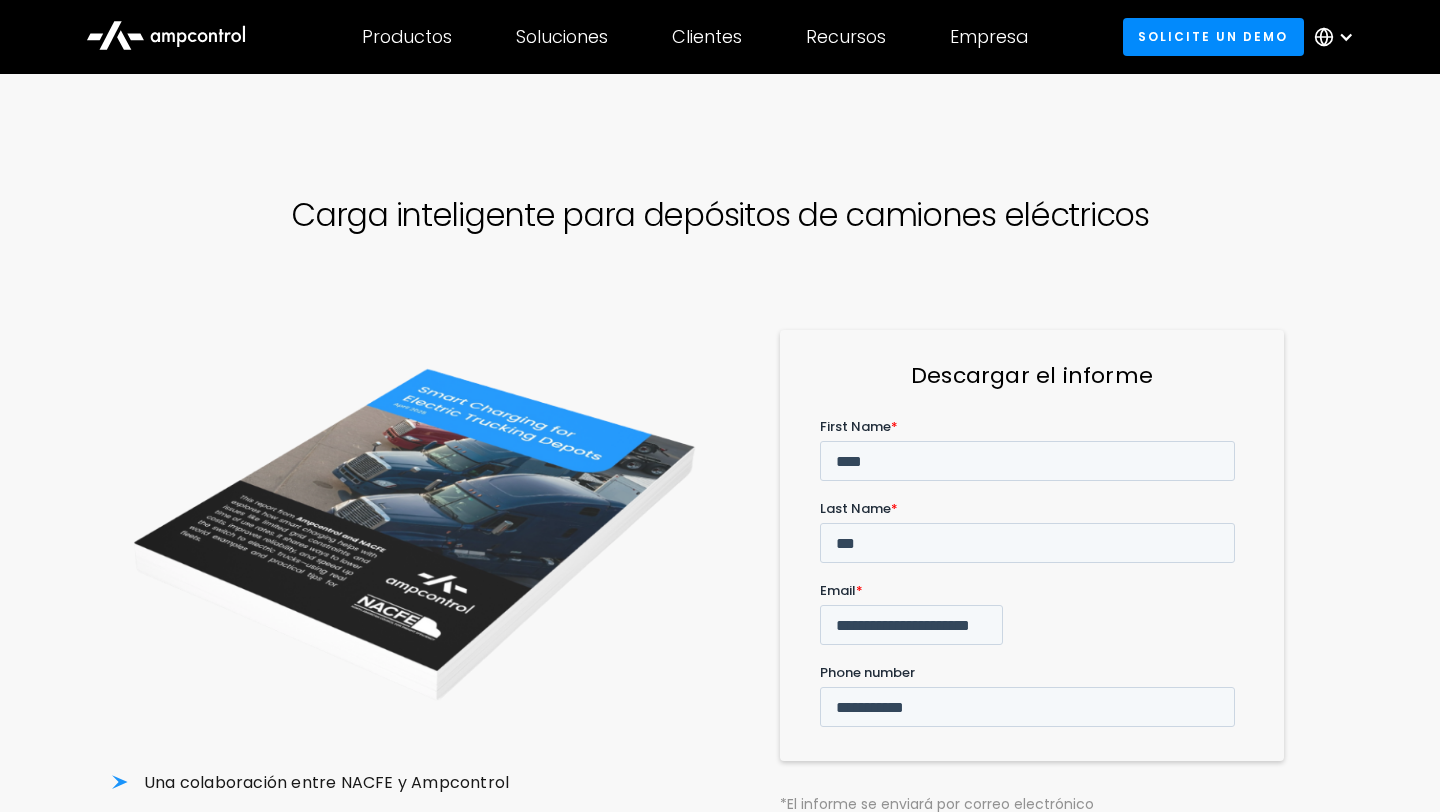 click on "******" at bounding box center [1031, 858] 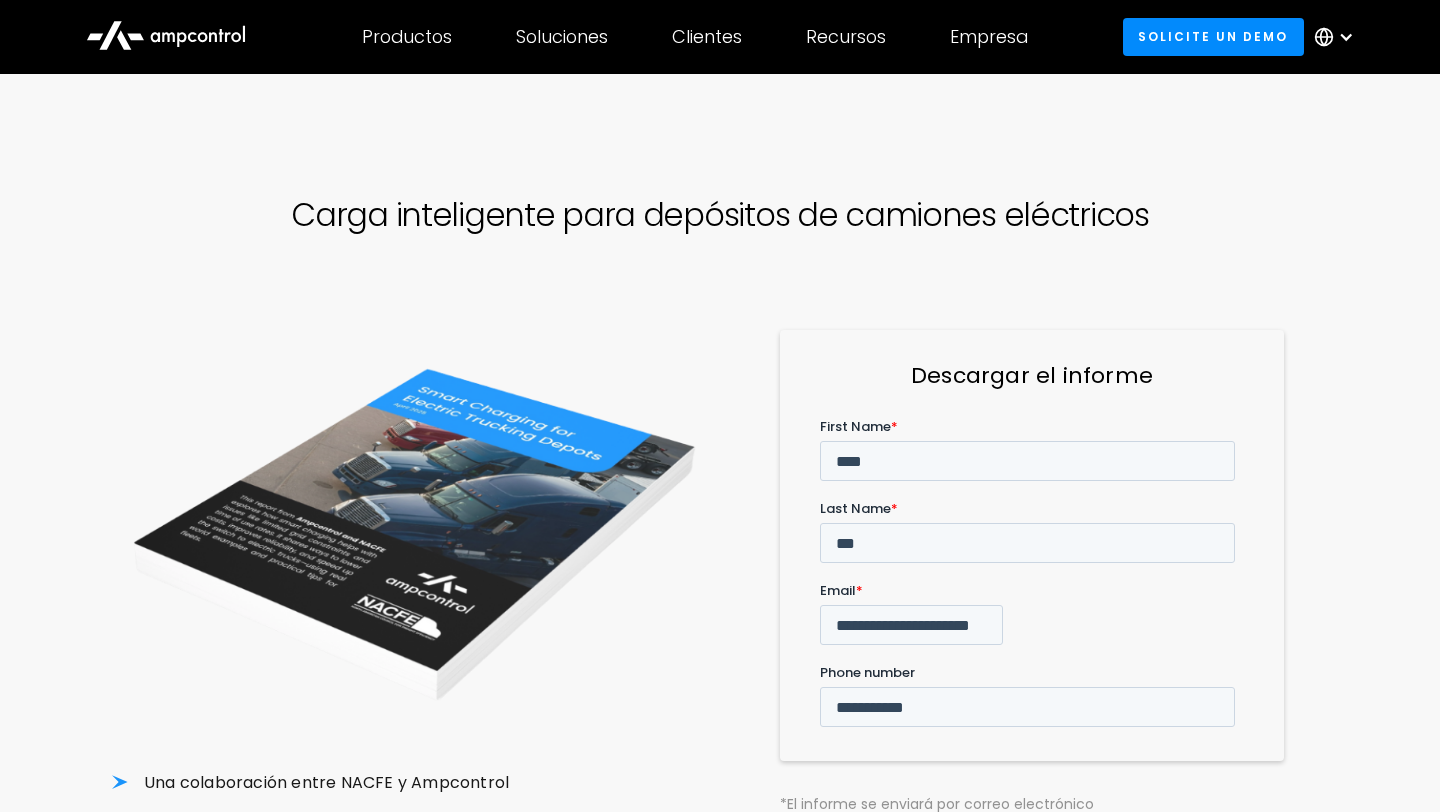 click on "******" at bounding box center (859, 858) 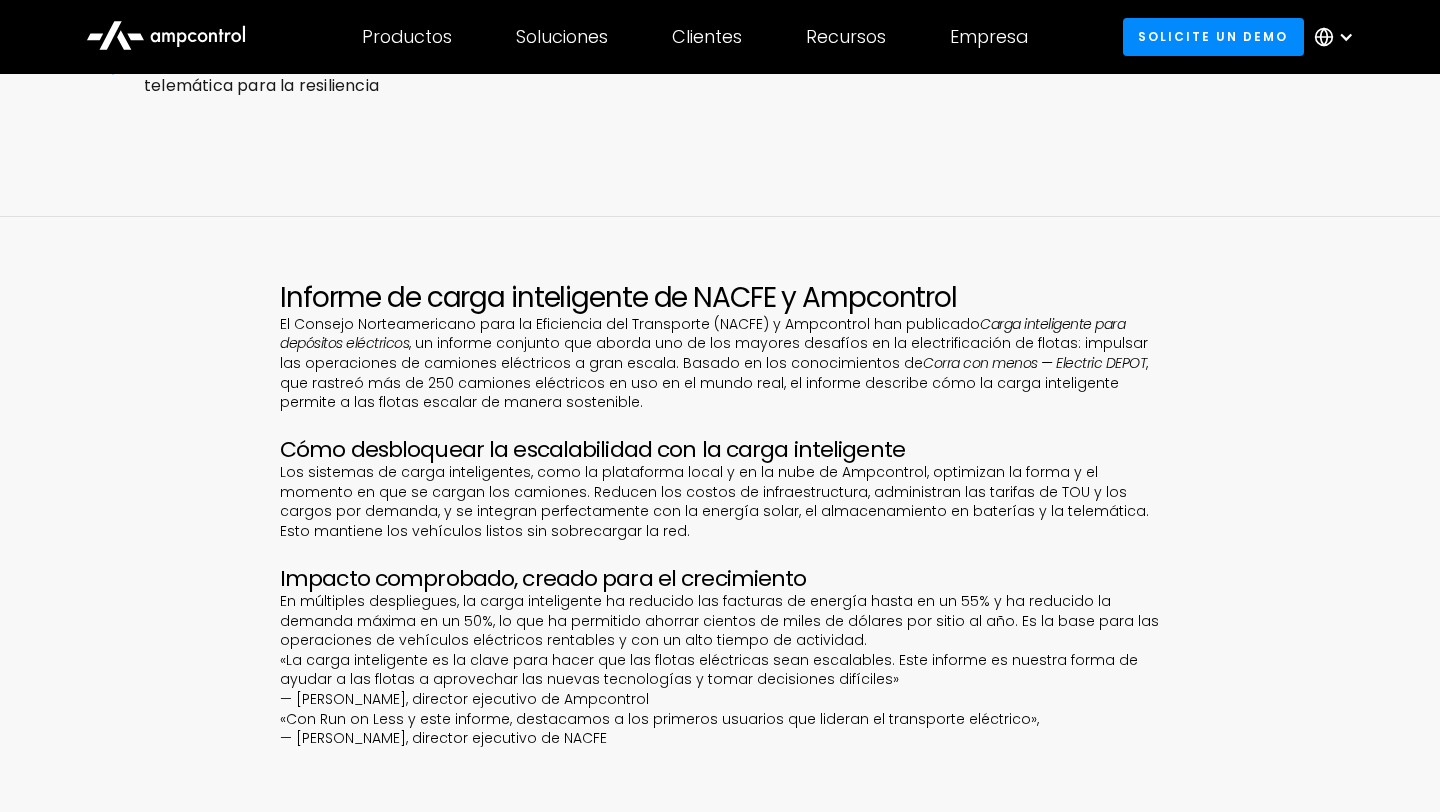 scroll, scrollTop: 870, scrollLeft: 0, axis: vertical 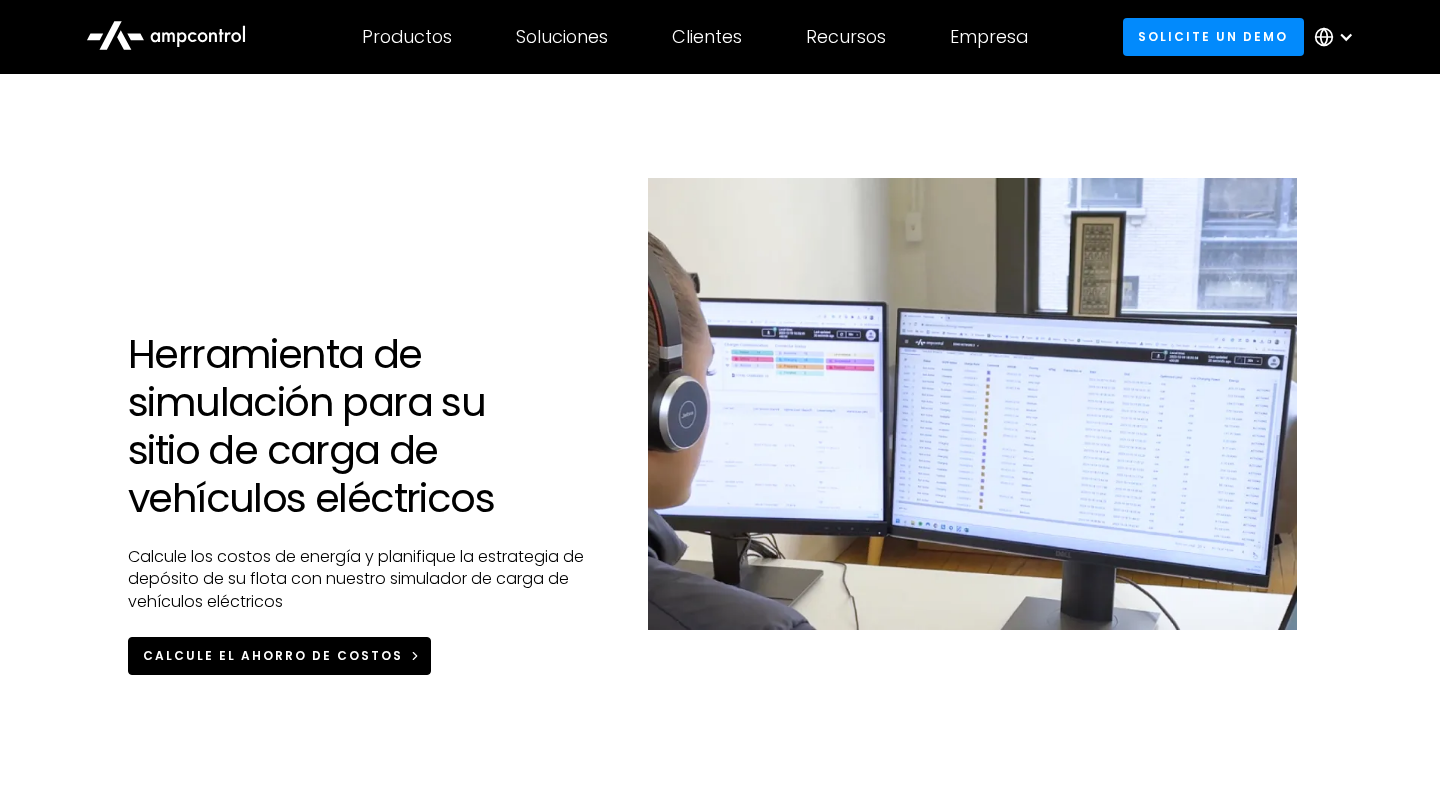 click on "Calcule el ahorro de costos" at bounding box center [273, 656] 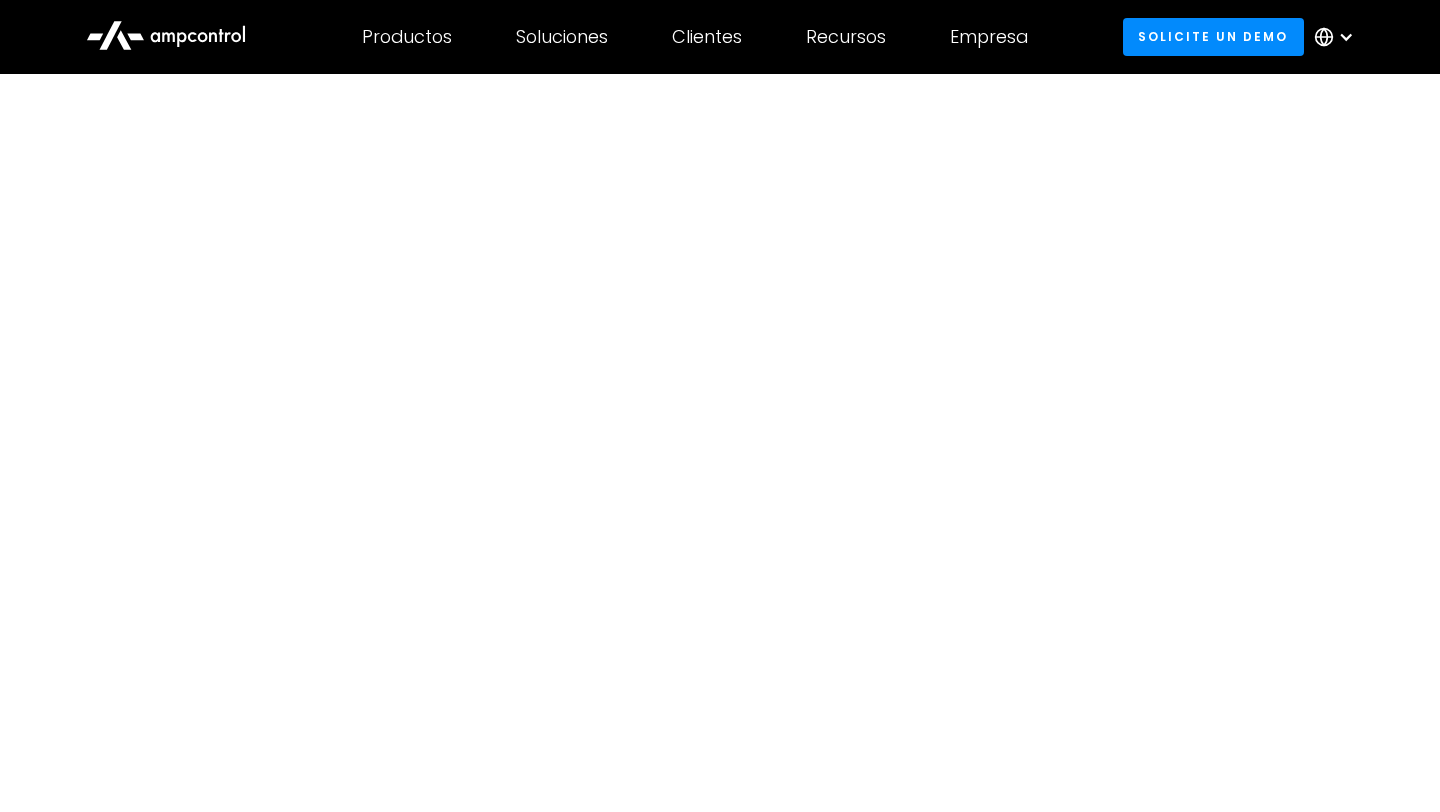 scroll, scrollTop: 51, scrollLeft: 0, axis: vertical 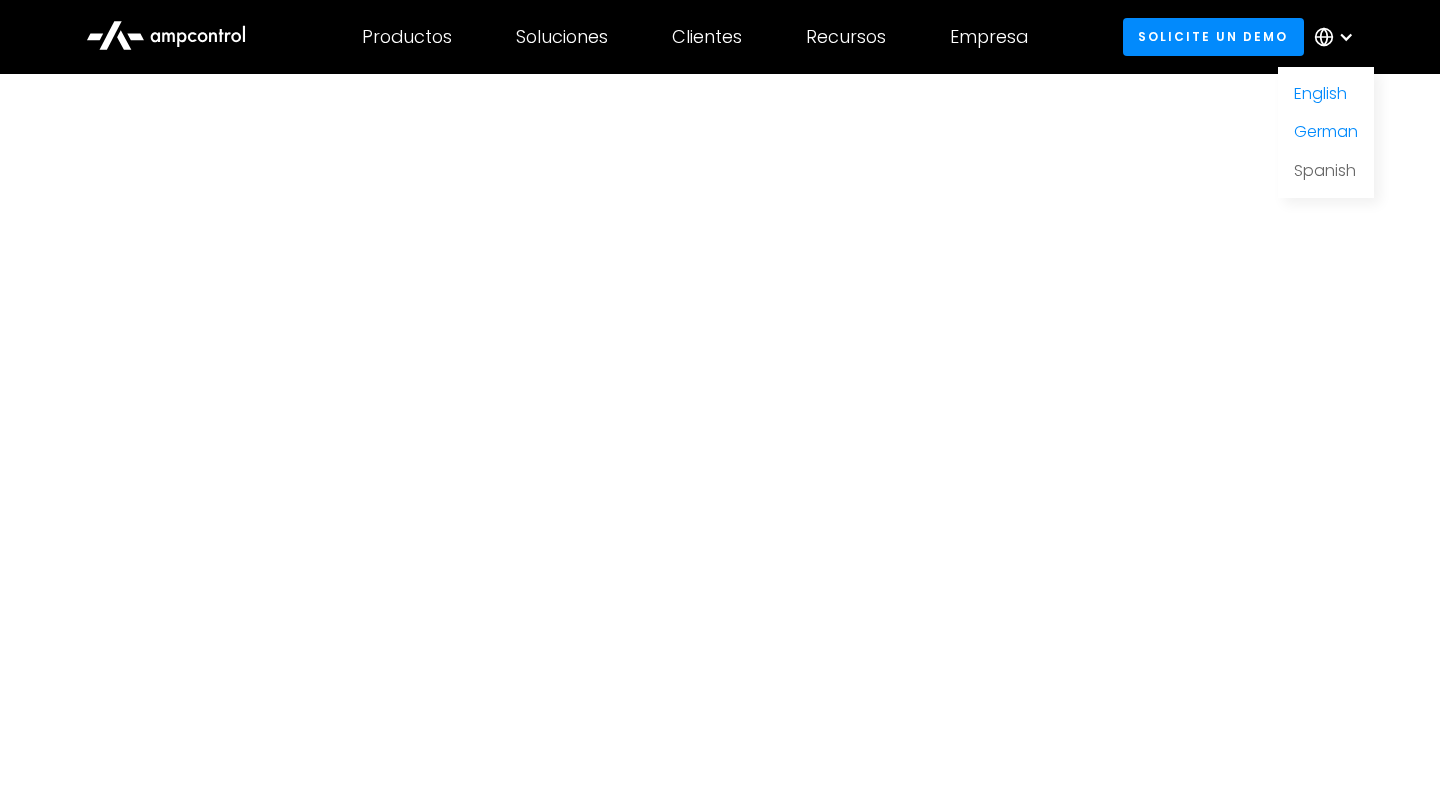click on "Spanish" at bounding box center [1325, 170] 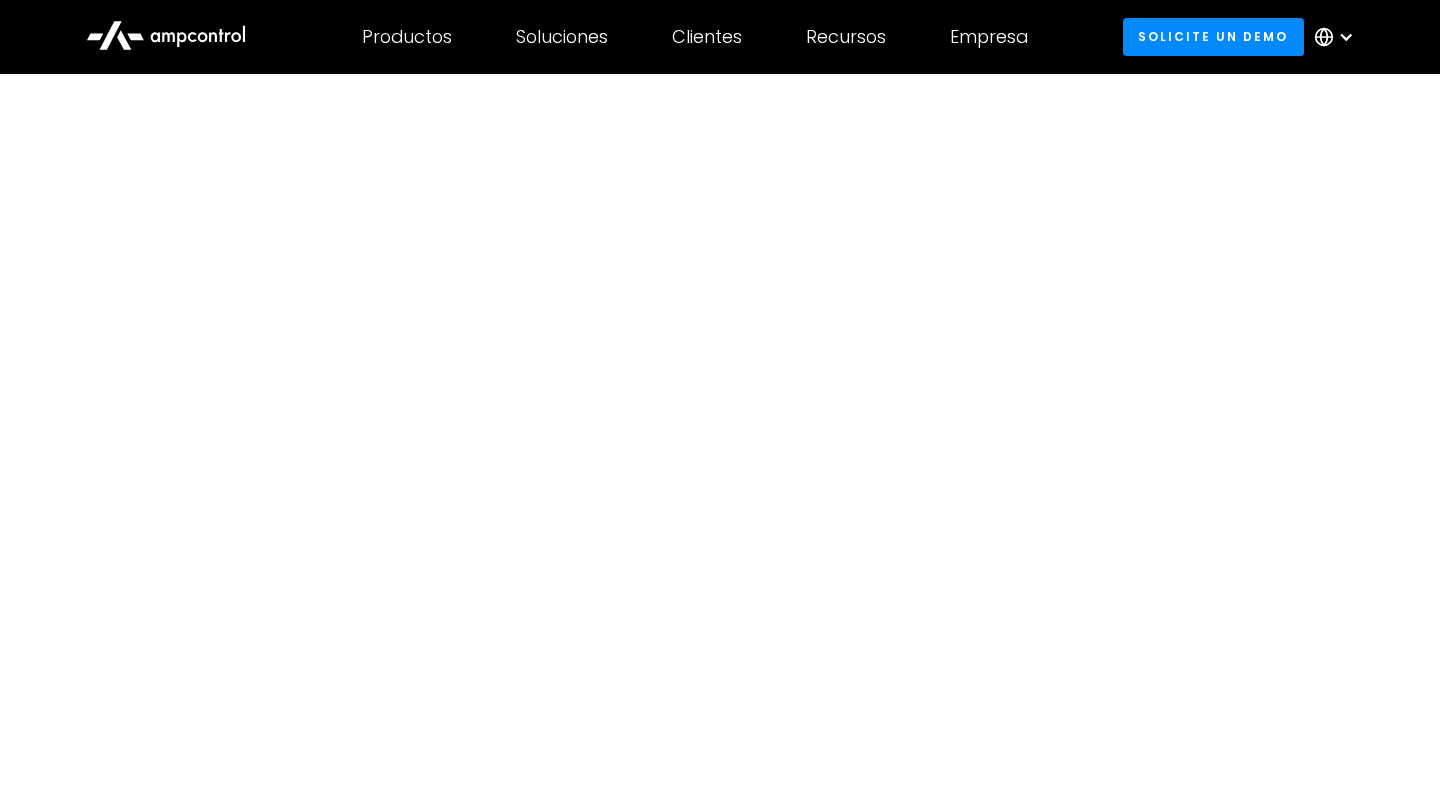 scroll, scrollTop: 0, scrollLeft: 0, axis: both 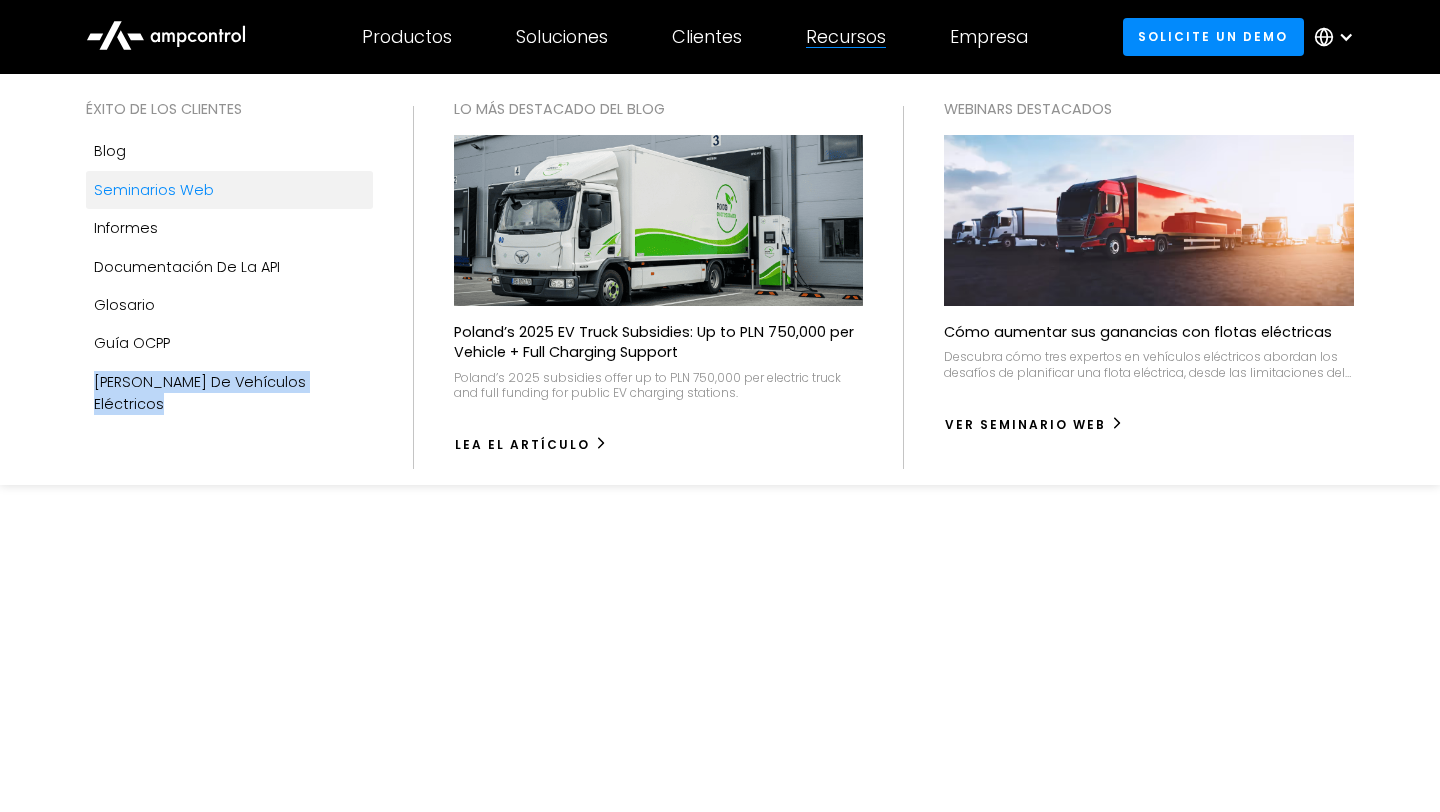 click on "Seminarios web" at bounding box center [154, 190] 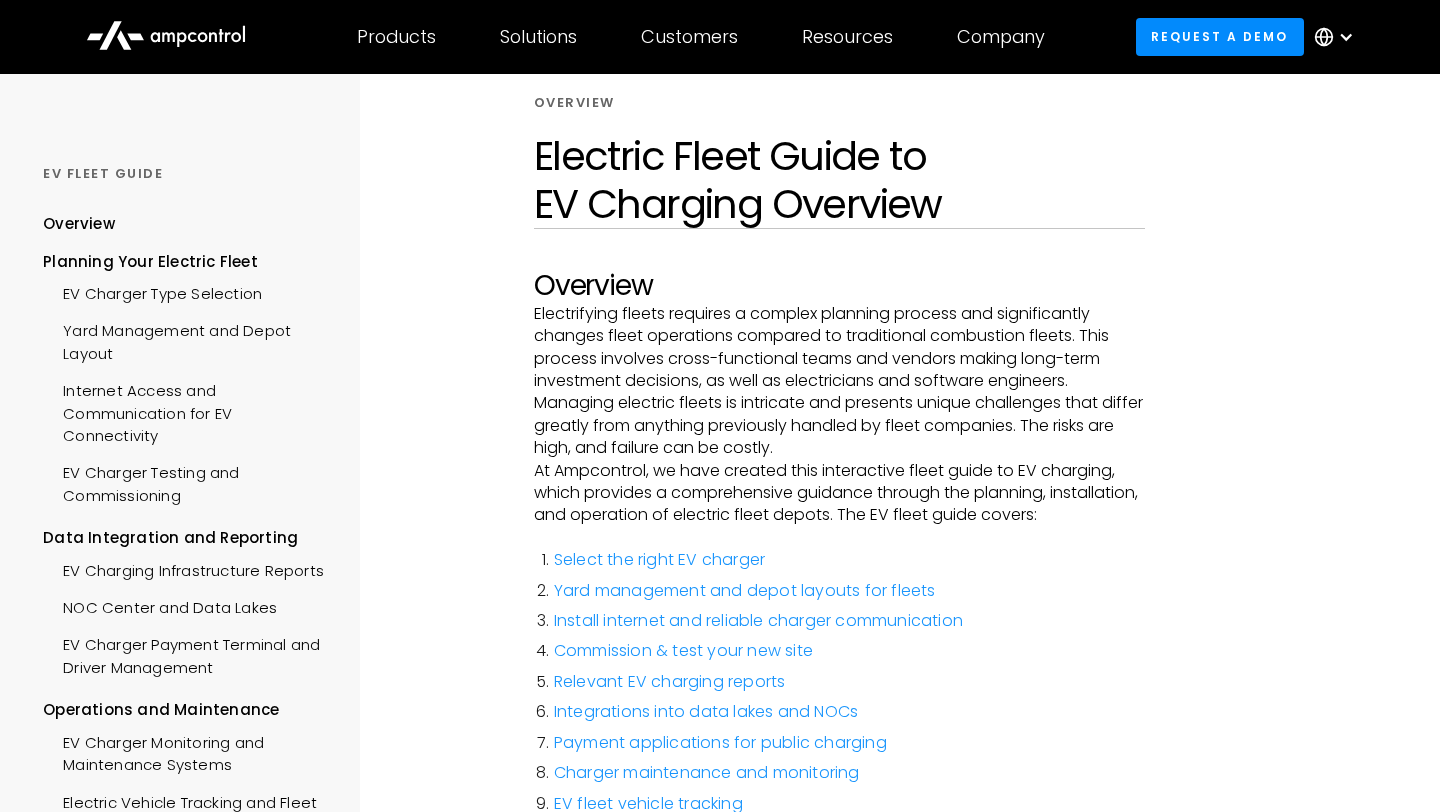 scroll, scrollTop: 84, scrollLeft: 0, axis: vertical 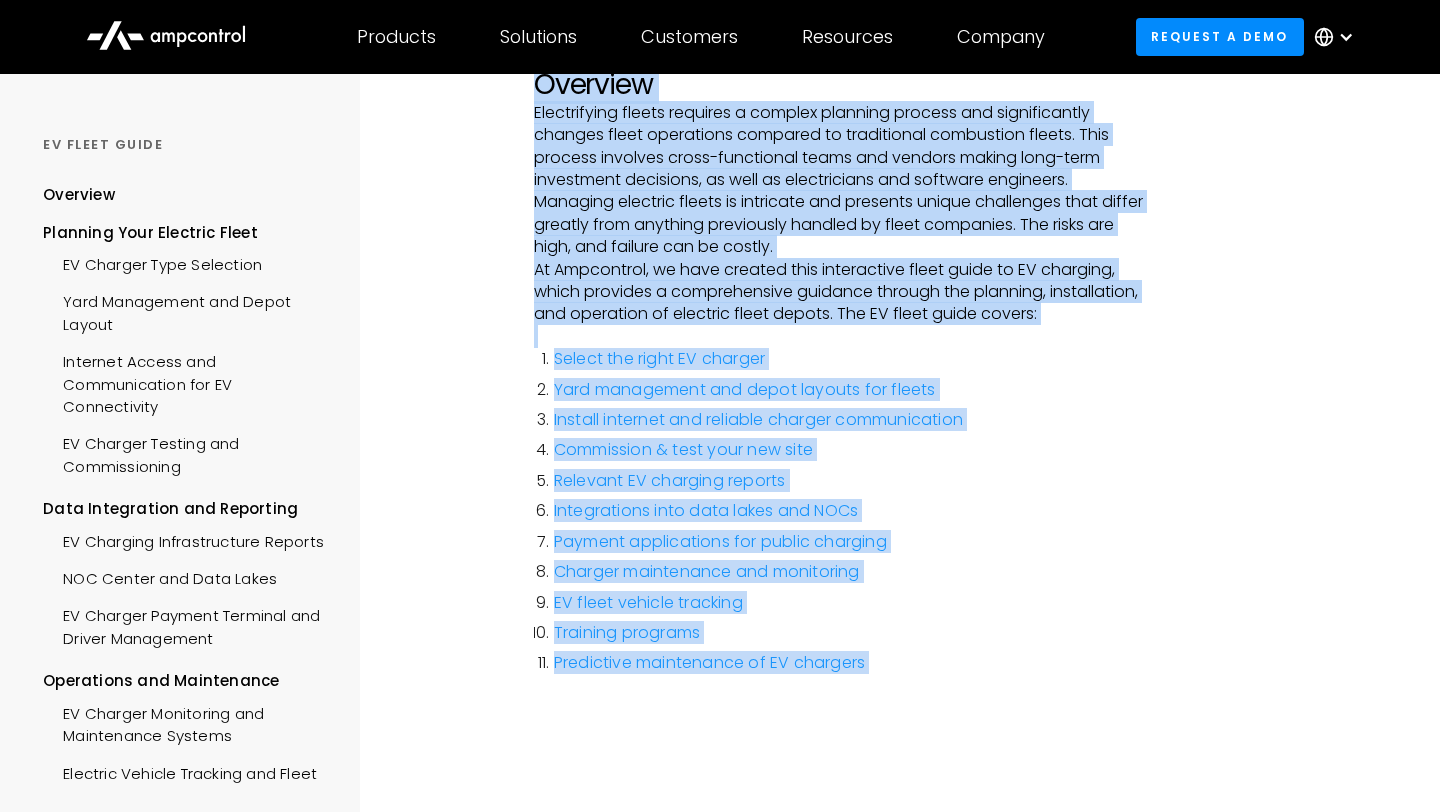 drag, startPoint x: 536, startPoint y: 182, endPoint x: 994, endPoint y: 700, distance: 691.4391 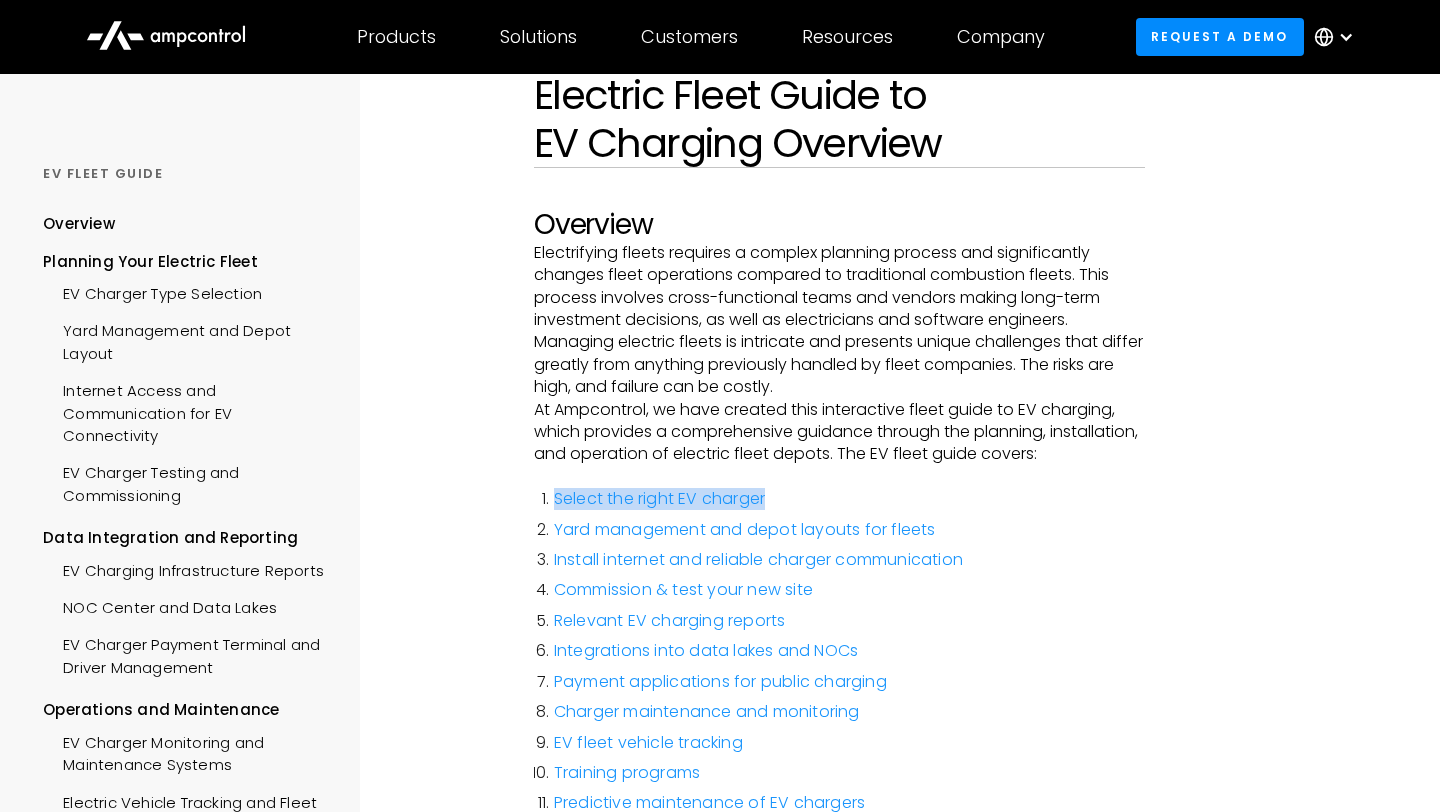 scroll, scrollTop: 0, scrollLeft: 0, axis: both 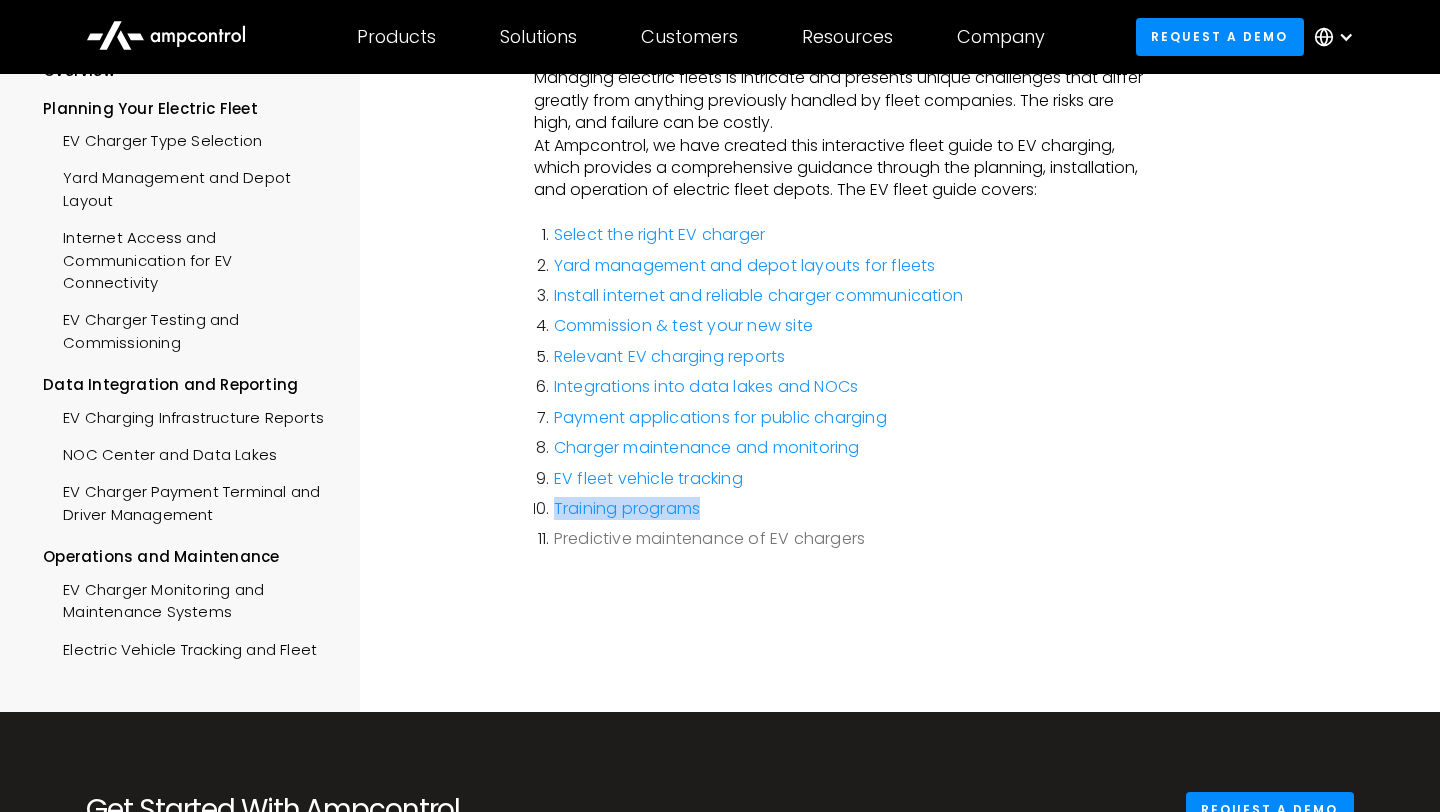 click on "Predictive maintenance of EV chargers" at bounding box center (709, 538) 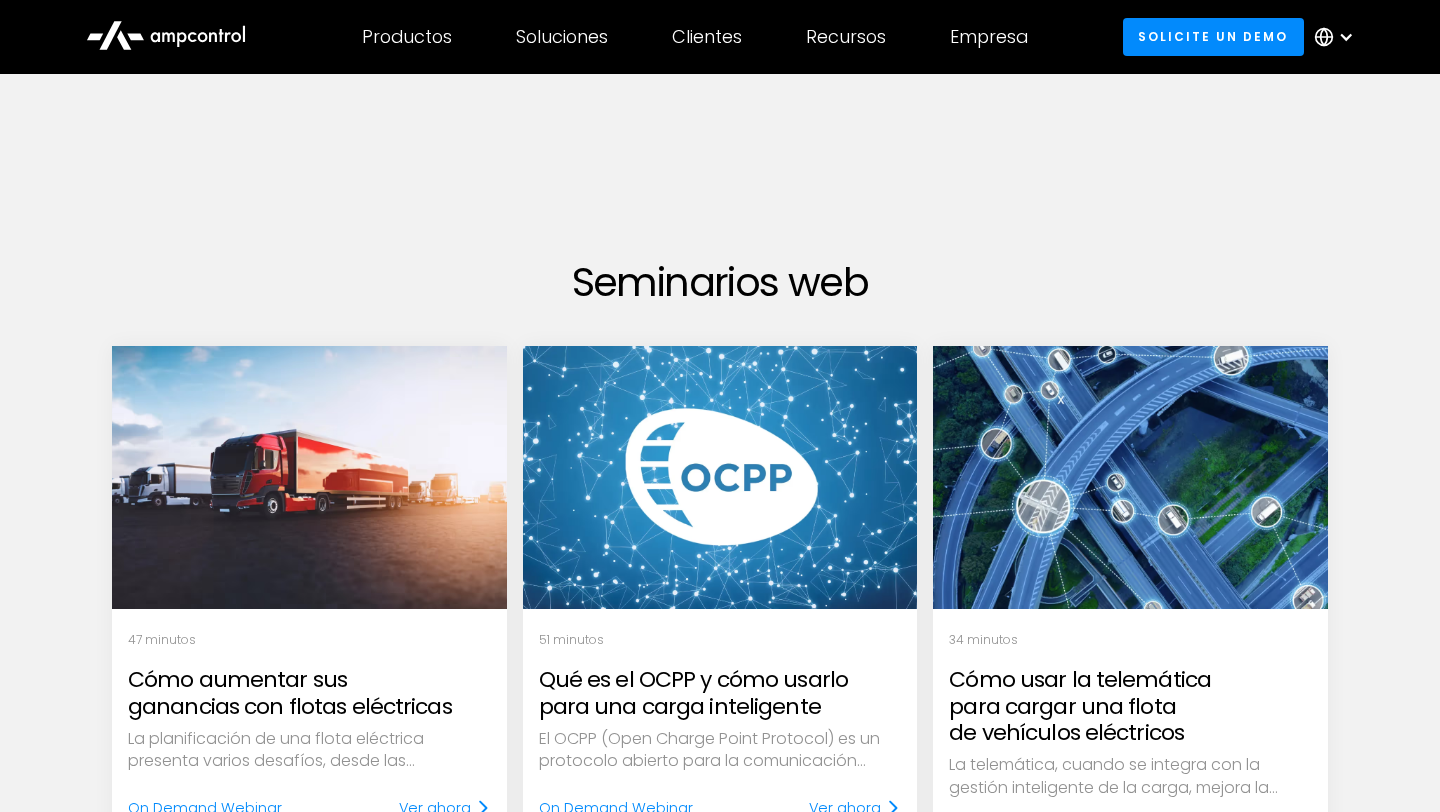 scroll, scrollTop: 0, scrollLeft: 0, axis: both 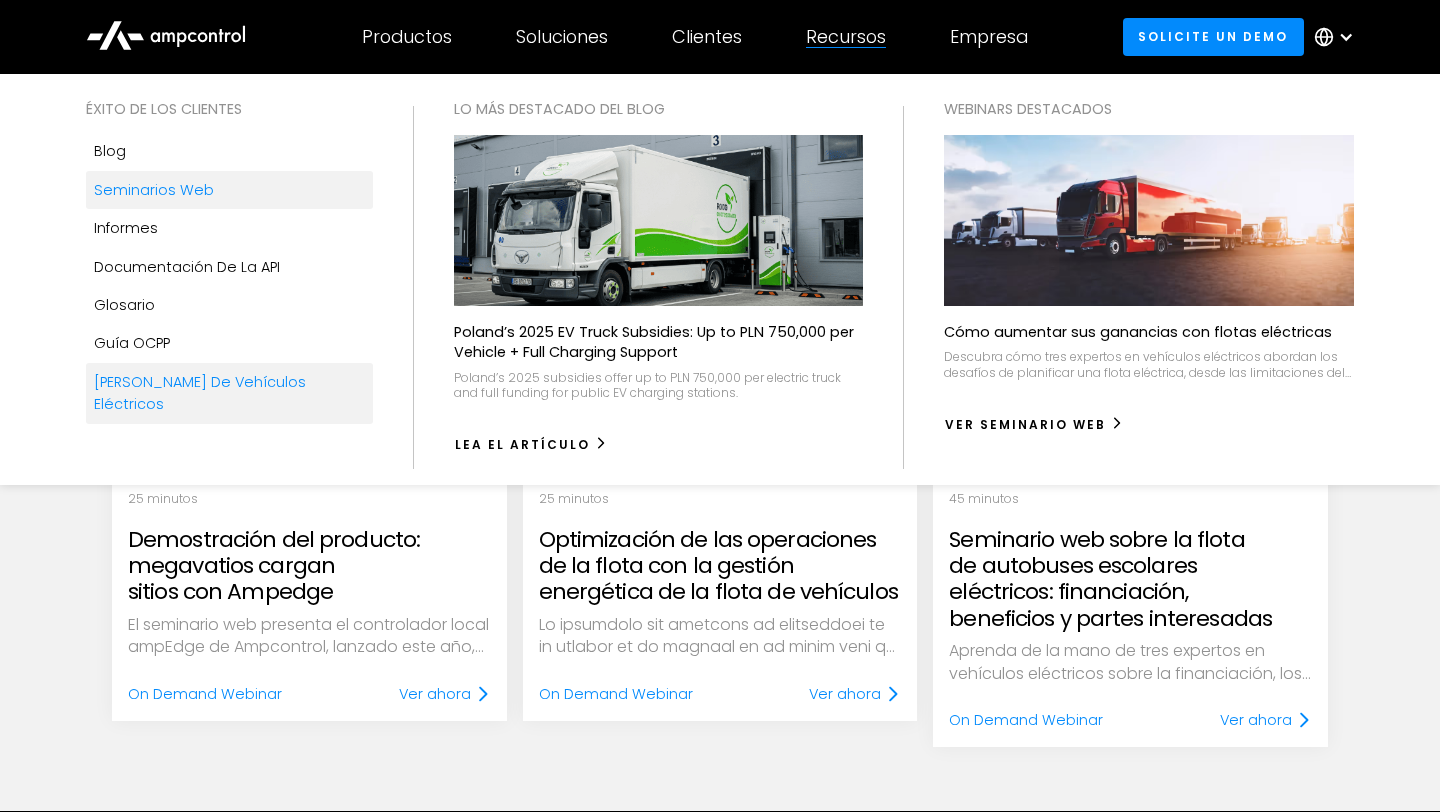 click on "[PERSON_NAME] de vehículos eléctricos" at bounding box center (229, 393) 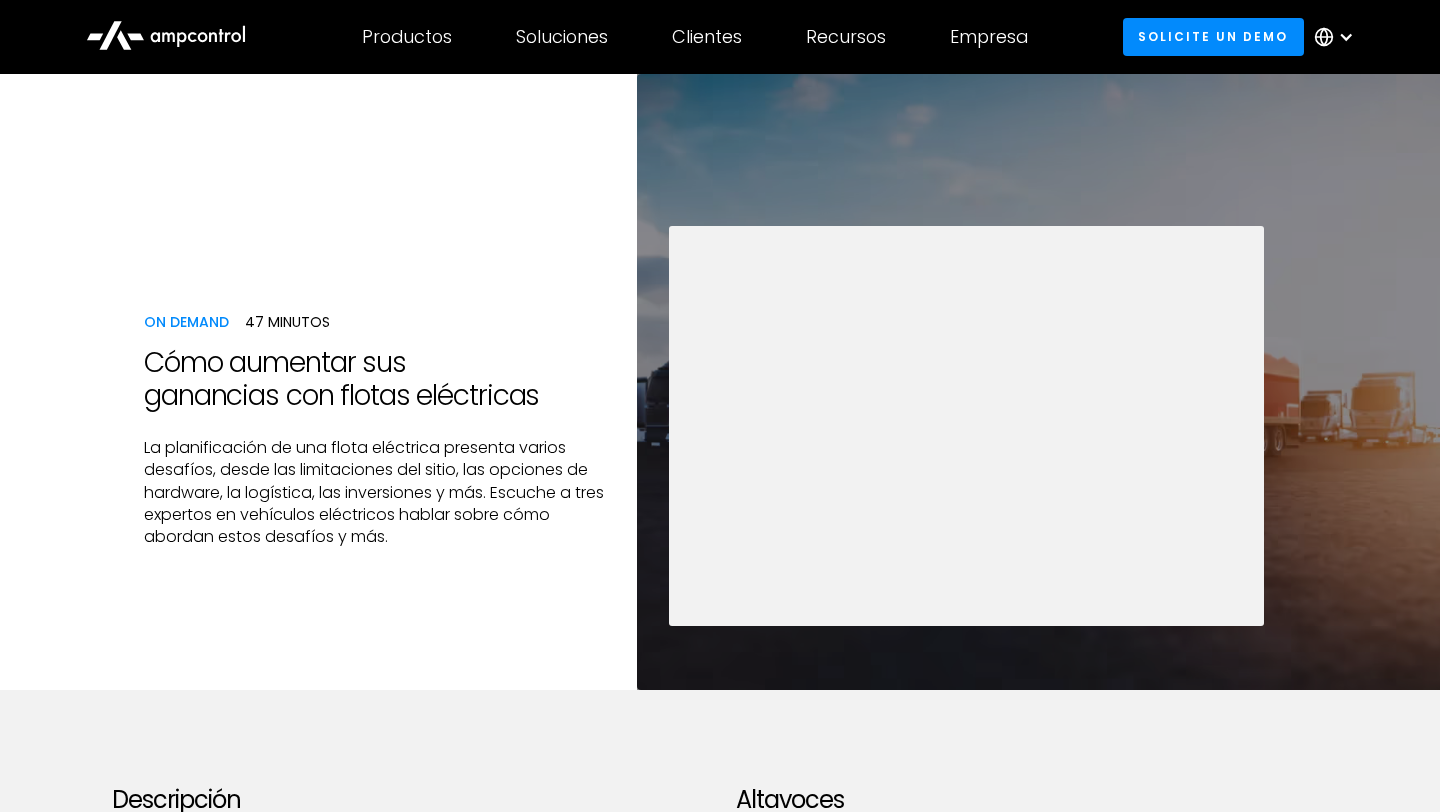 scroll, scrollTop: 0, scrollLeft: 0, axis: both 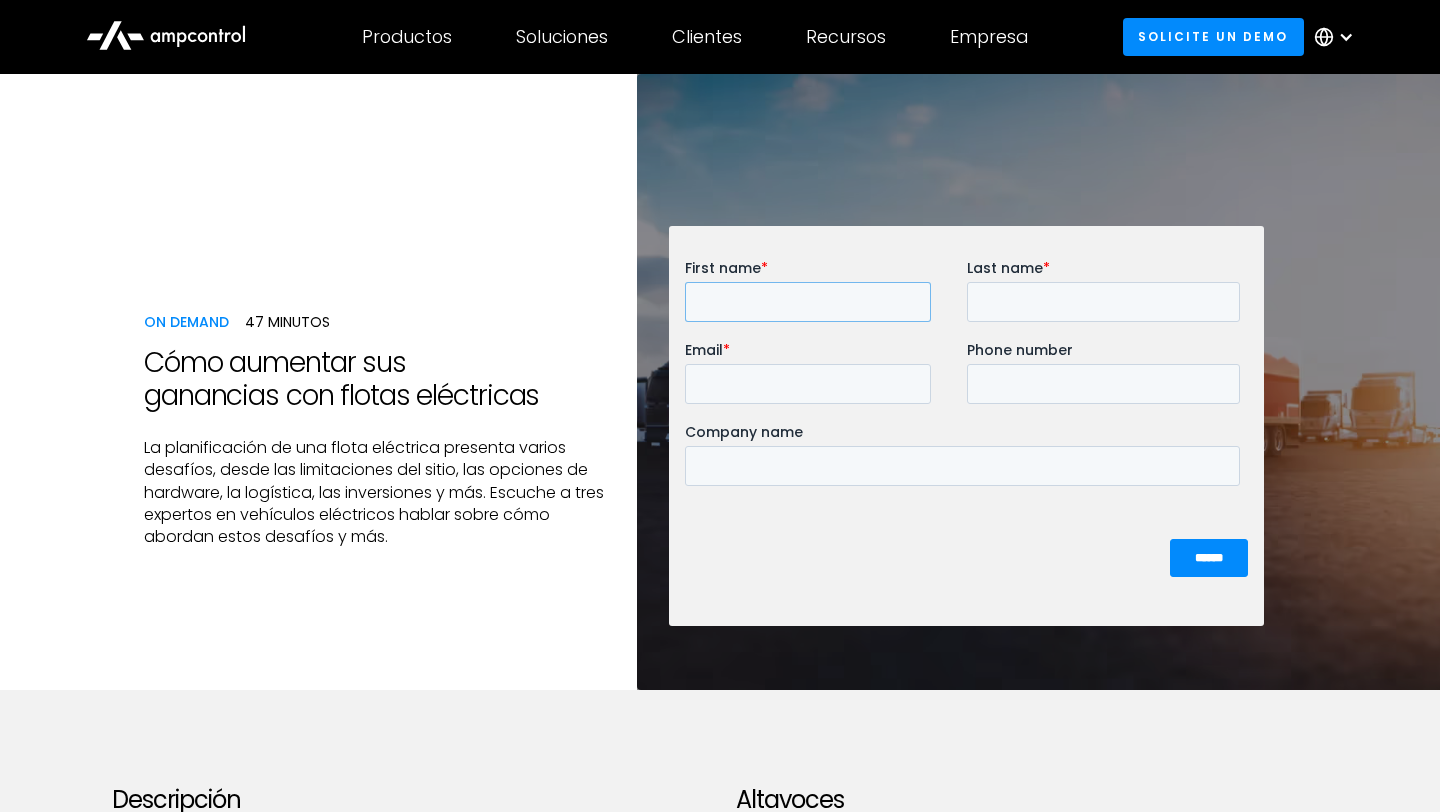 click on "First name *" at bounding box center (807, 302) 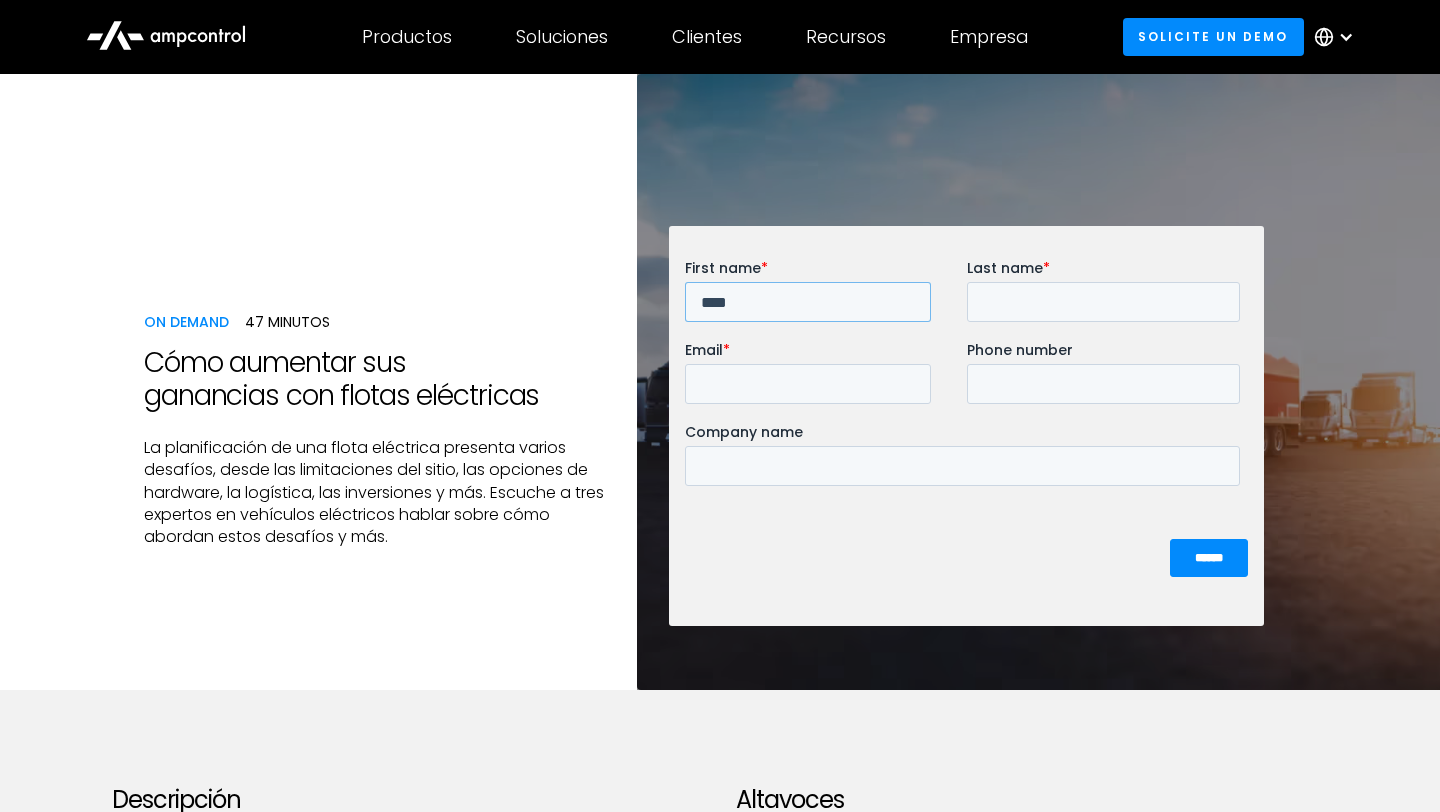 type on "****" 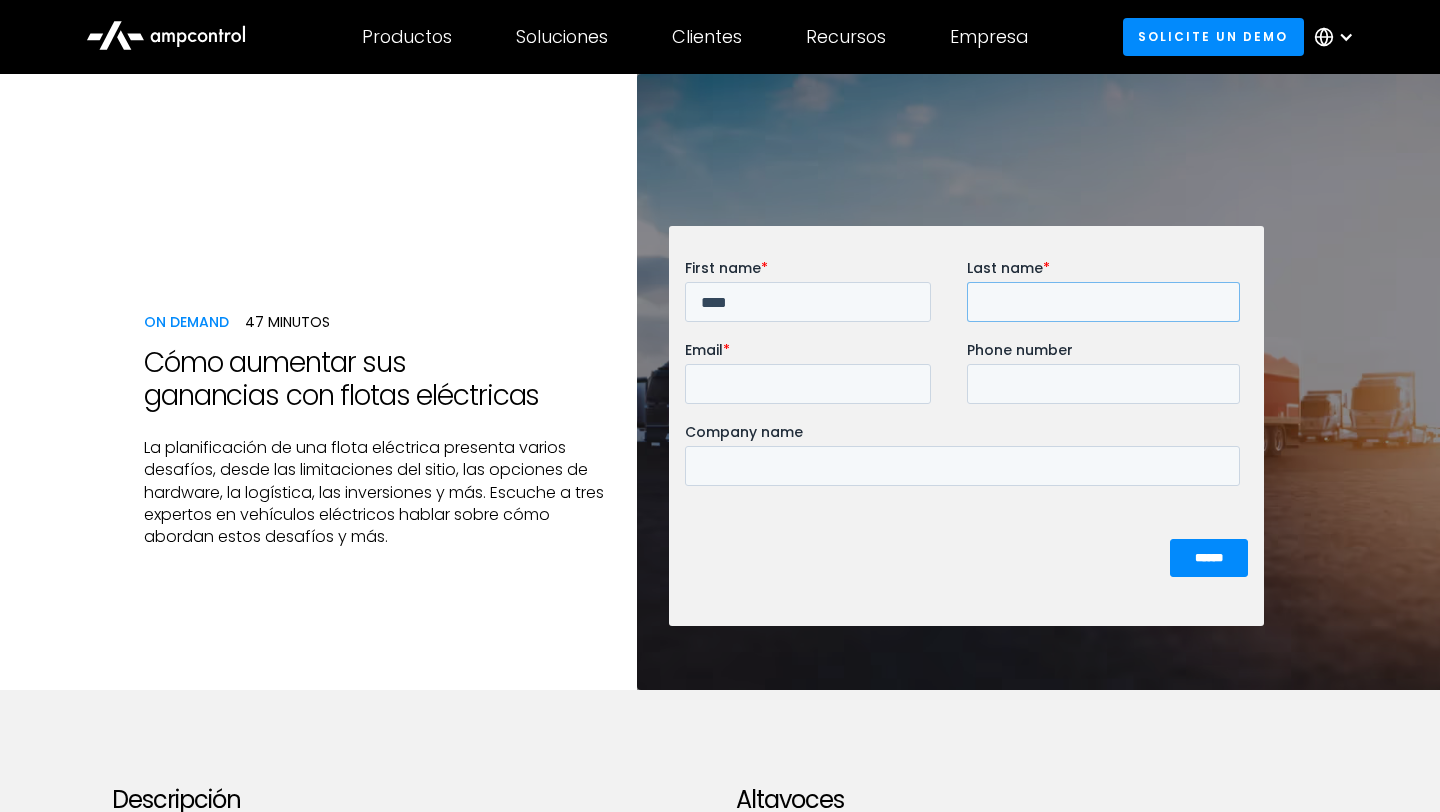 click on "Last name *" at bounding box center (1103, 302) 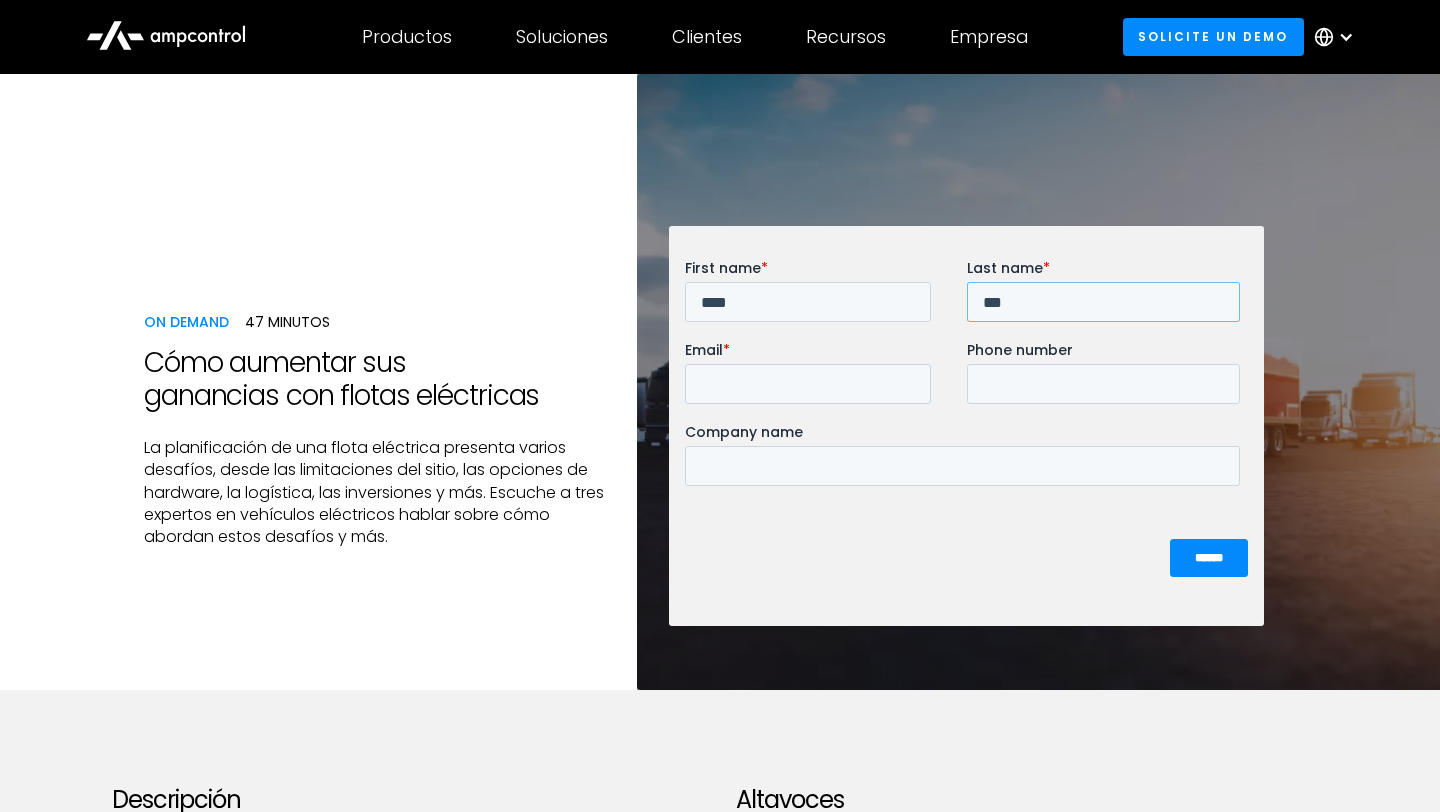 type on "***" 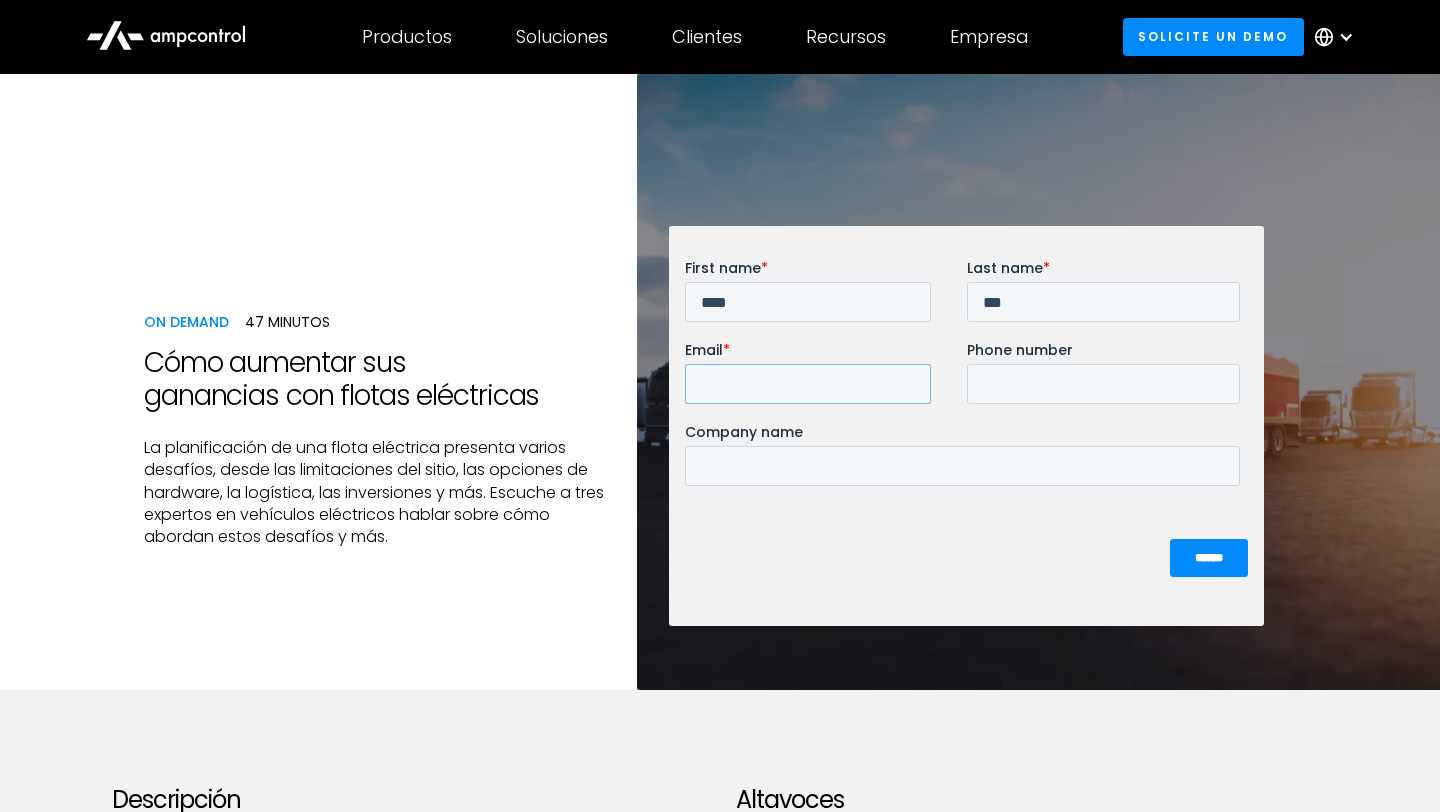 click on "Email *" at bounding box center [807, 384] 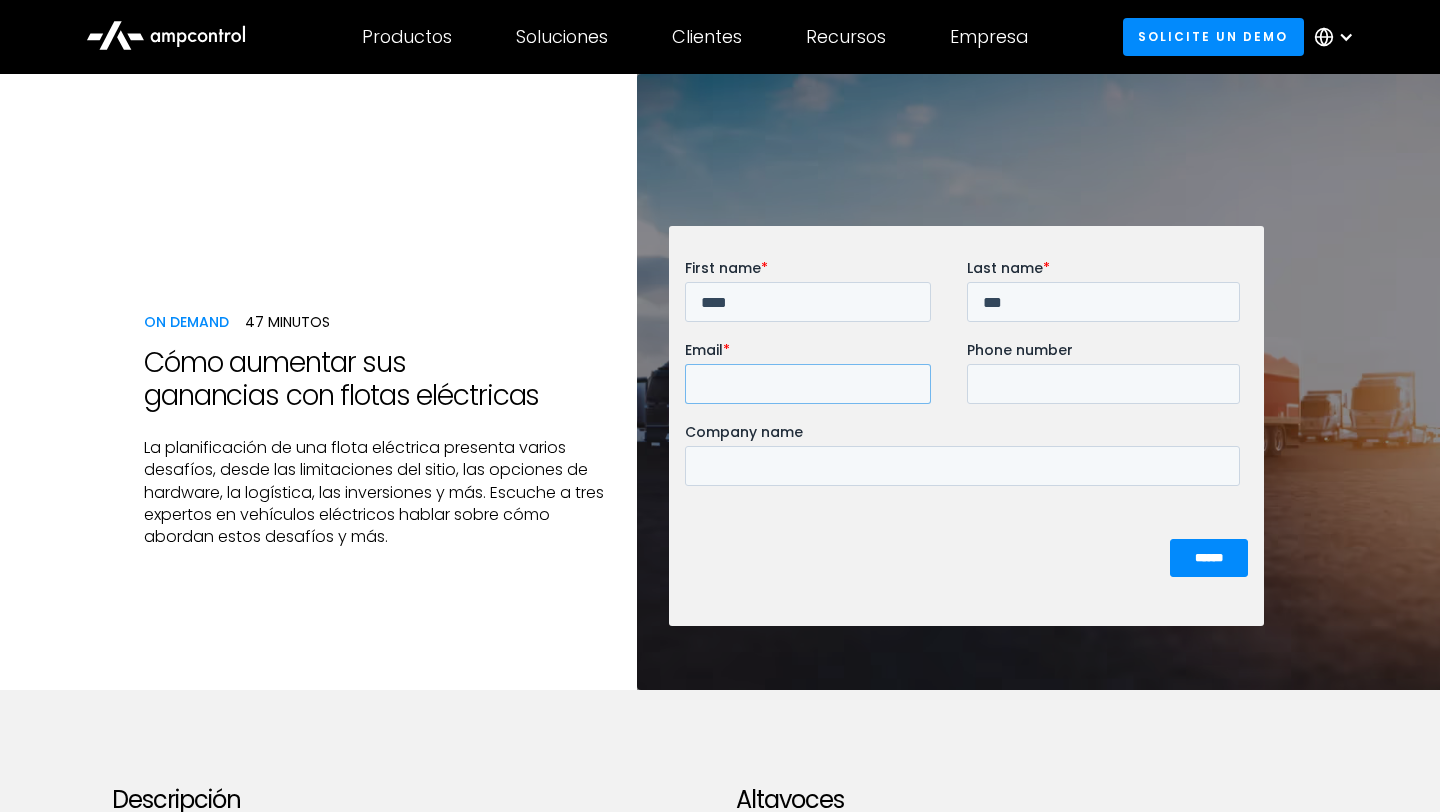type on "**********" 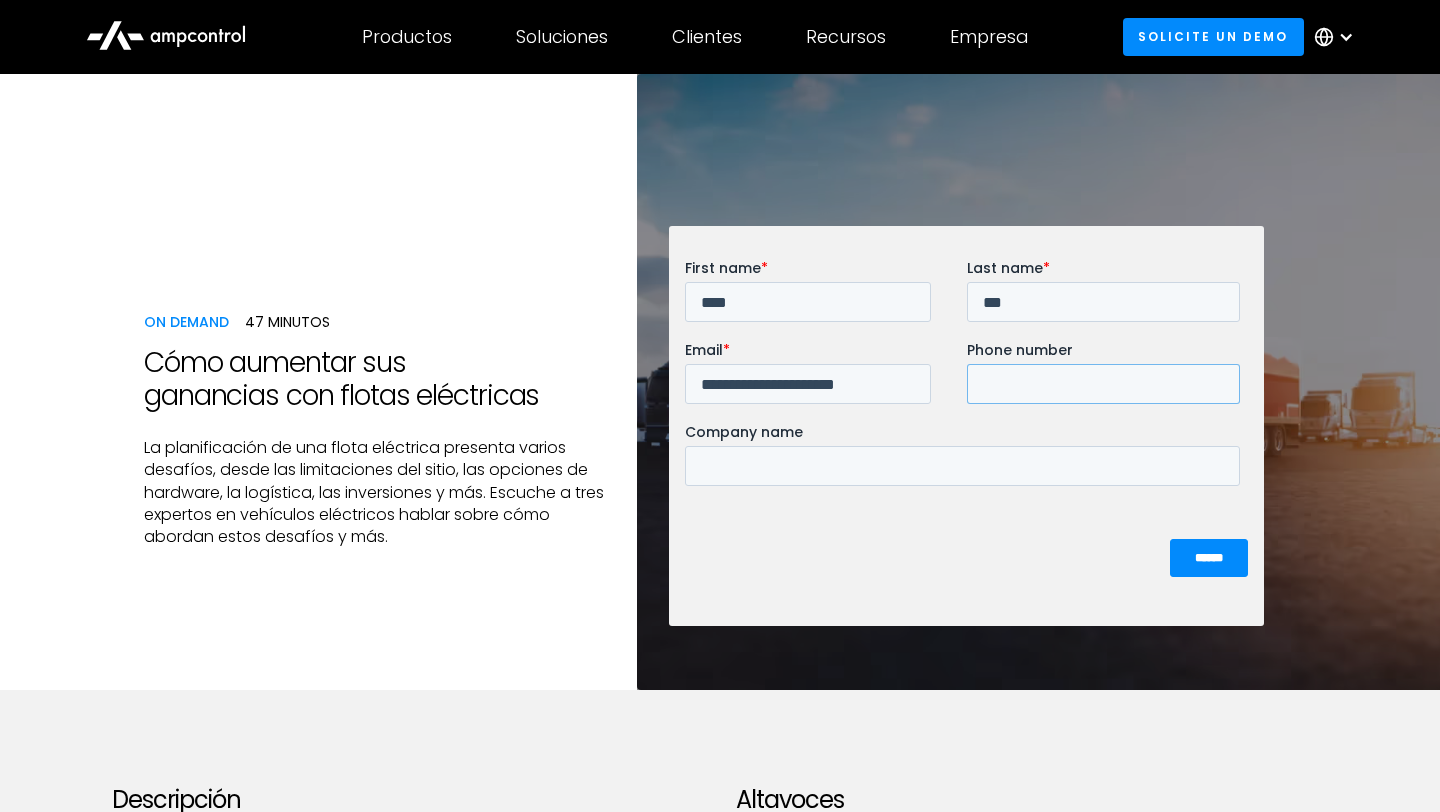 click on "Phone number" at bounding box center (1103, 384) 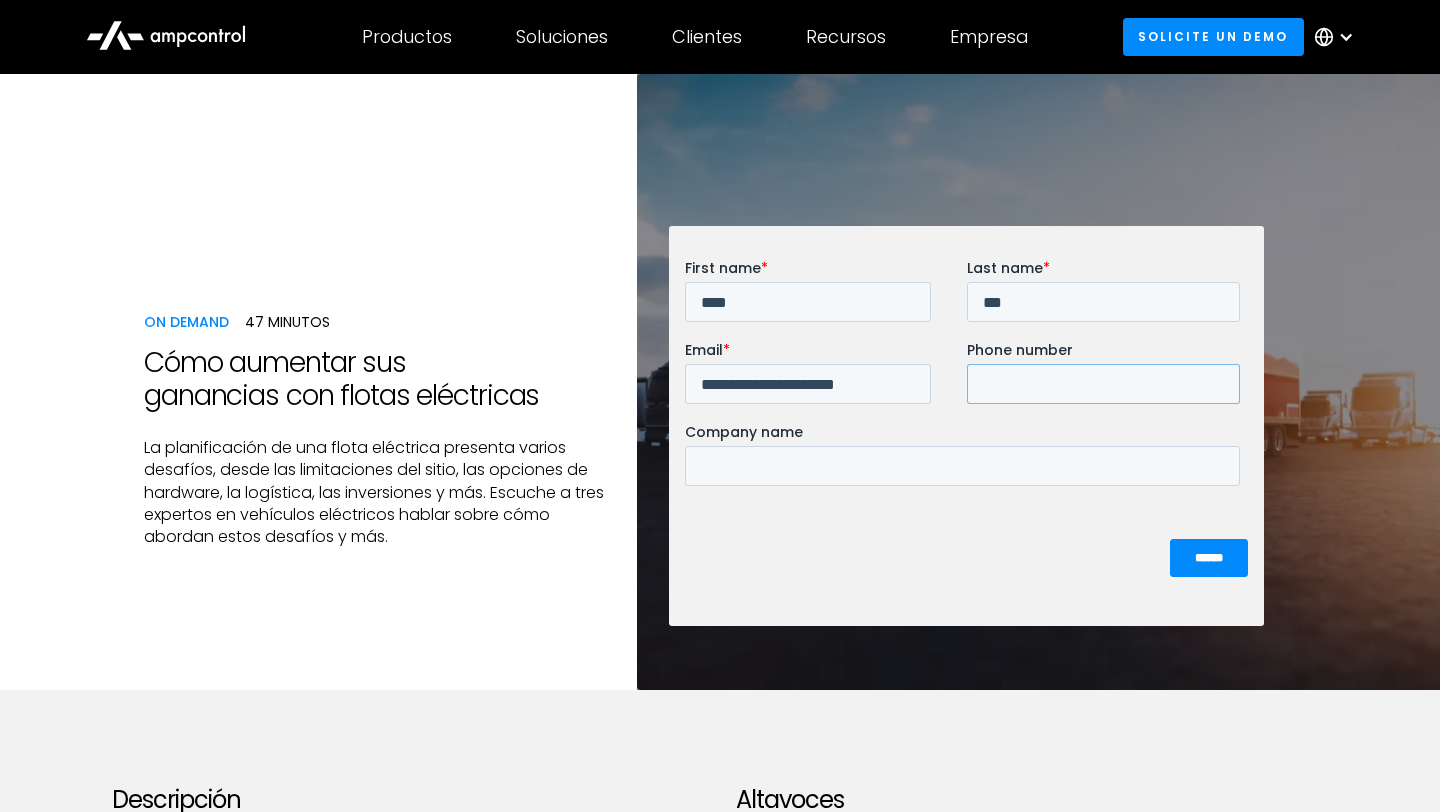 type on "**********" 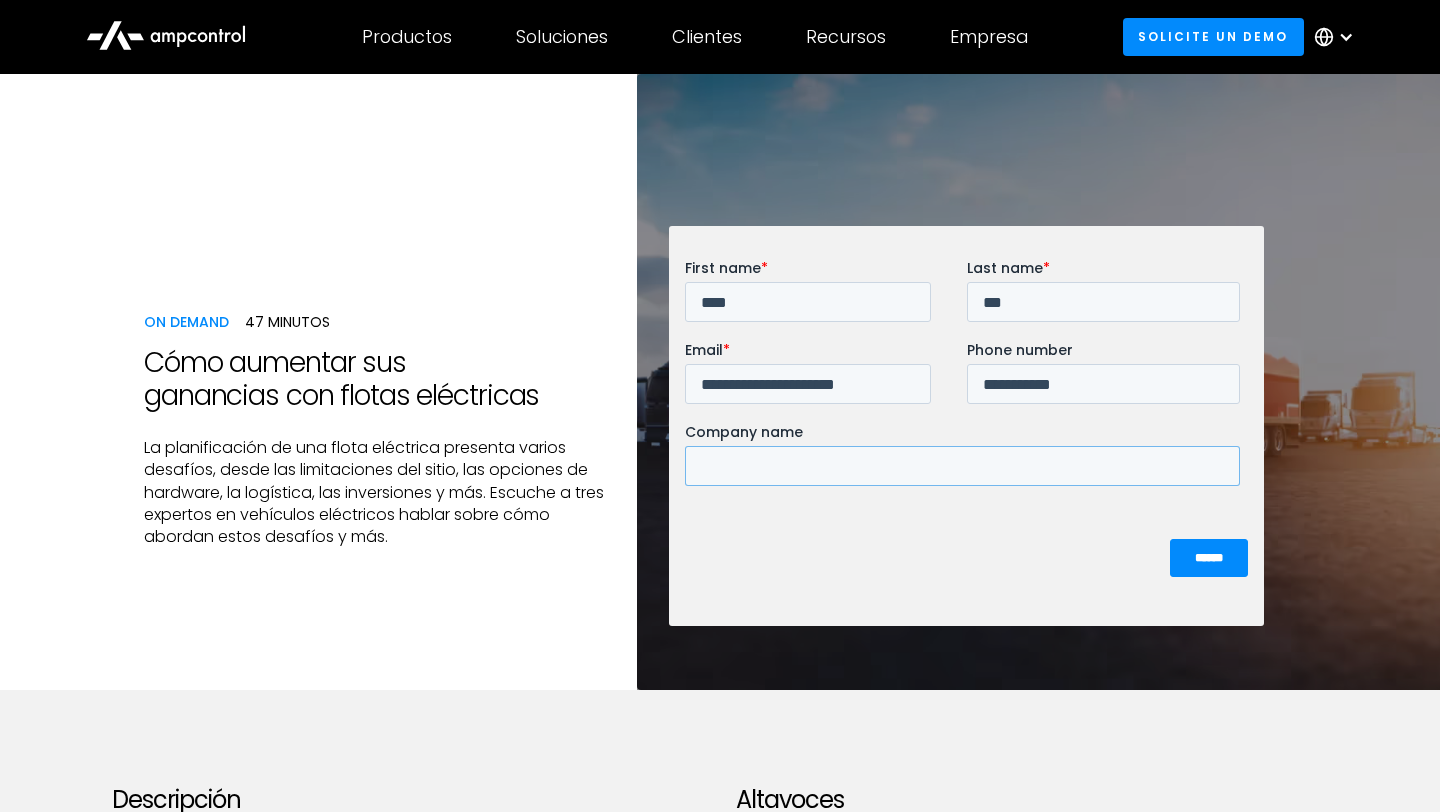 click on "Company name" at bounding box center [961, 466] 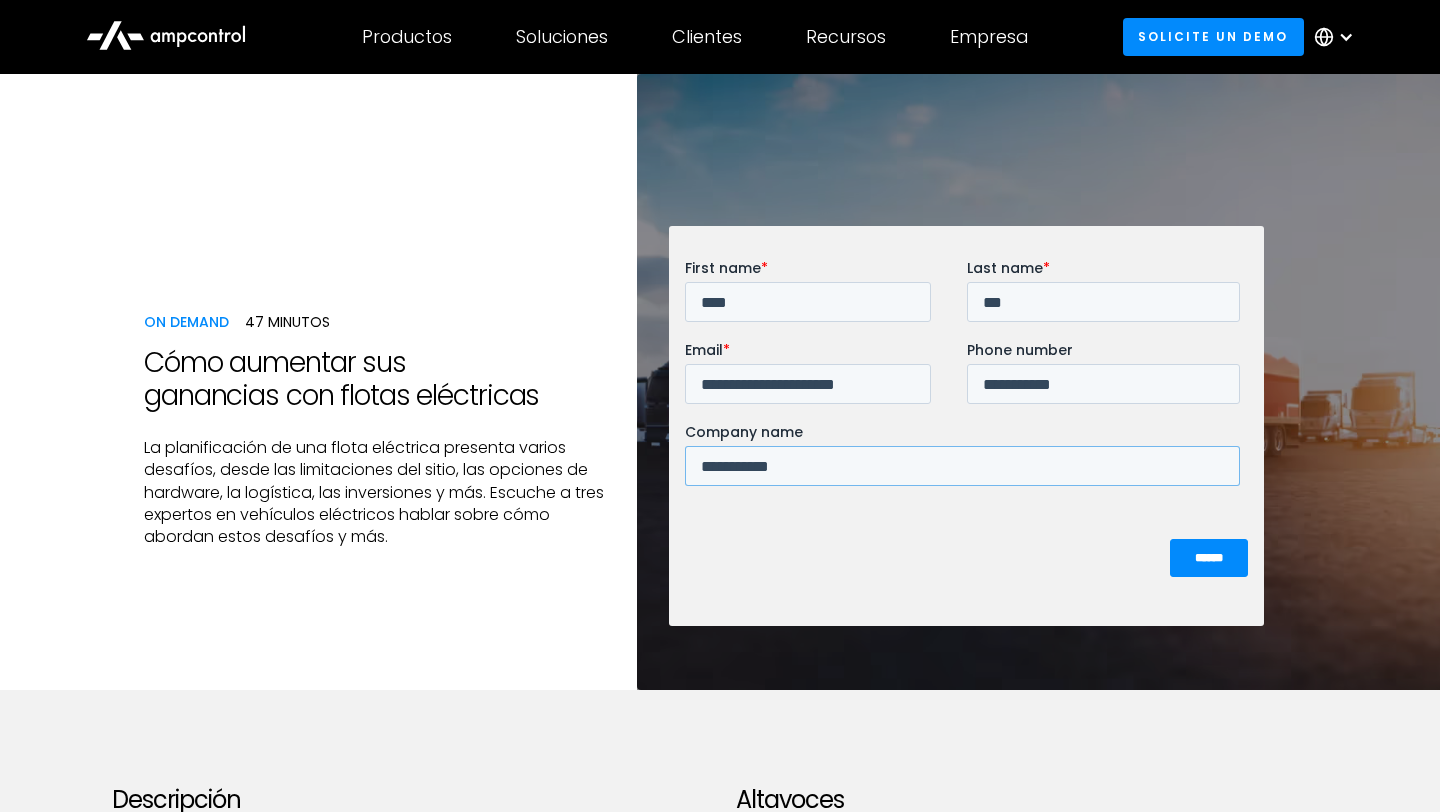 type on "**********" 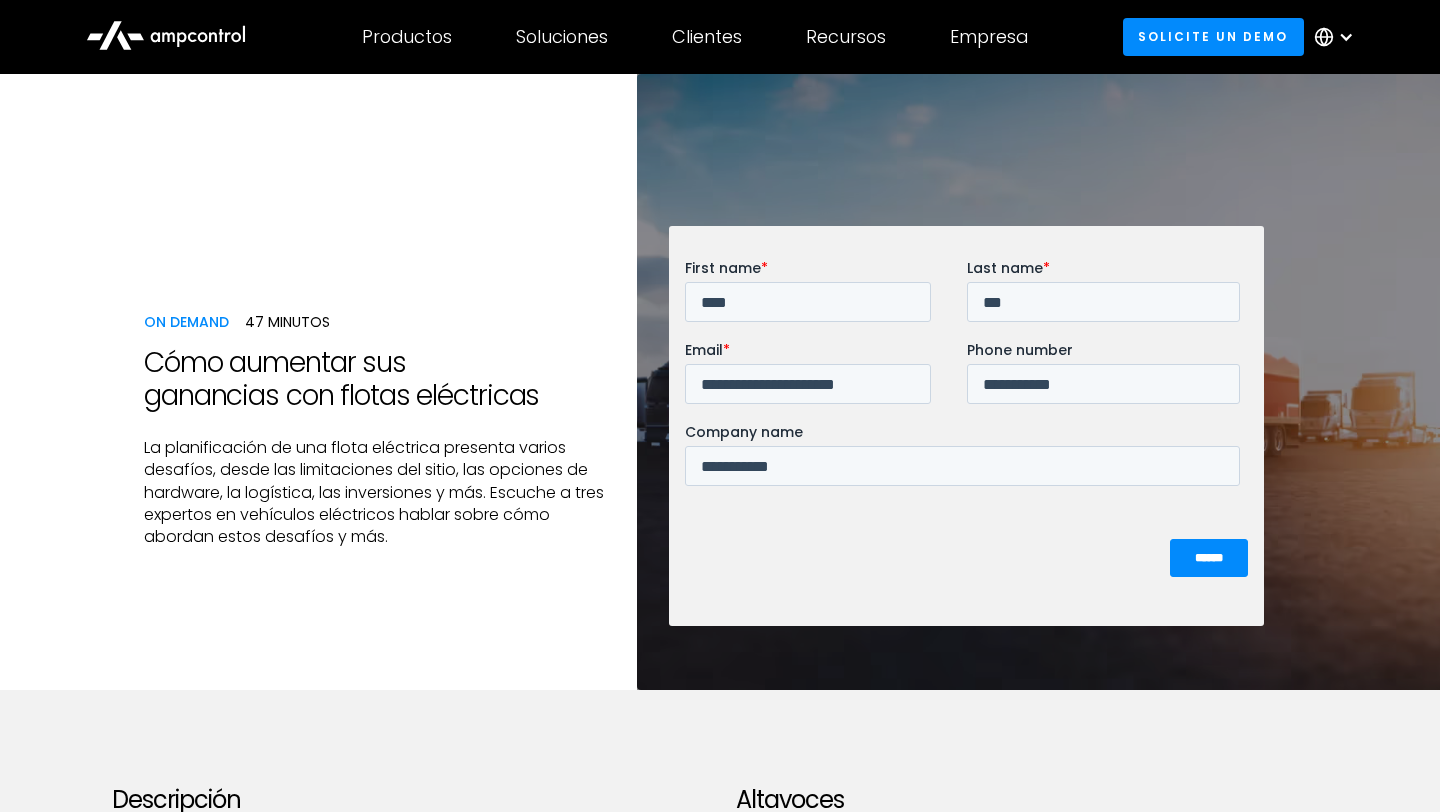 click on "******" at bounding box center (1208, 558) 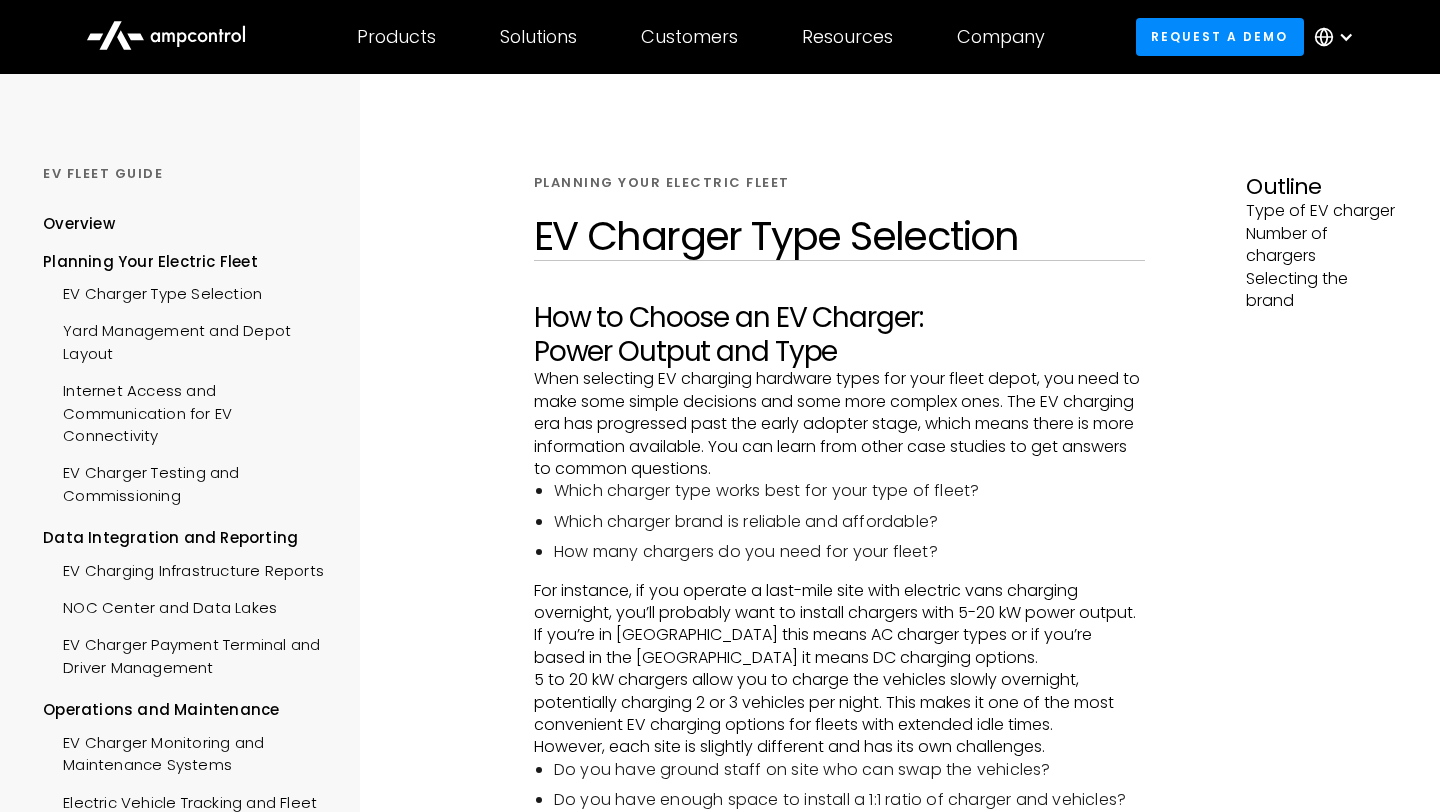 scroll, scrollTop: 0, scrollLeft: 0, axis: both 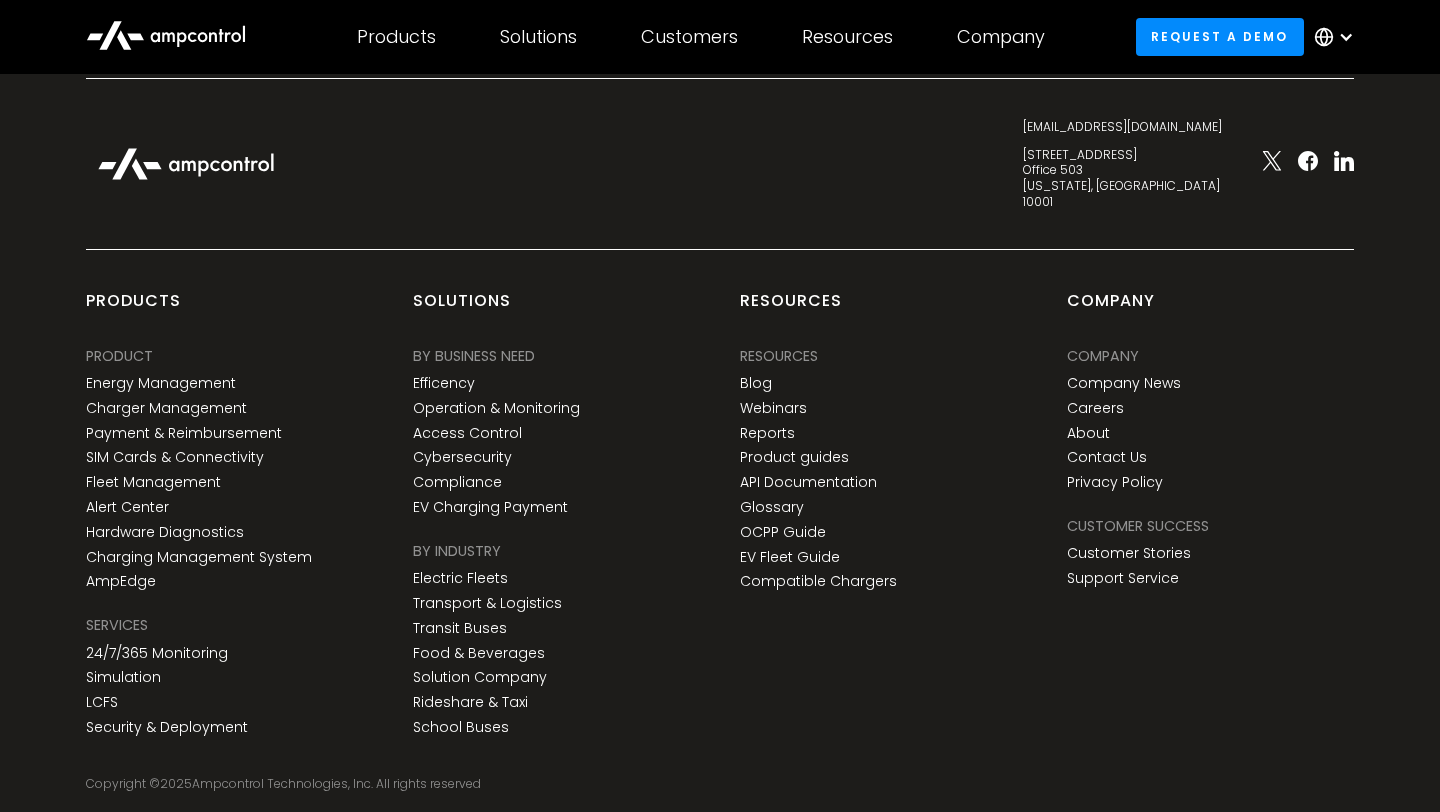 drag, startPoint x: 535, startPoint y: 185, endPoint x: 1075, endPoint y: 811, distance: 826.7261 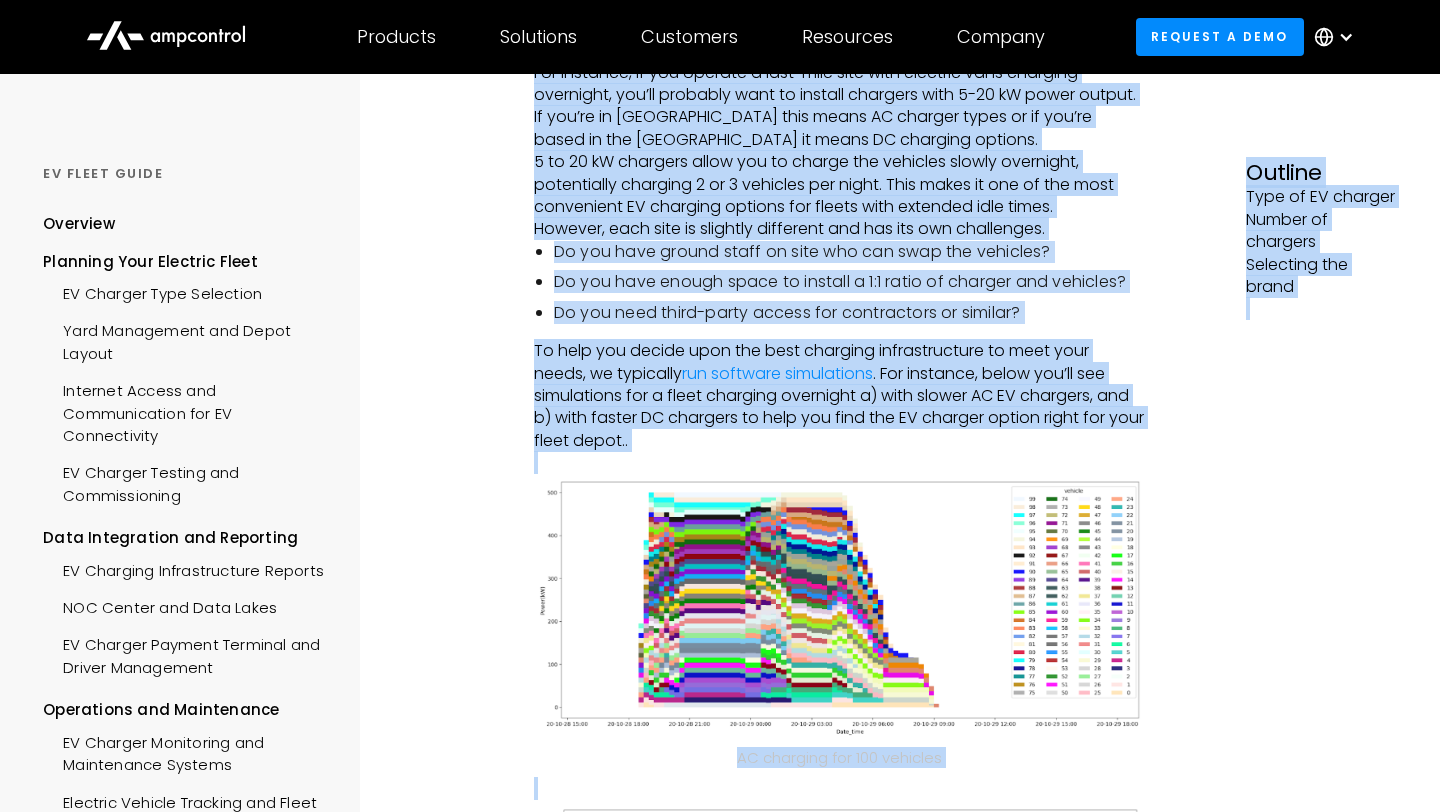 scroll, scrollTop: 483, scrollLeft: 0, axis: vertical 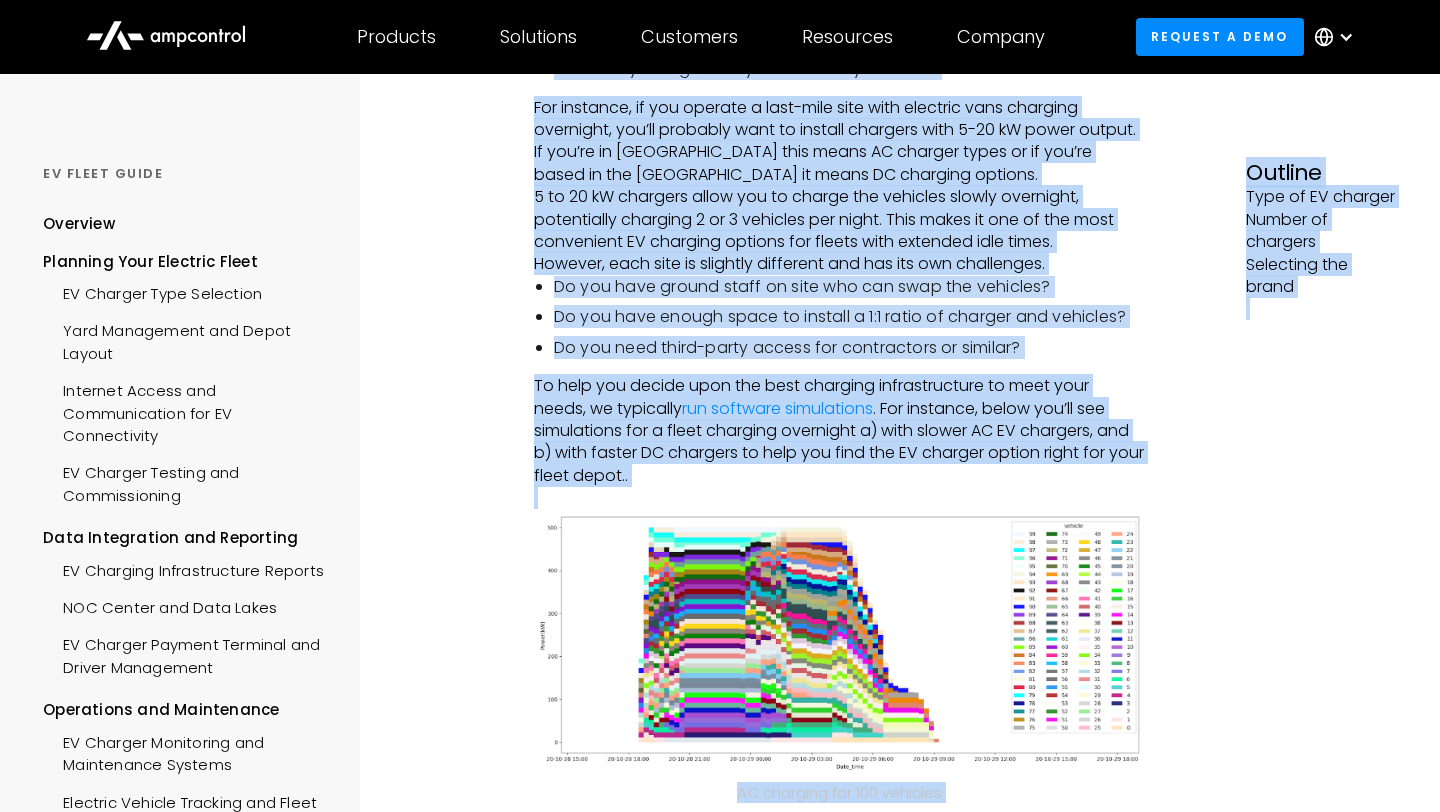 click on "Outline Type of EV charger Number of chargers Selecting the brand ‍" at bounding box center [1343, 1226] 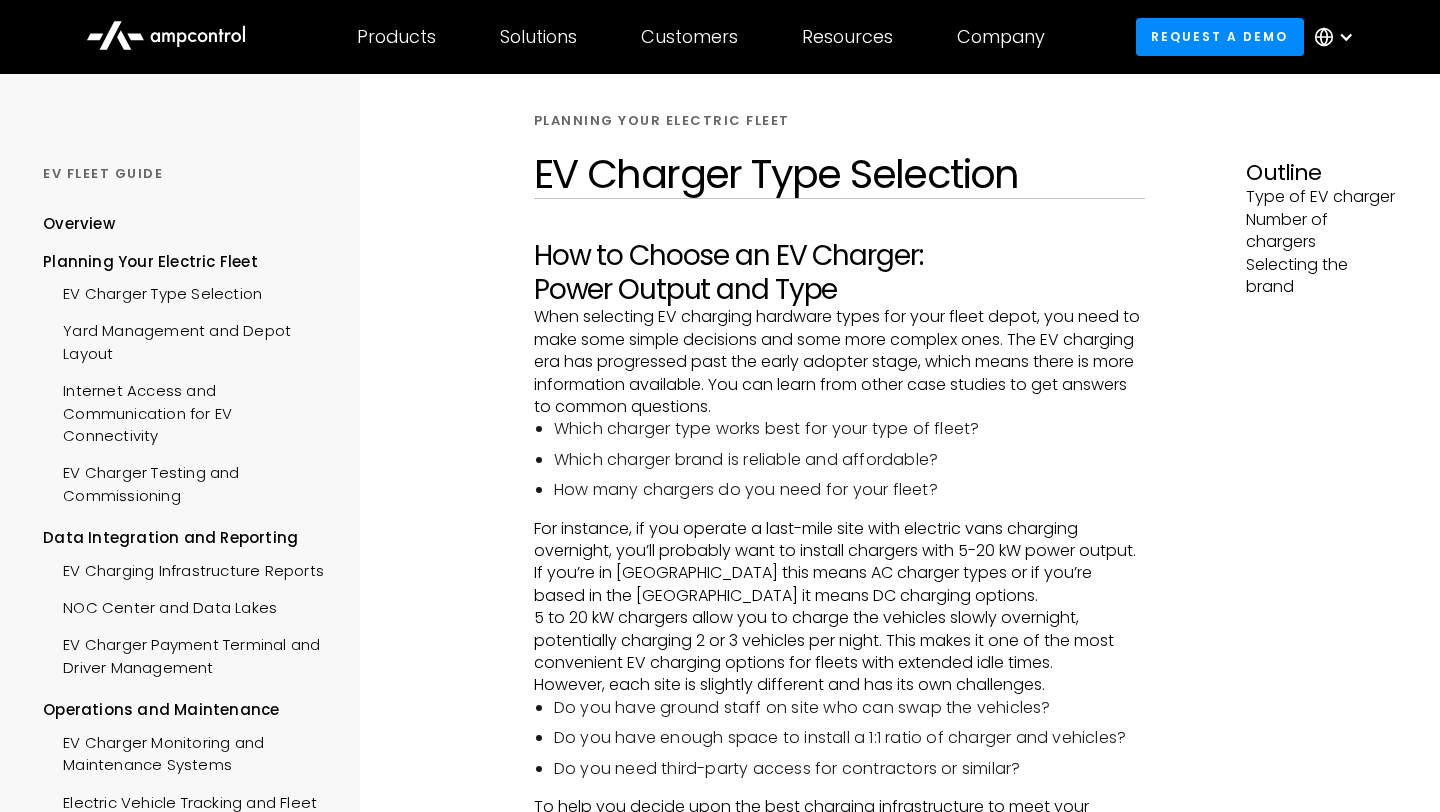 scroll, scrollTop: 0, scrollLeft: 0, axis: both 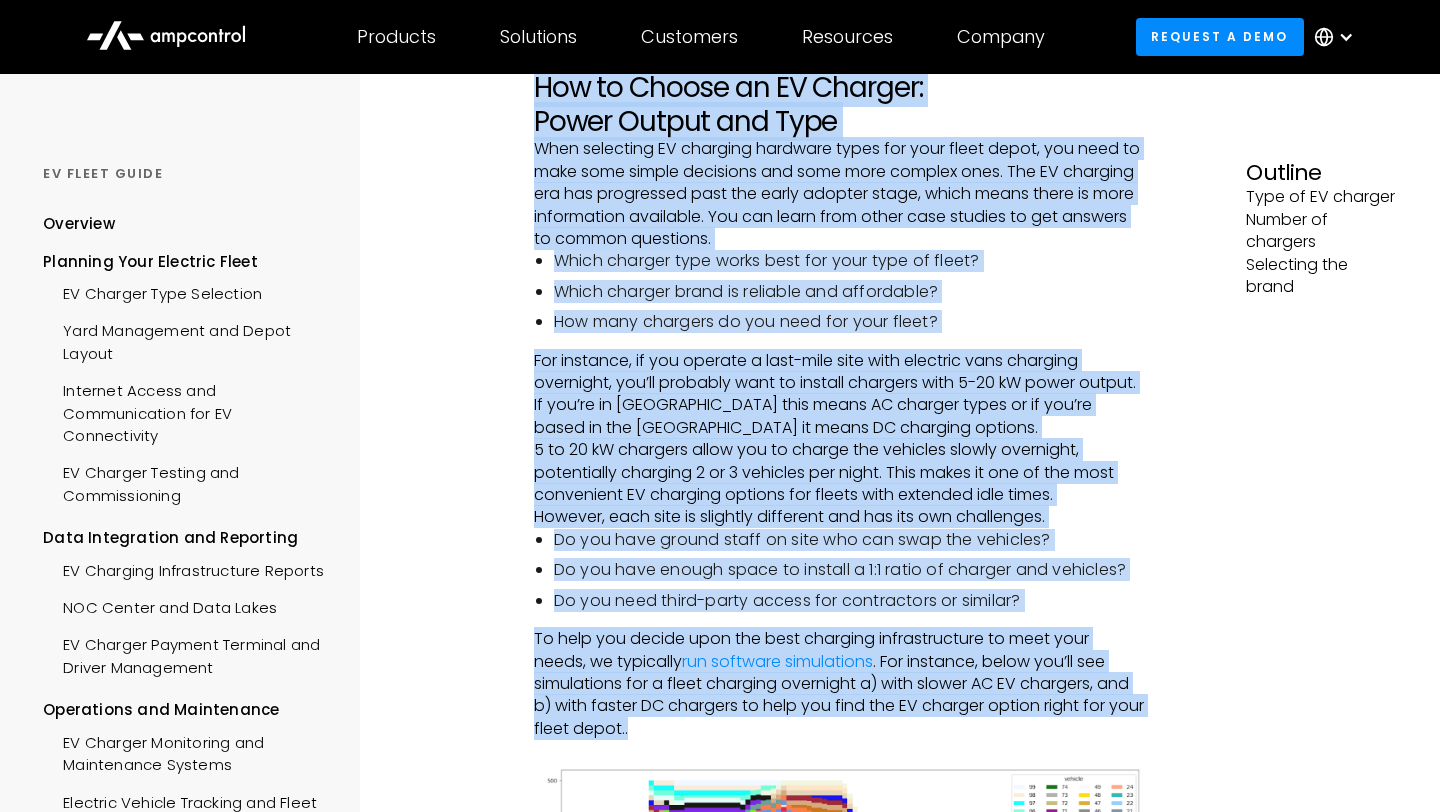 drag, startPoint x: 532, startPoint y: 180, endPoint x: 1084, endPoint y: 724, distance: 775.0097 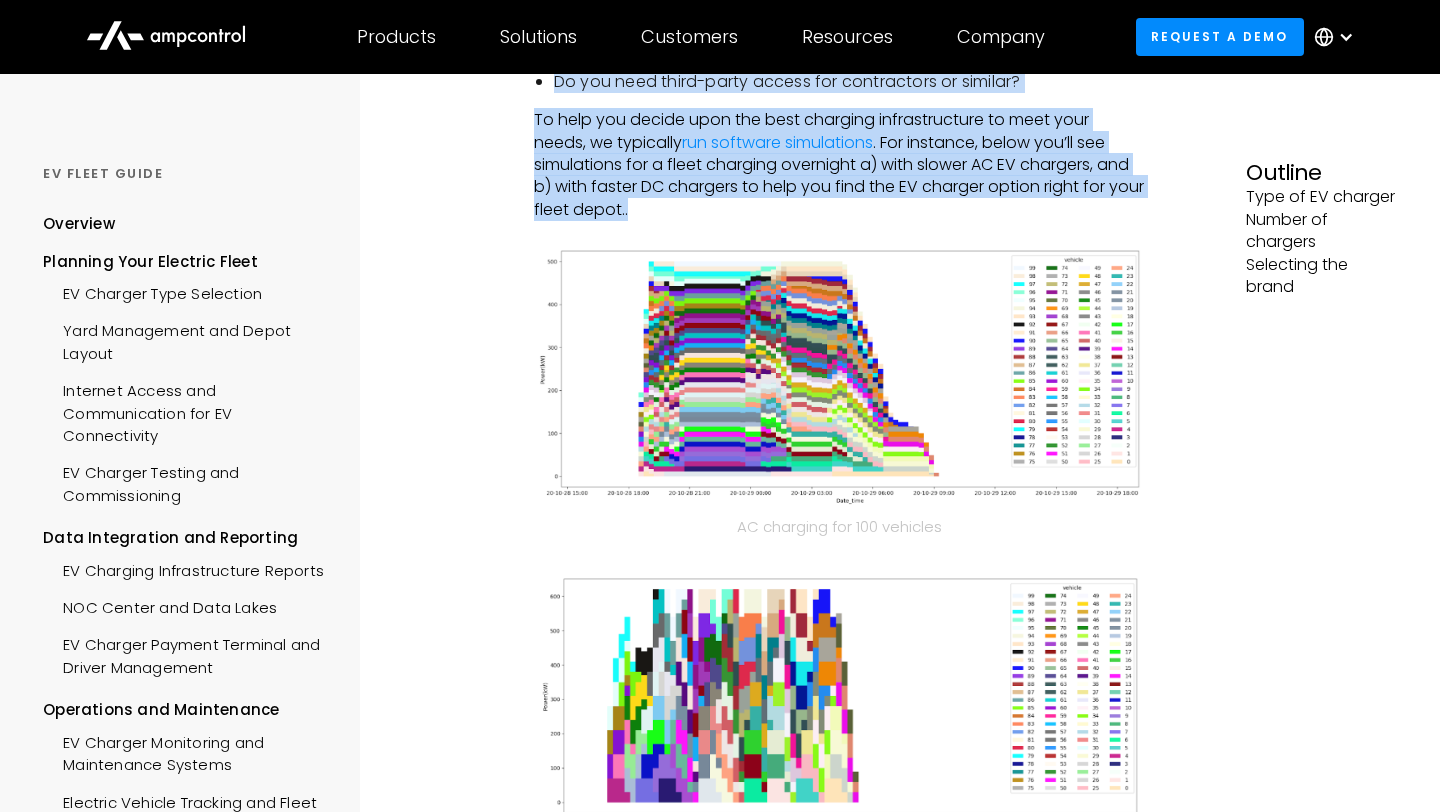 scroll, scrollTop: 786, scrollLeft: 0, axis: vertical 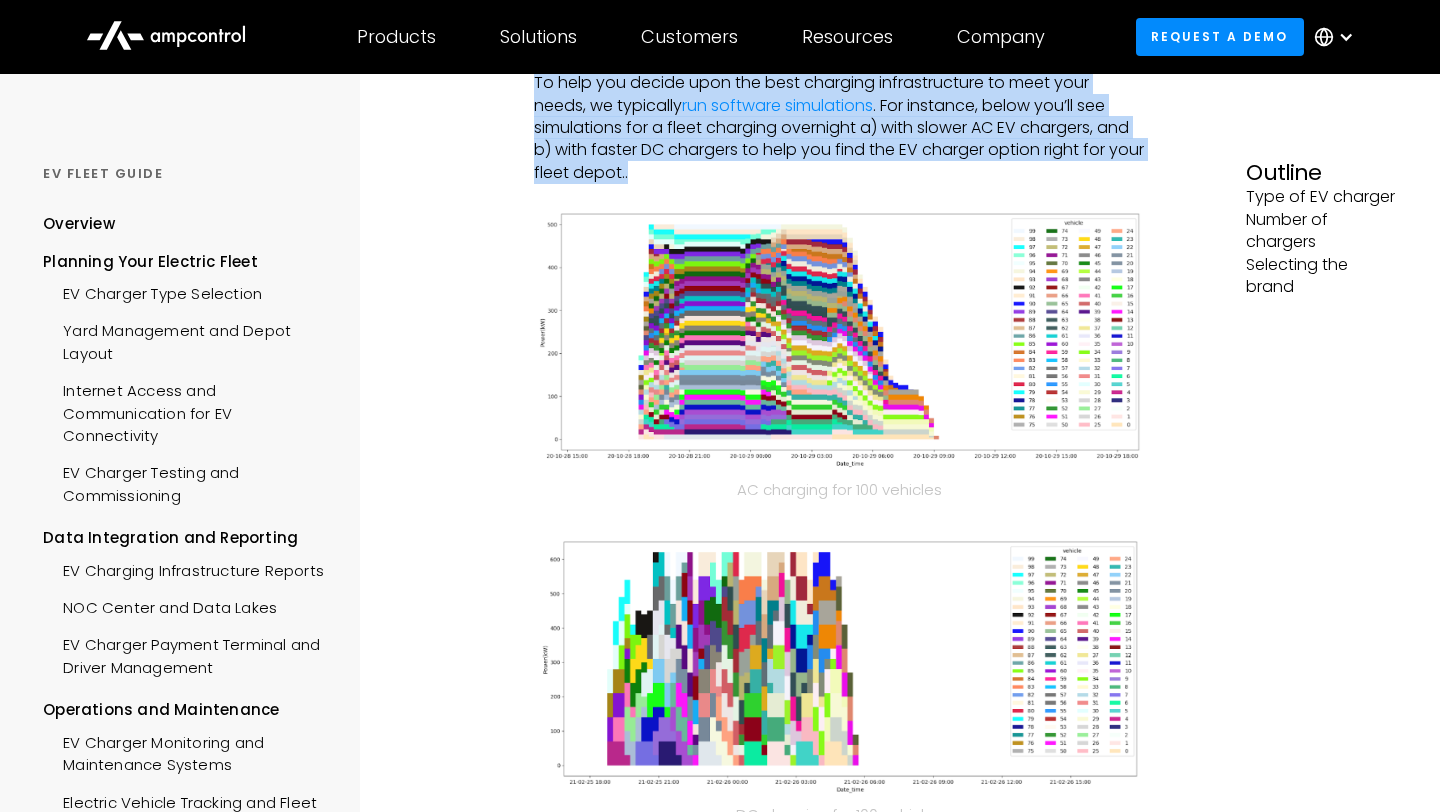 click at bounding box center (839, 341) 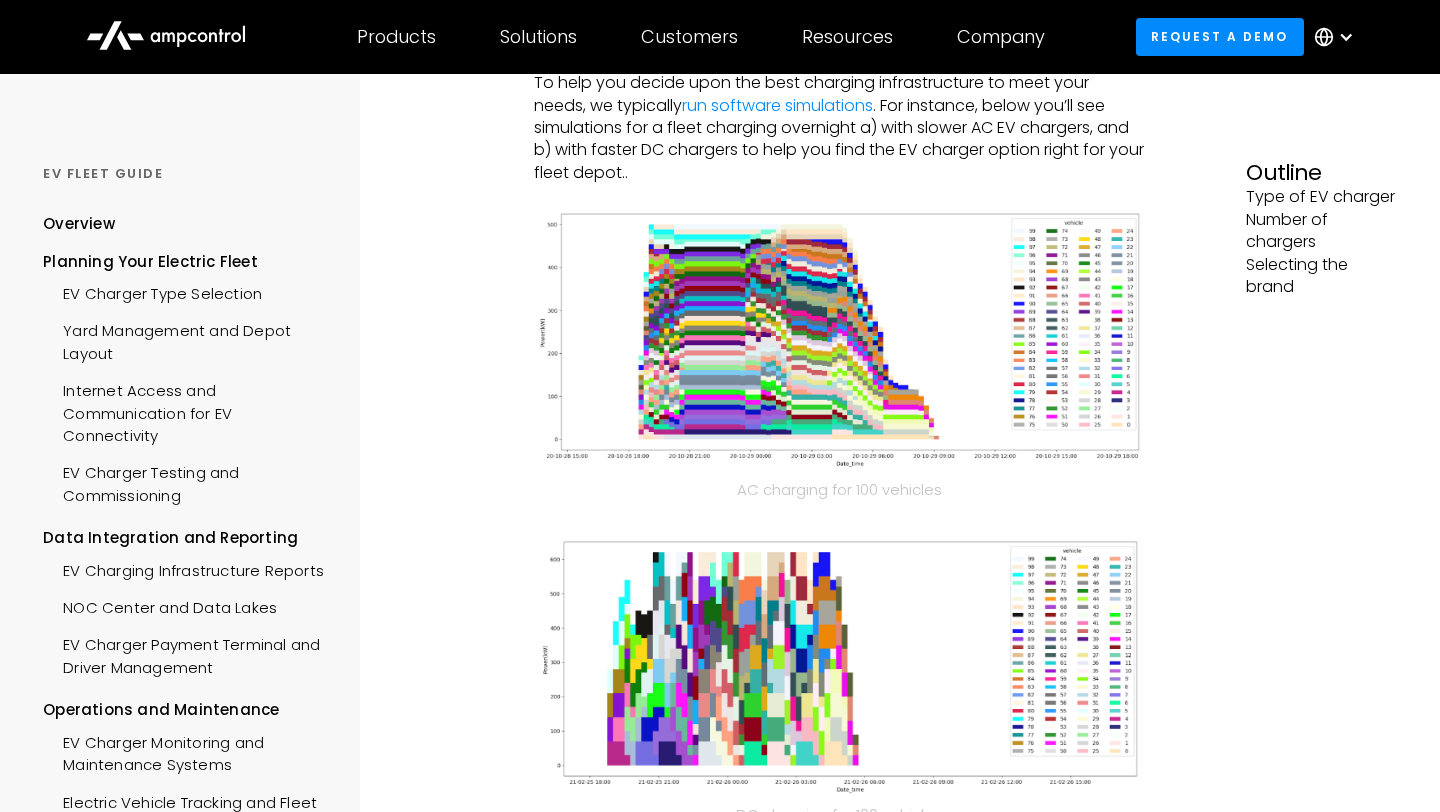 click on "Planning Your Electric Fleet EV Charger Type Selection How to Choose an EV Charger: Power Output and Type When selecting EV charging hardware types for your fleet depot, you need to make some simple decisions and some more complex ones. The EV charging era has progressed past the early adopter stage, which means there is more information available. You can learn from other case studies to get answers to common questions. Which charger type works best for your type of fleet?  Which charger brand is reliable and affordable?  How many chargers do you need for your fleet?  For instance, if you operate a last-mile site with electric vans charging overnight, you’ll probably want to install chargers with 5-20 kW power output. If you’re in Europe this means AC charger types or if you’re based in the Americas it means DC charging options. However, each site is slightly different and has its own challenges.  Do you have ground staff on site who can swap the vehicles?  run software simulations ‍ ‍ ‍" at bounding box center (839, 923) 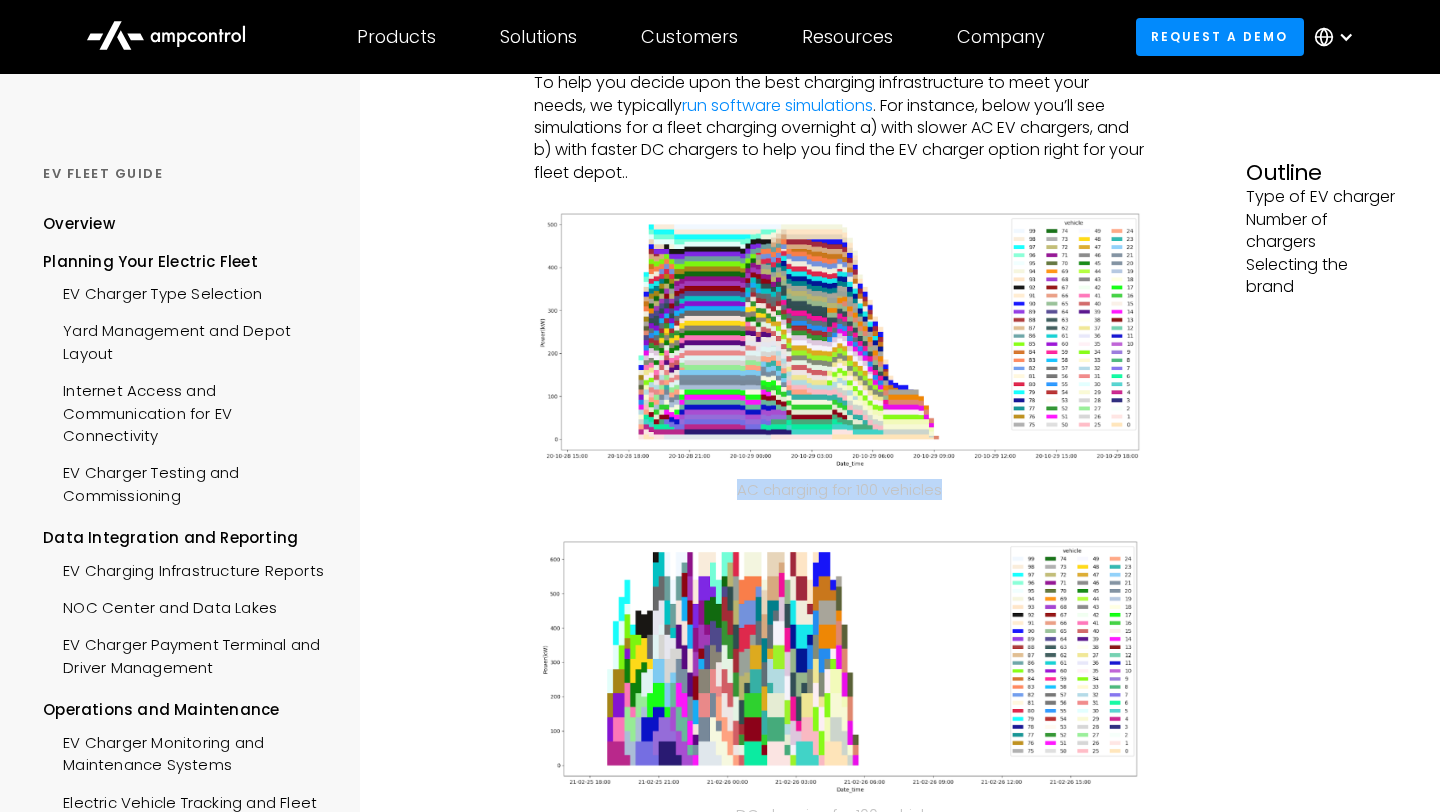 drag, startPoint x: 735, startPoint y: 491, endPoint x: 973, endPoint y: 488, distance: 238.0189 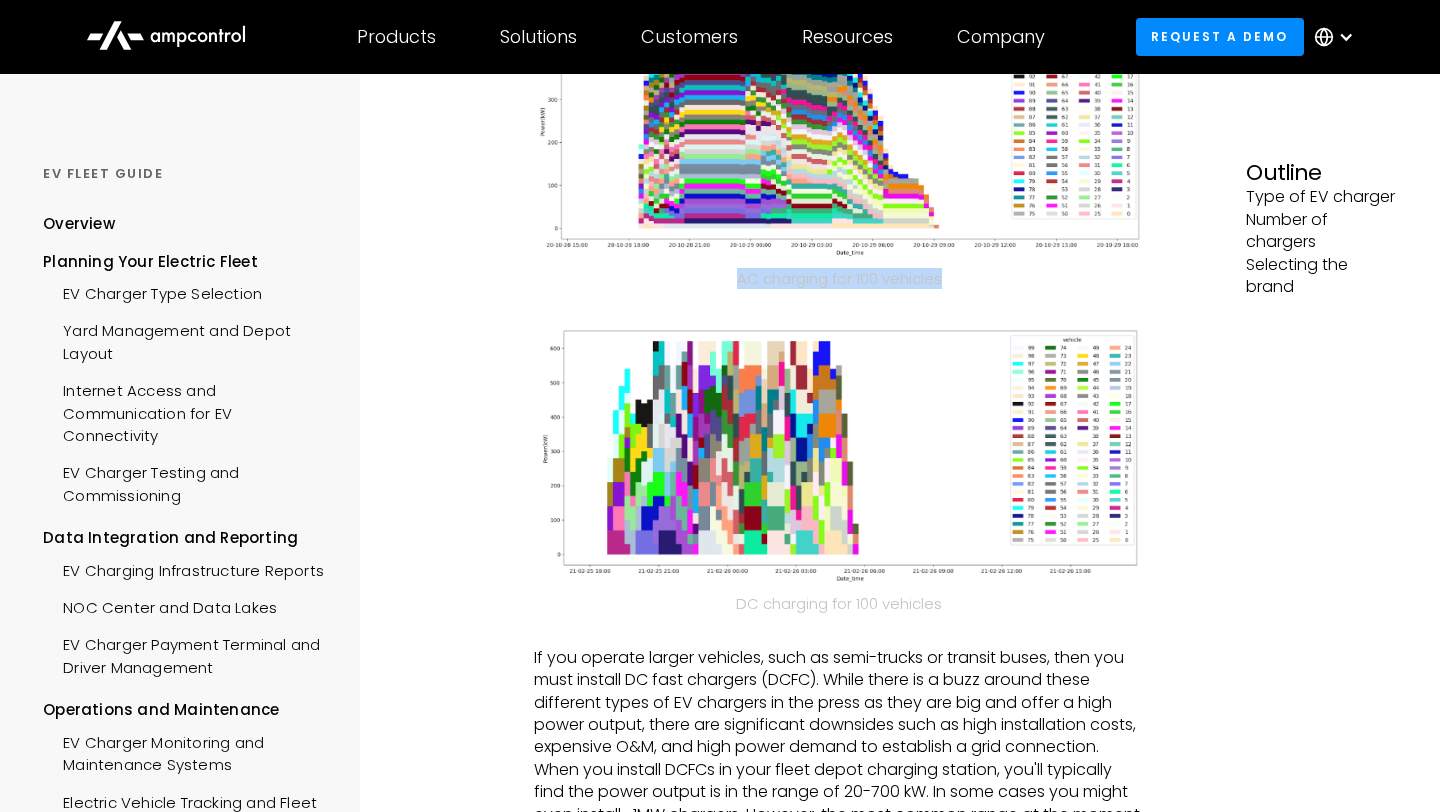 scroll, scrollTop: 1001, scrollLeft: 0, axis: vertical 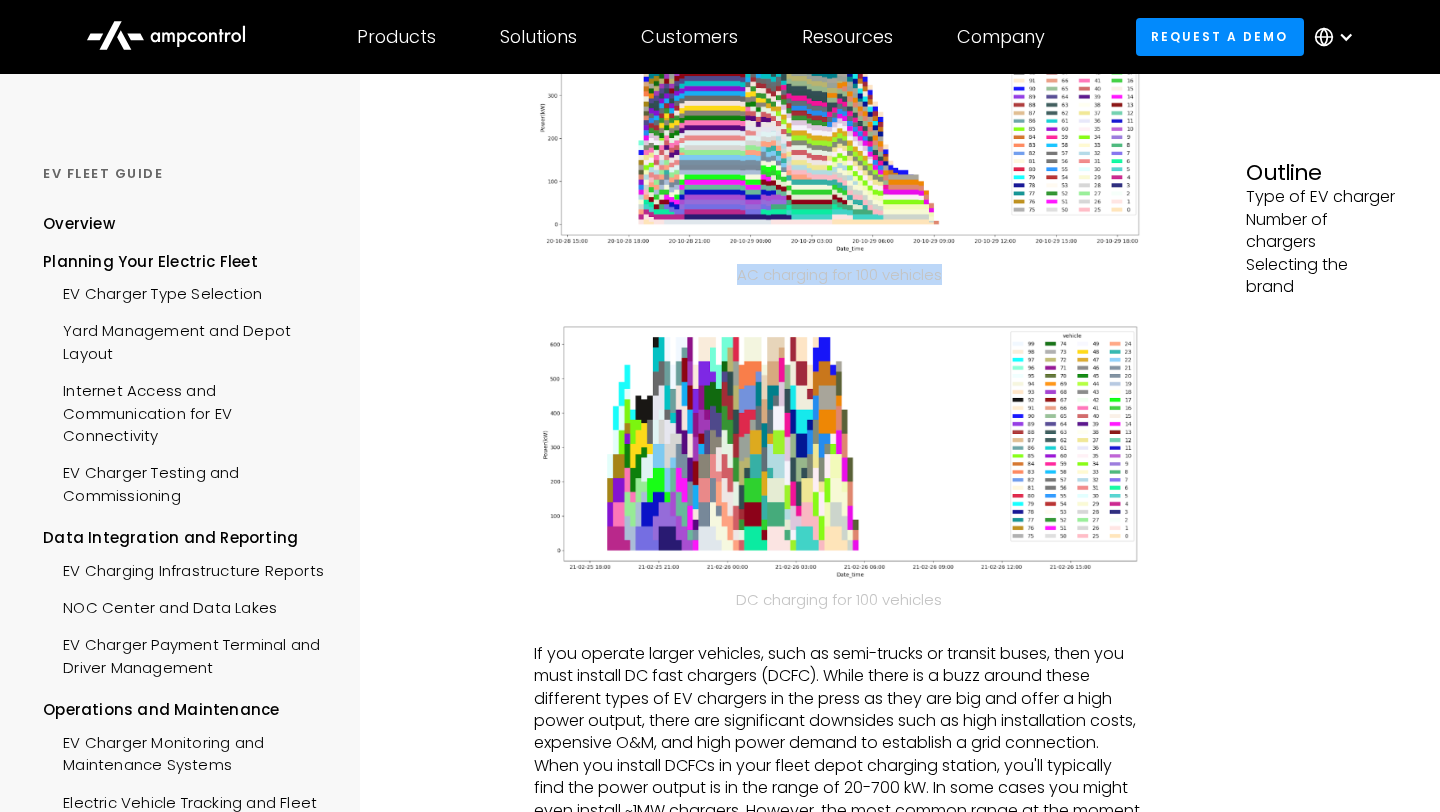 click at bounding box center (839, 451) 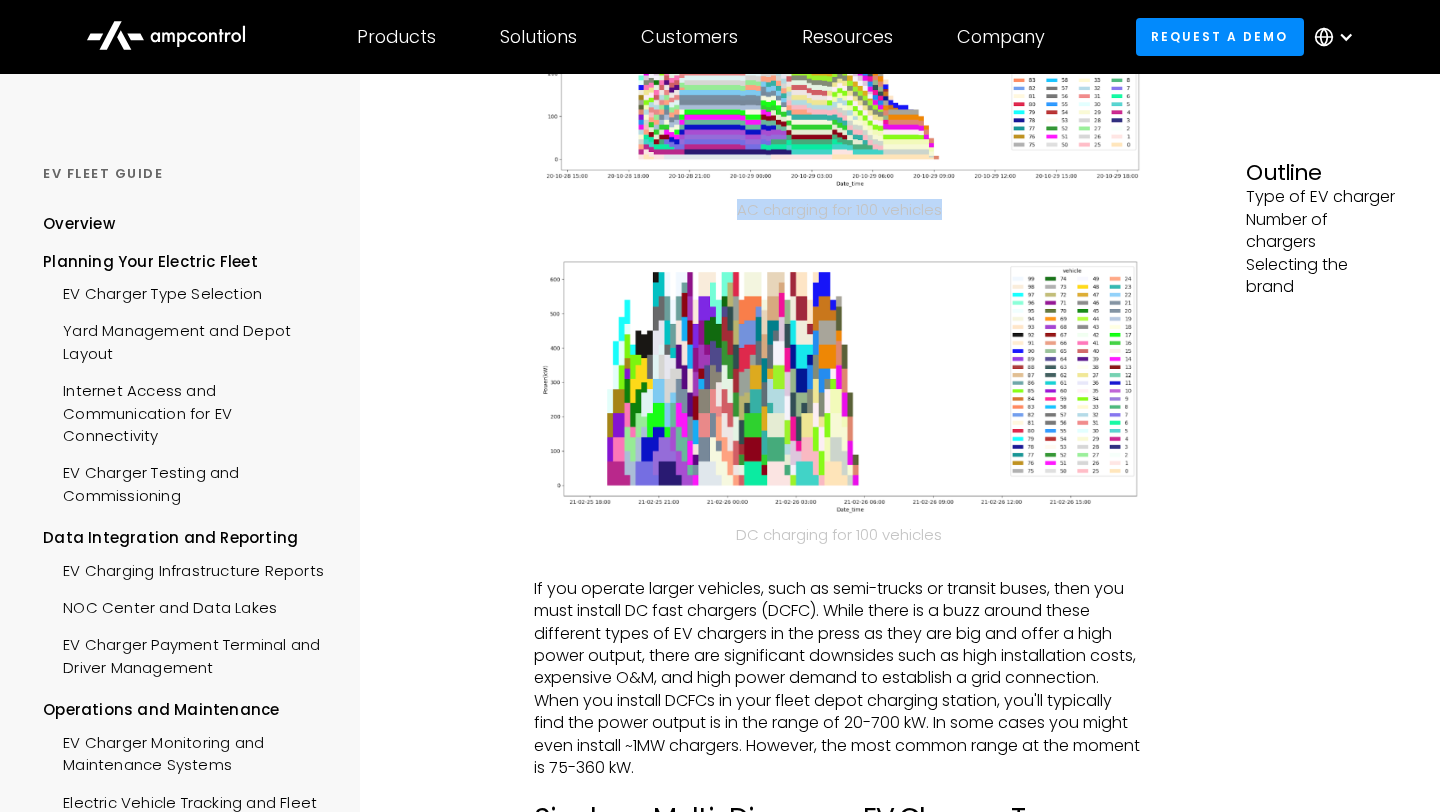 scroll, scrollTop: 1079, scrollLeft: 0, axis: vertical 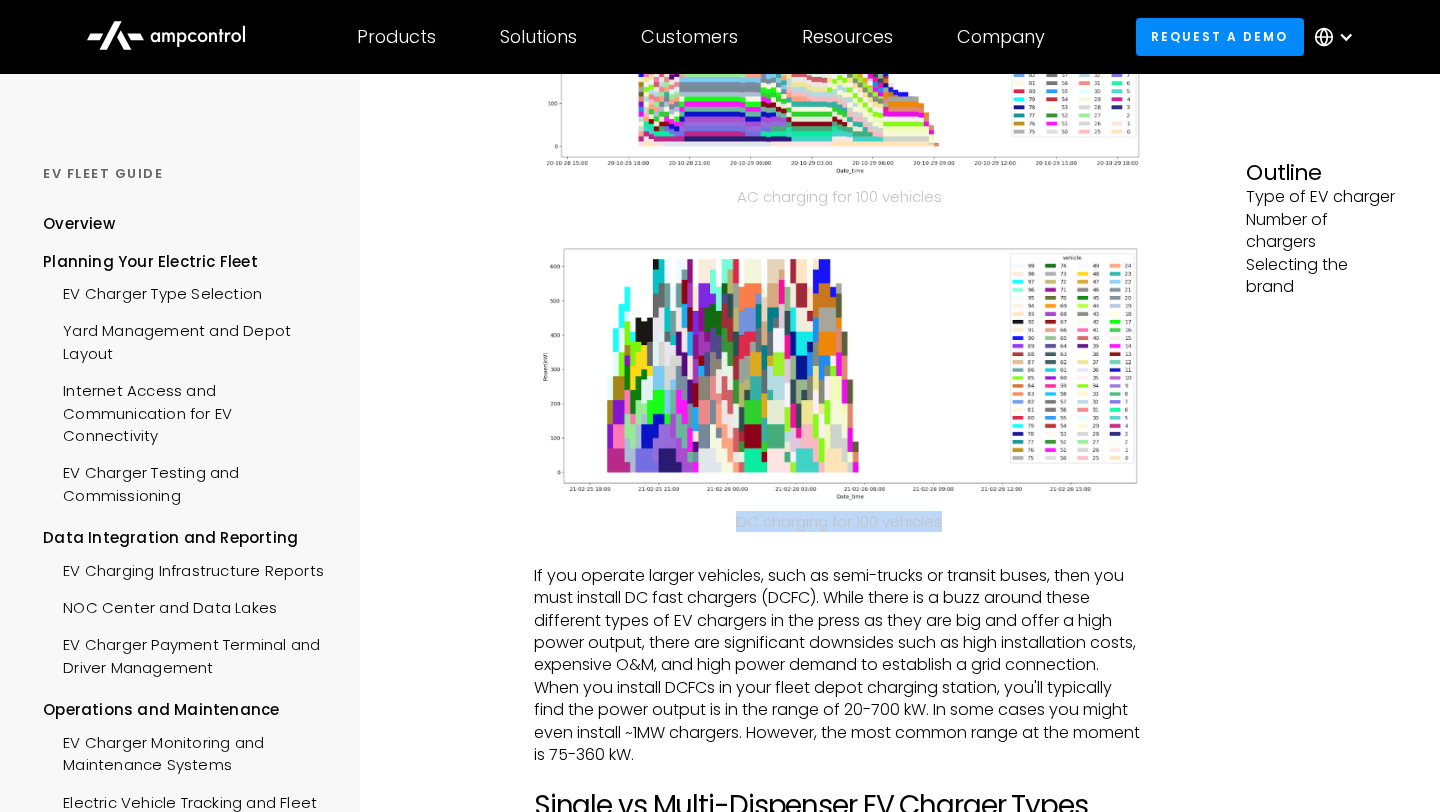 drag, startPoint x: 733, startPoint y: 521, endPoint x: 956, endPoint y: 522, distance: 223.00224 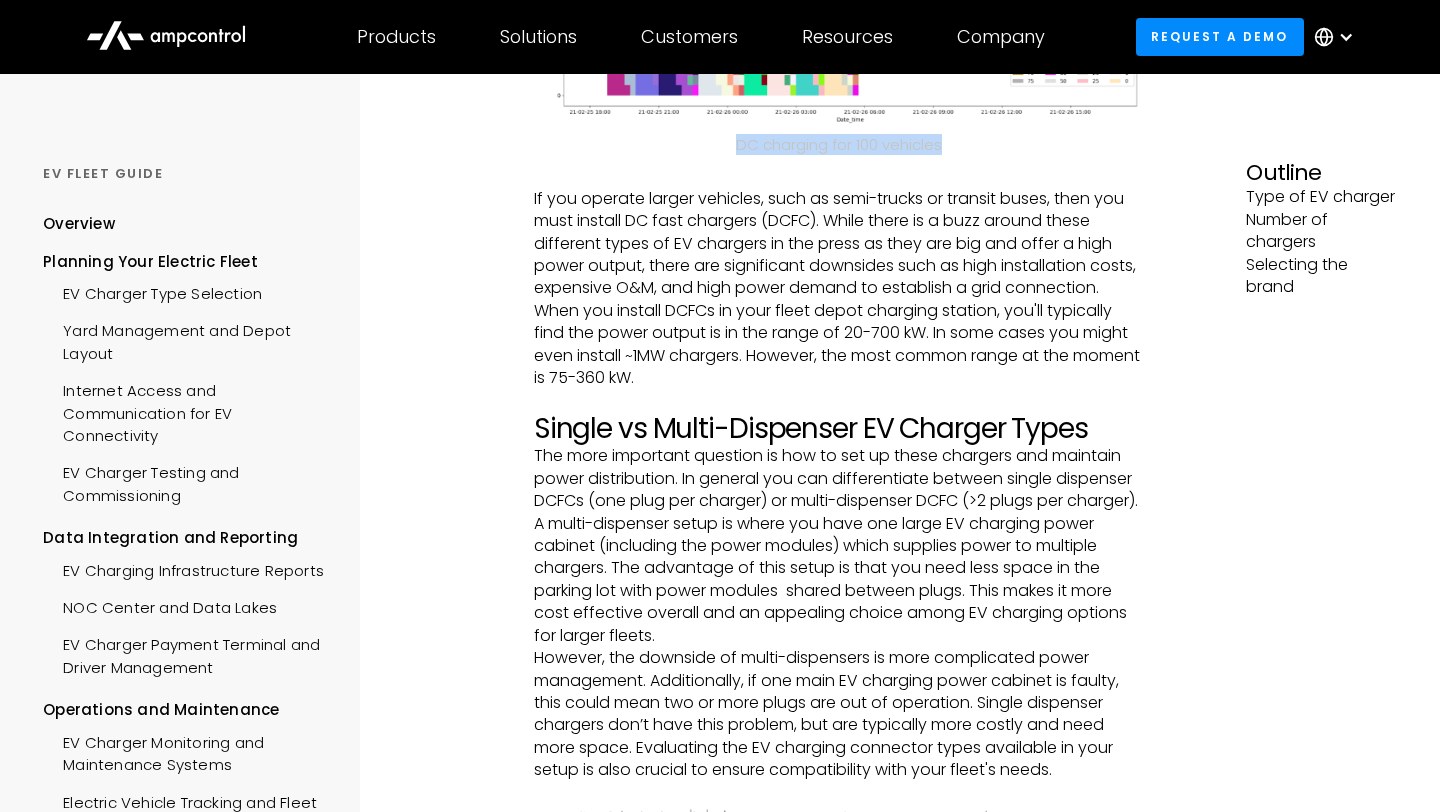 scroll, scrollTop: 1460, scrollLeft: 0, axis: vertical 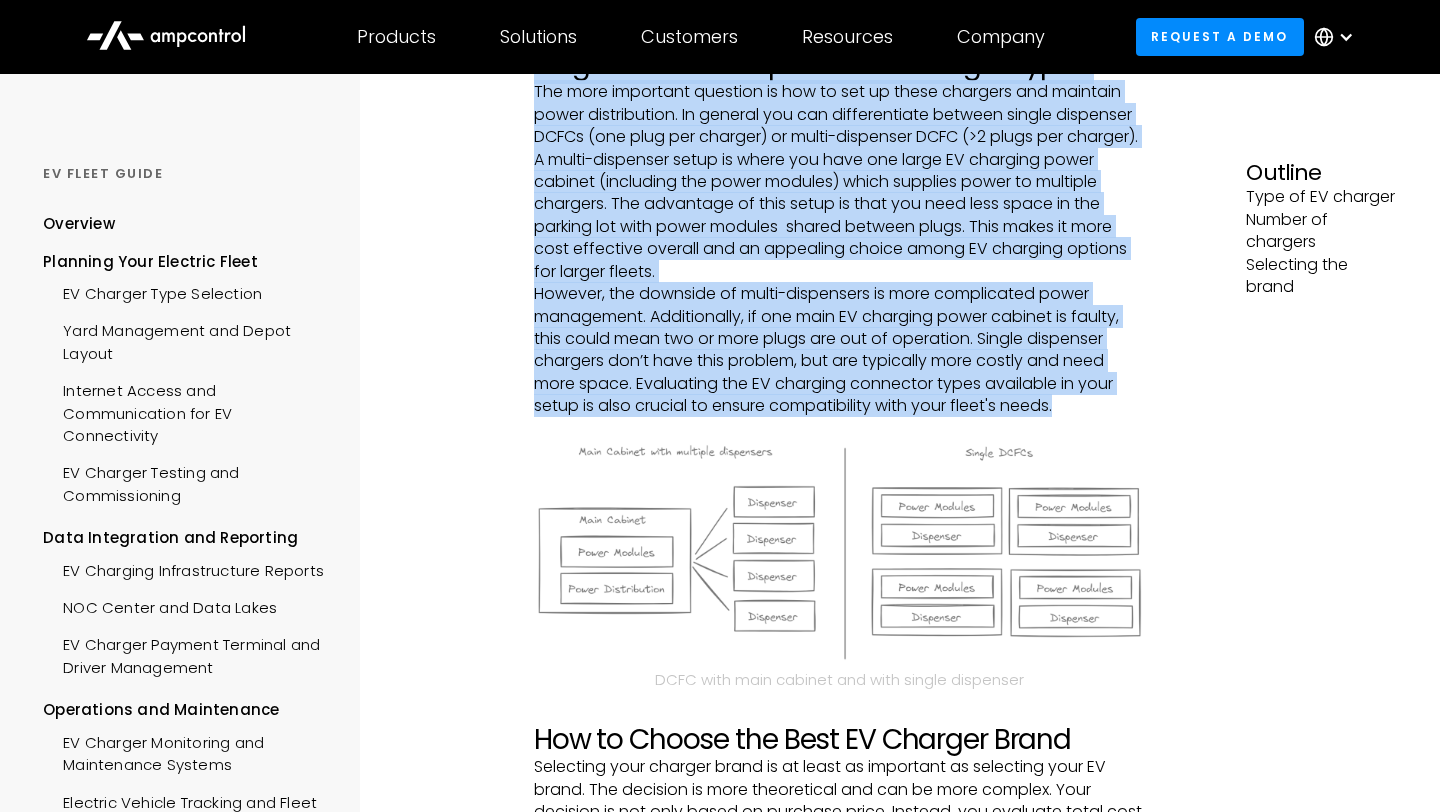 drag, startPoint x: 536, startPoint y: 193, endPoint x: 1078, endPoint y: 409, distance: 583.4552 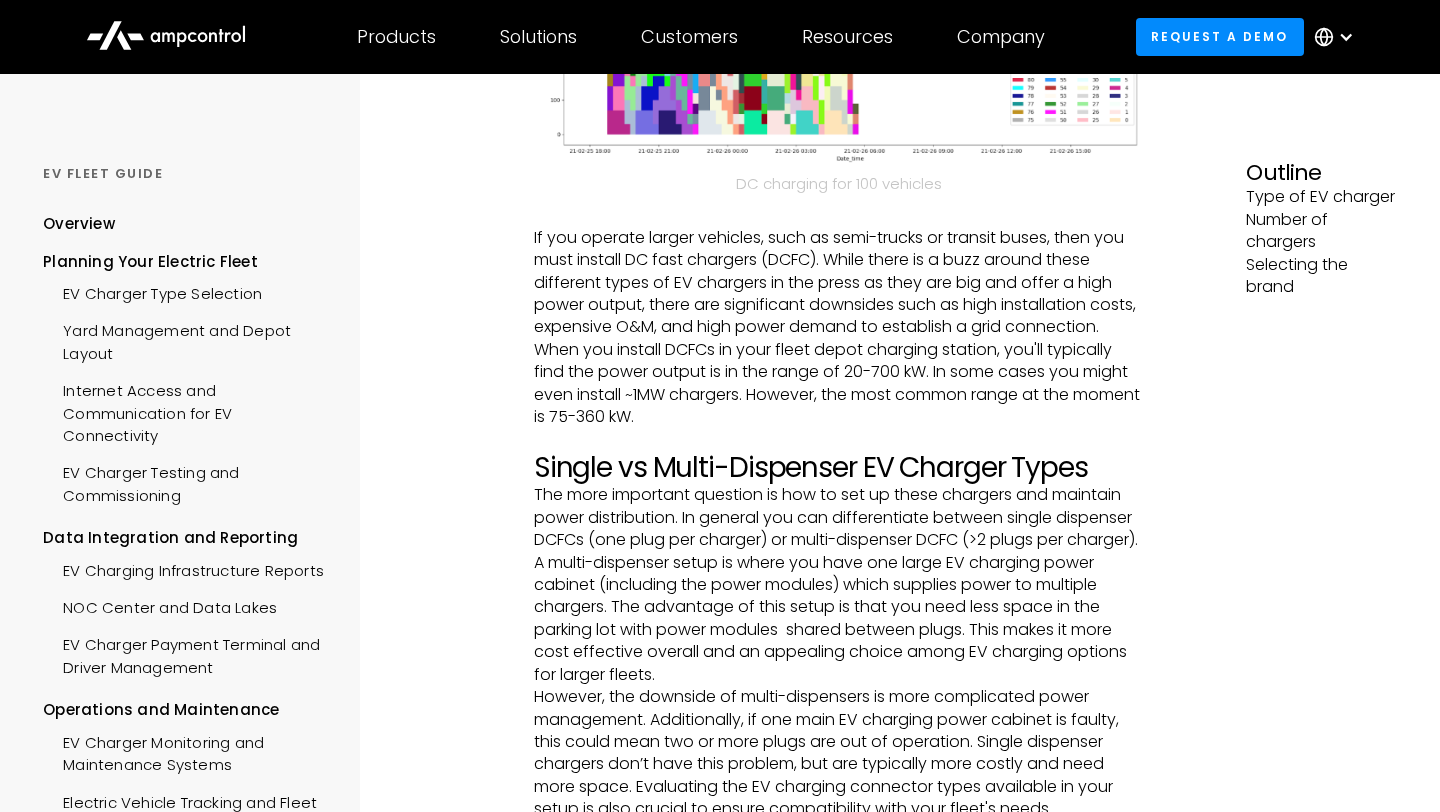 scroll, scrollTop: 1416, scrollLeft: 0, axis: vertical 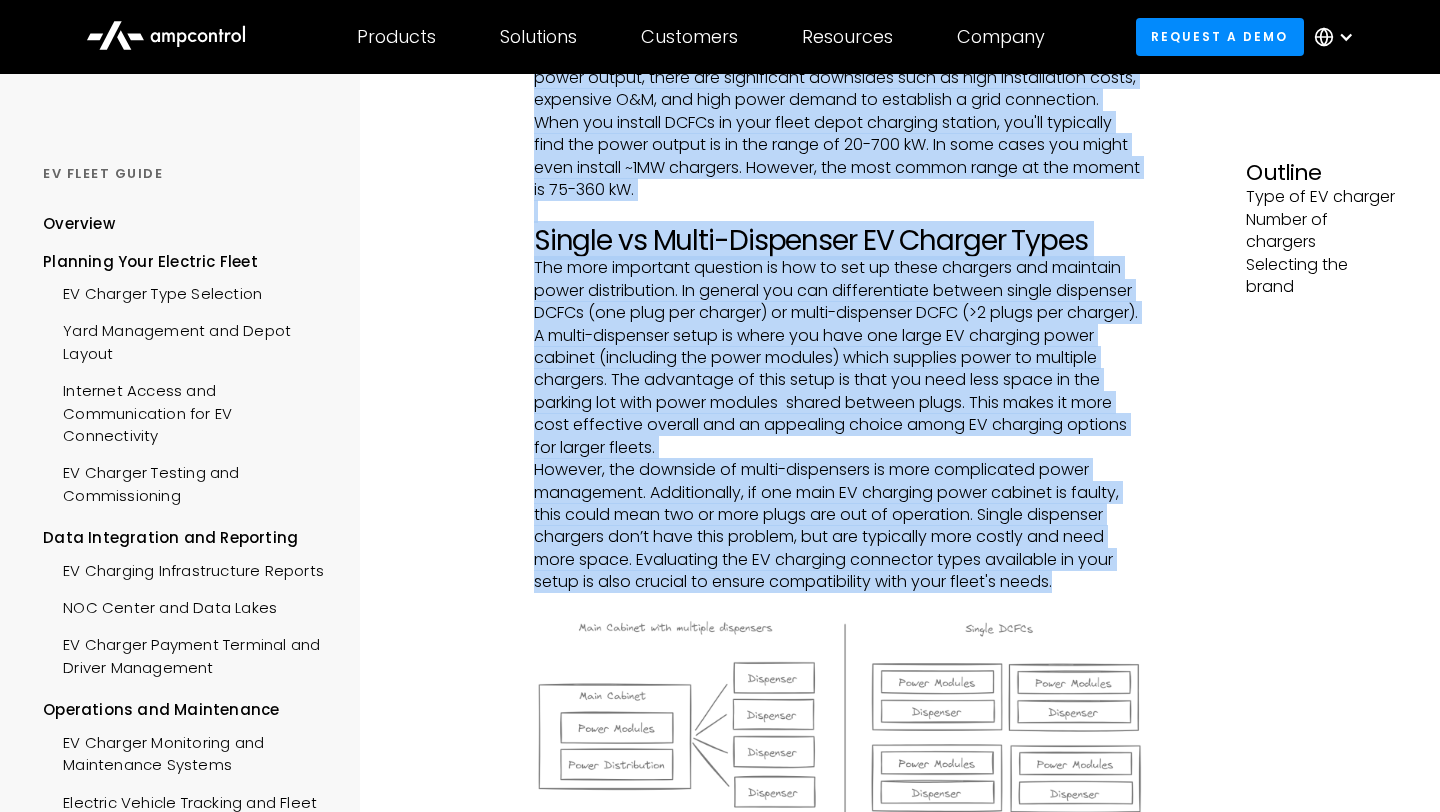 drag, startPoint x: 533, startPoint y: 237, endPoint x: 1071, endPoint y: 591, distance: 644.0186 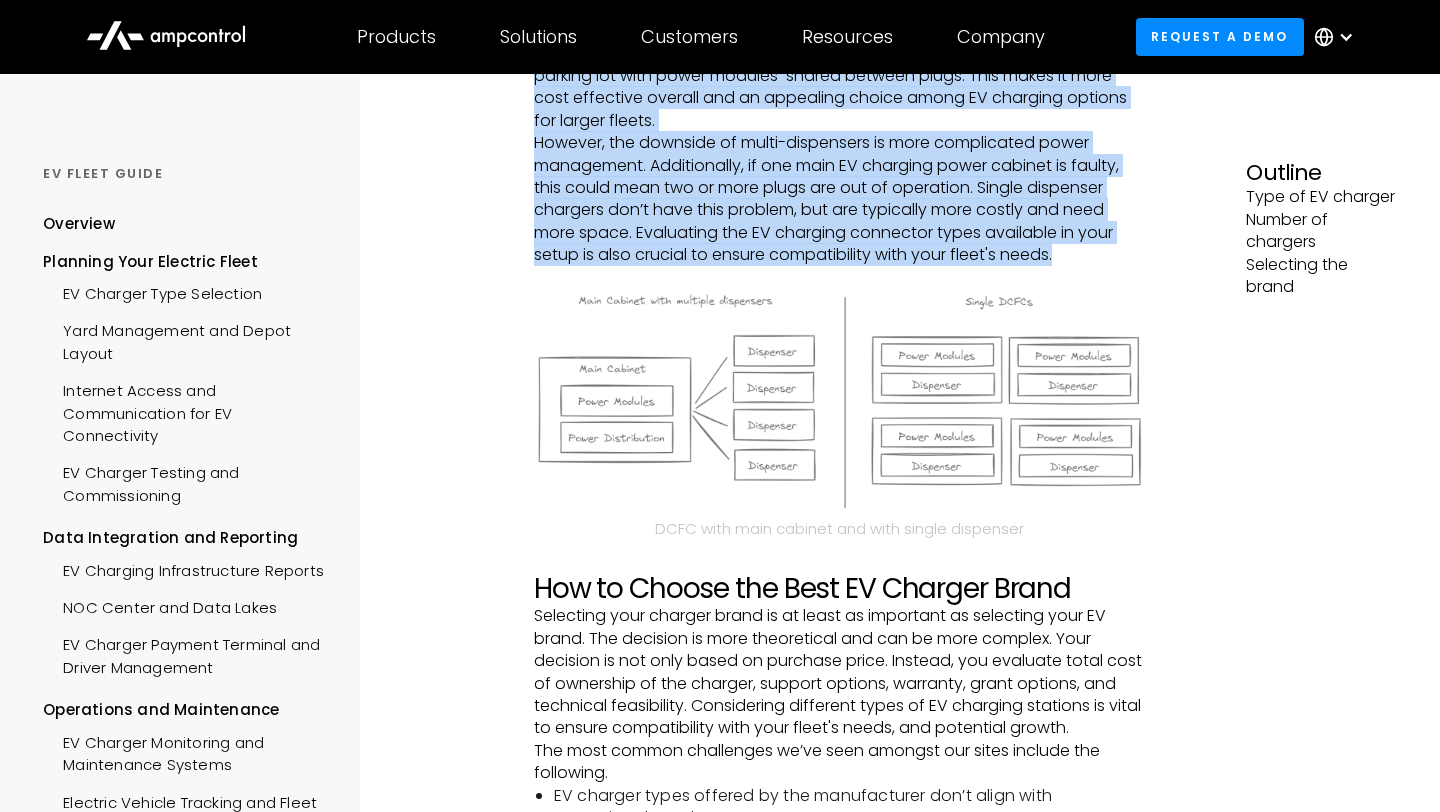scroll, scrollTop: 1976, scrollLeft: 0, axis: vertical 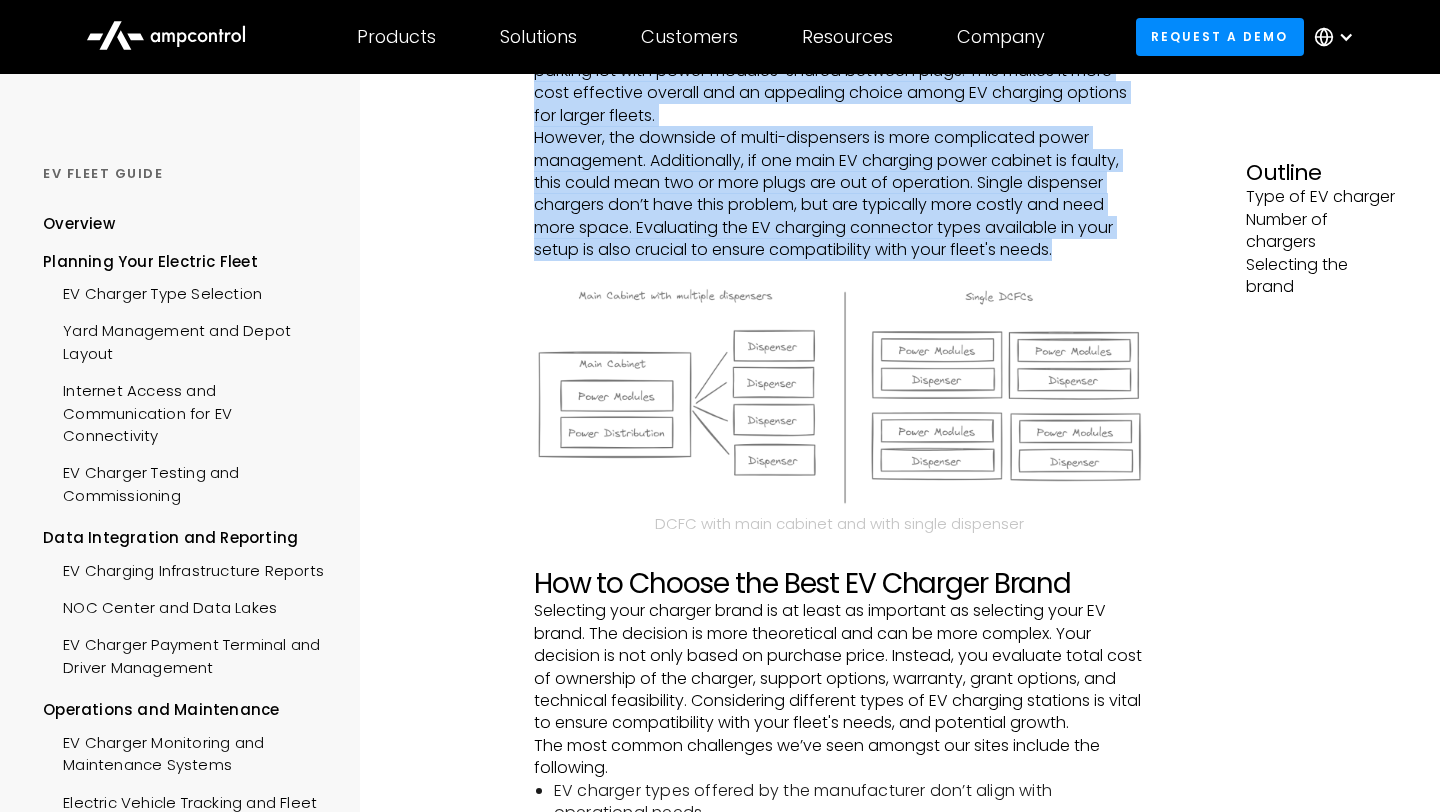 click at bounding box center (839, 396) 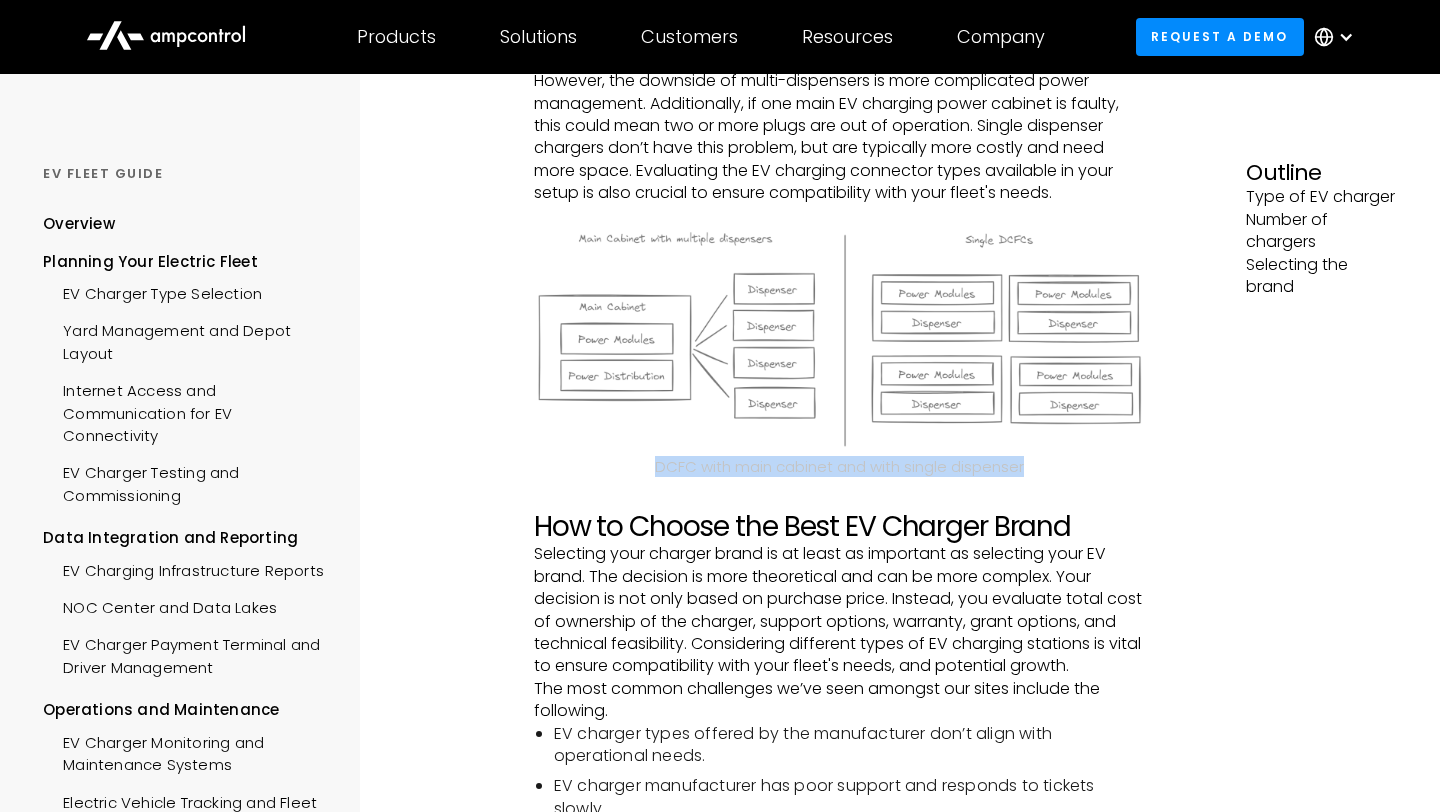drag, startPoint x: 653, startPoint y: 462, endPoint x: 1048, endPoint y: 473, distance: 395.15314 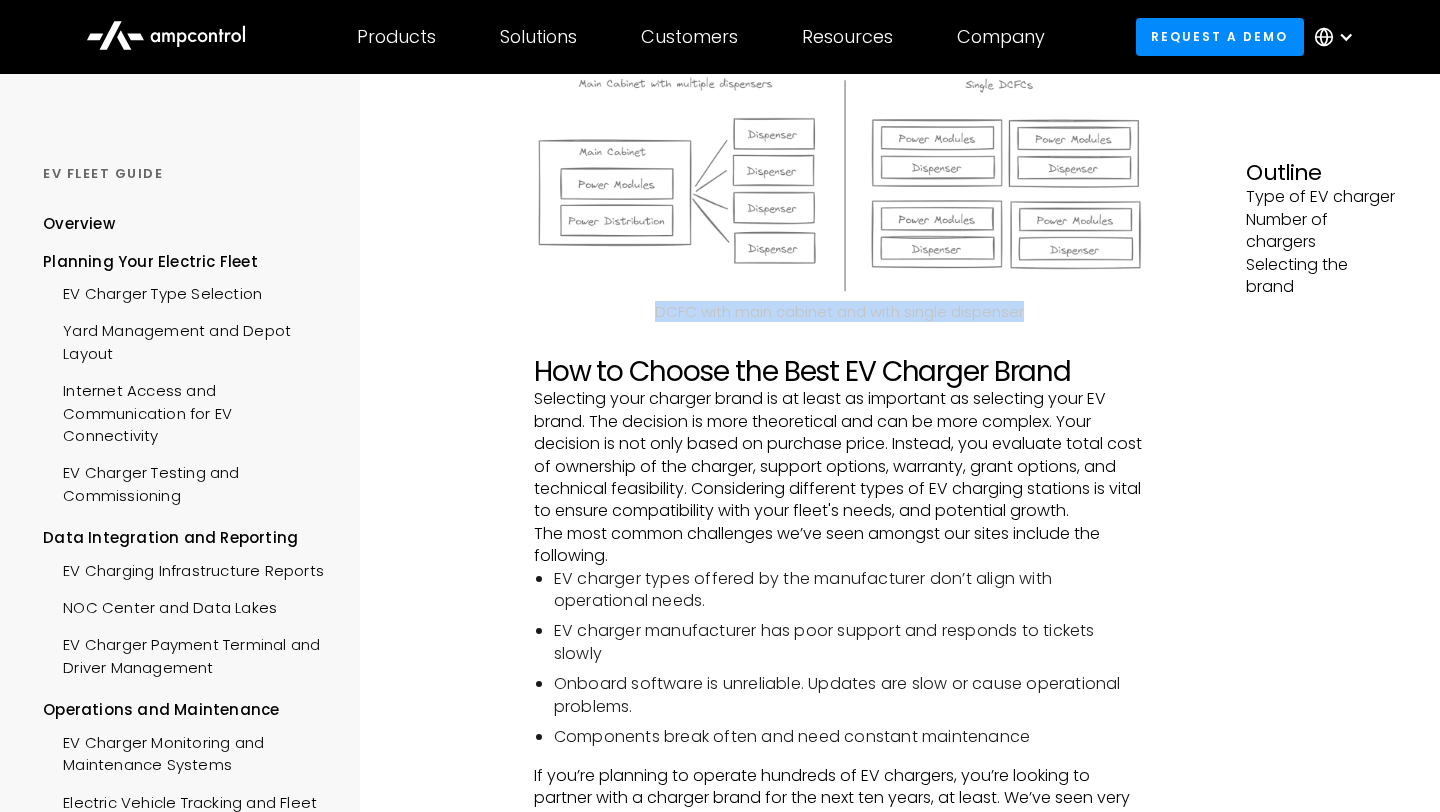 scroll, scrollTop: 2193, scrollLeft: 0, axis: vertical 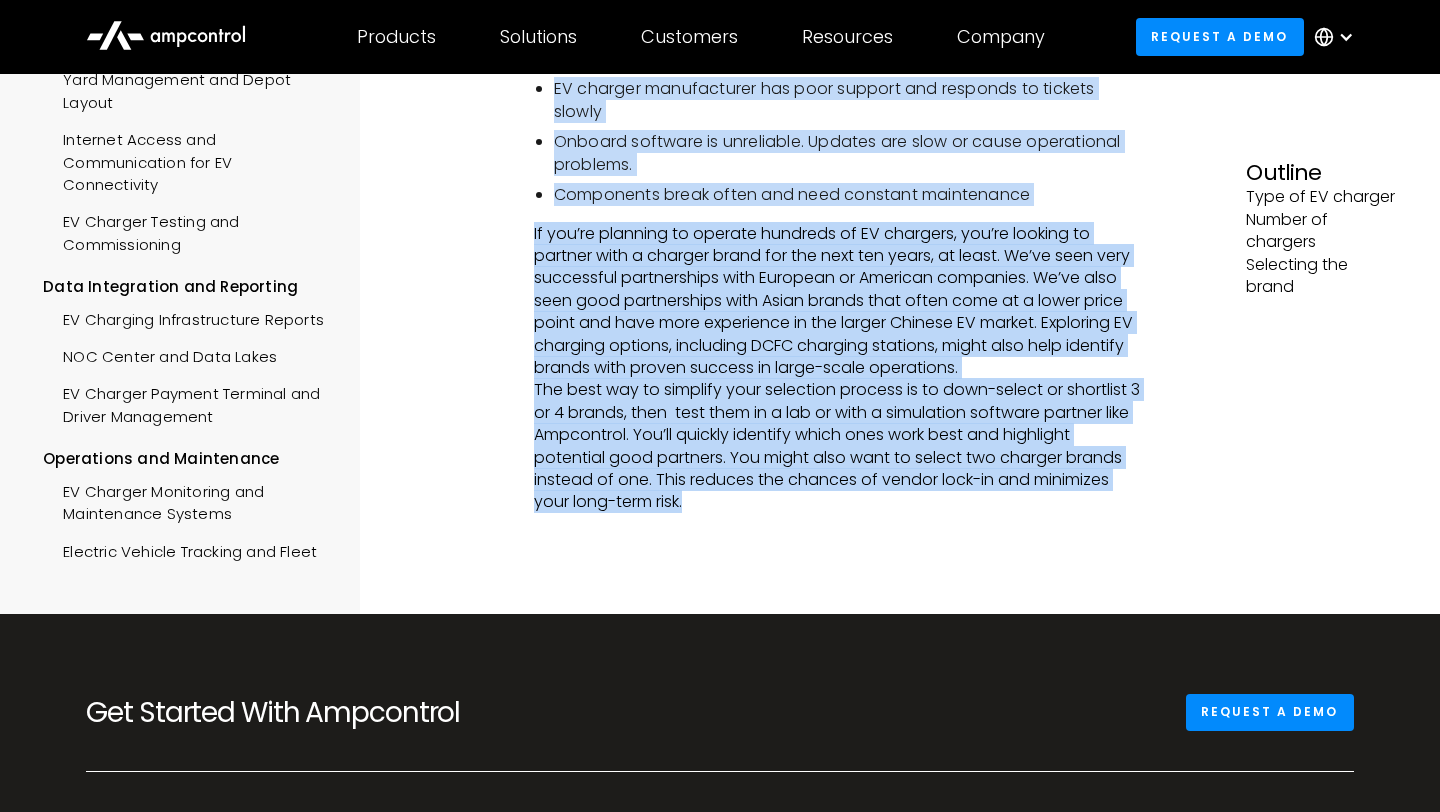 drag, startPoint x: 537, startPoint y: 366, endPoint x: 1093, endPoint y: 498, distance: 571.4543 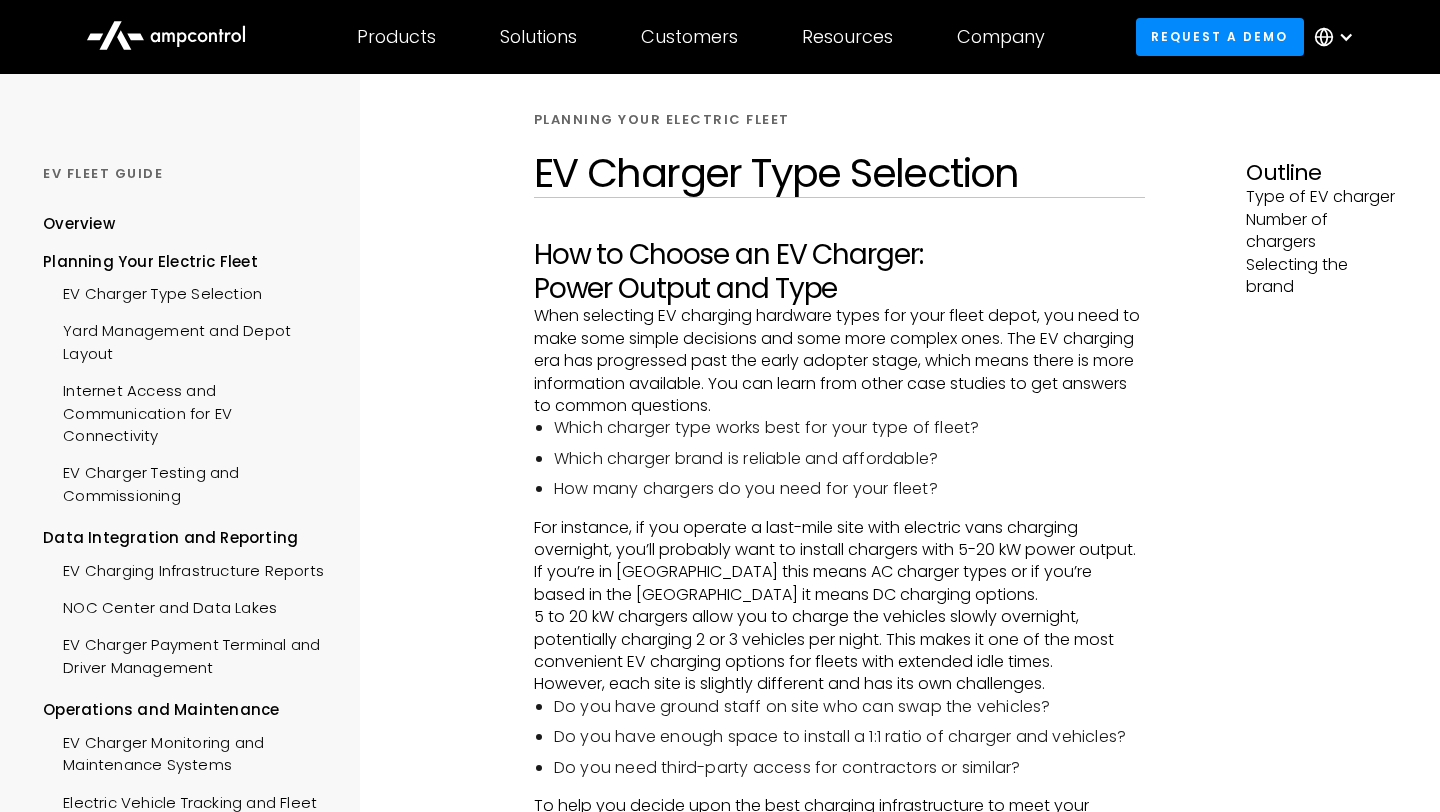 scroll, scrollTop: 0, scrollLeft: 0, axis: both 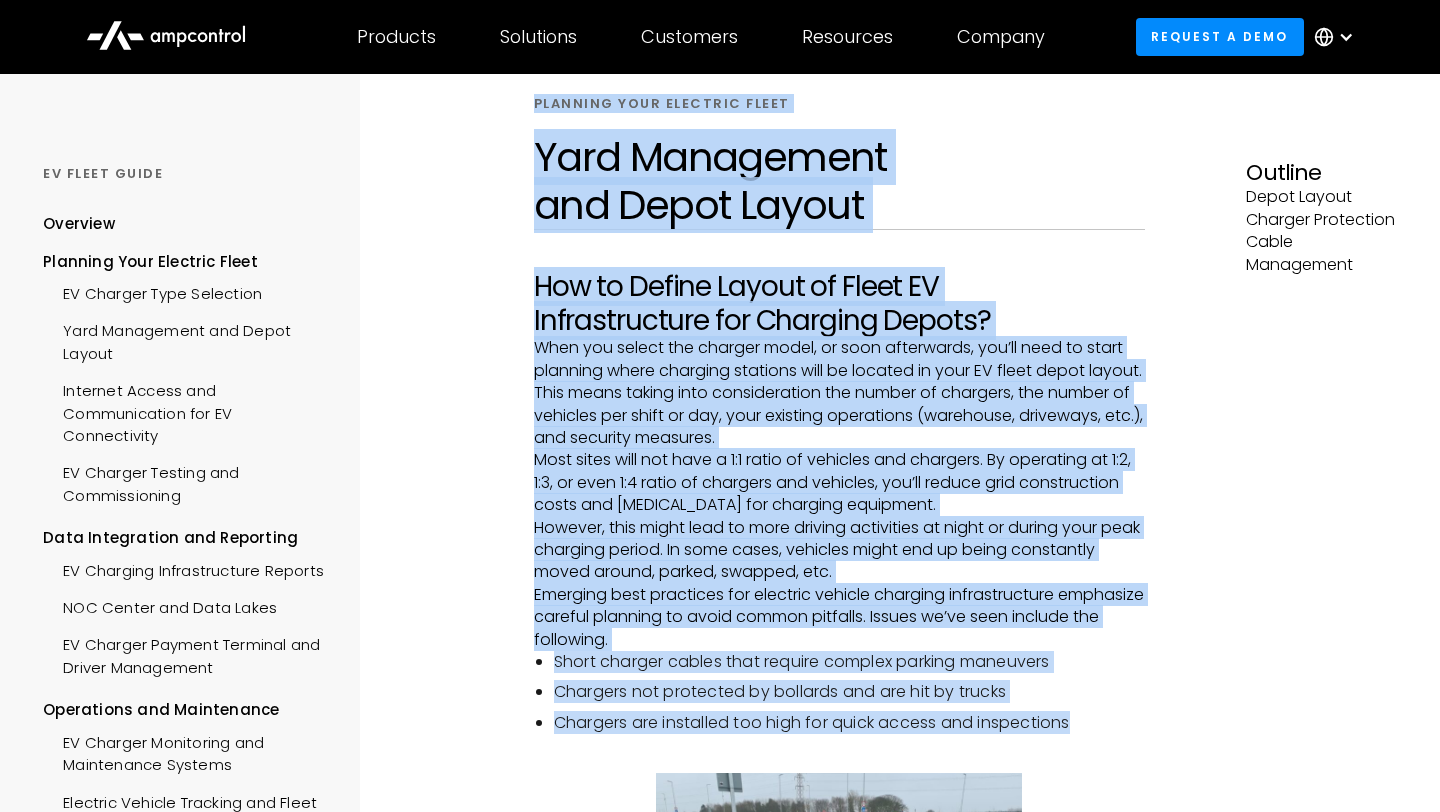 drag, startPoint x: 533, startPoint y: 104, endPoint x: 1181, endPoint y: 722, distance: 895.4485 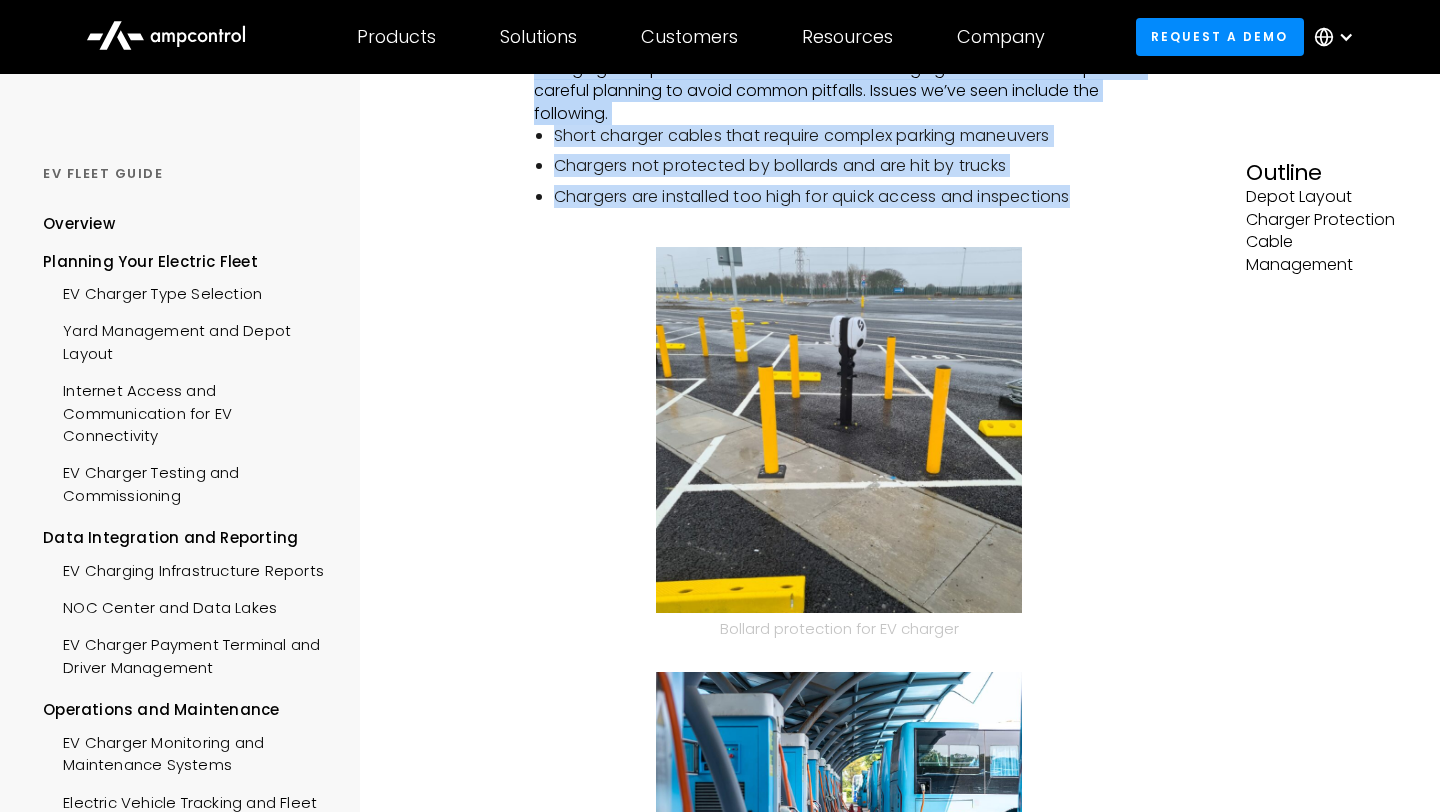 scroll, scrollTop: 607, scrollLeft: 0, axis: vertical 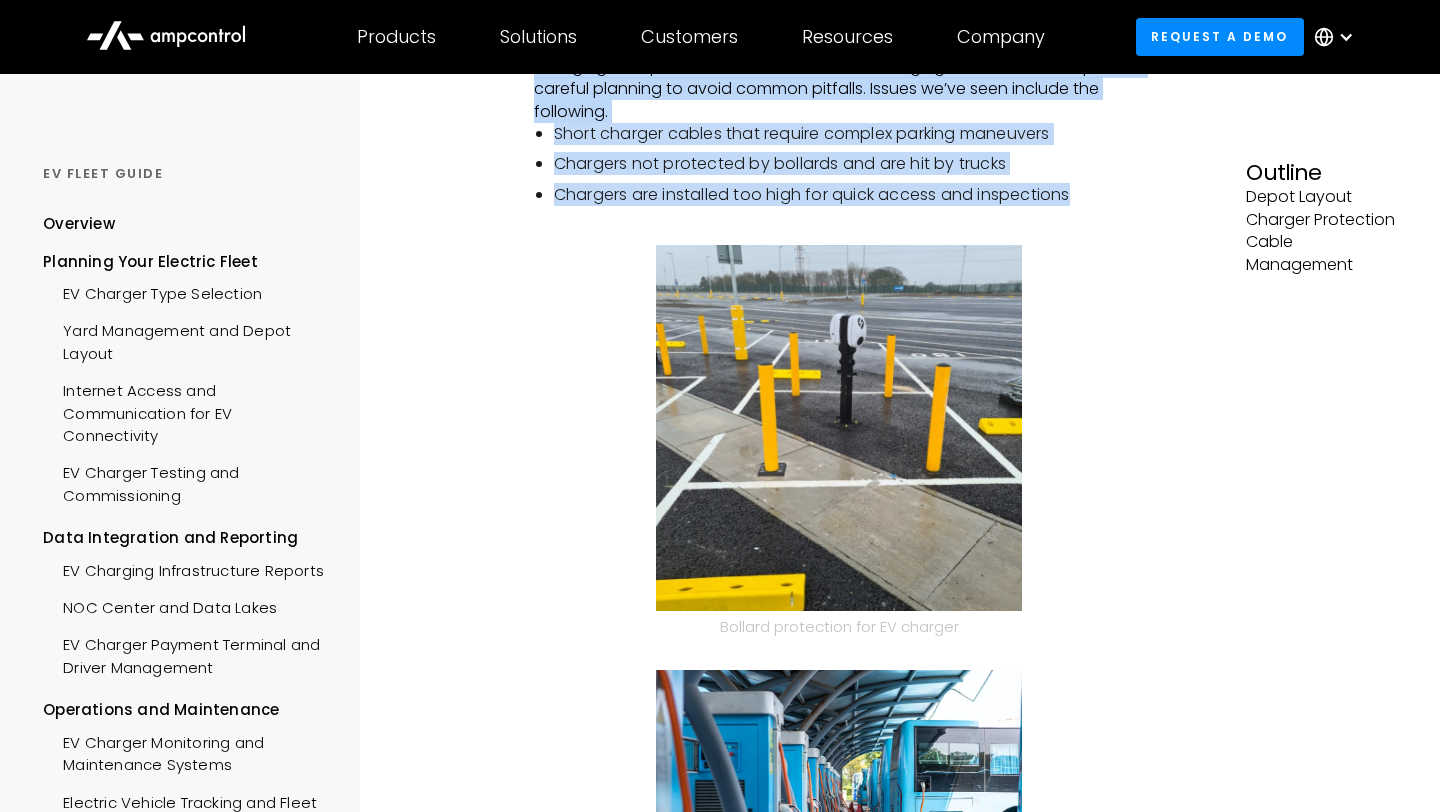 click at bounding box center (839, 428) 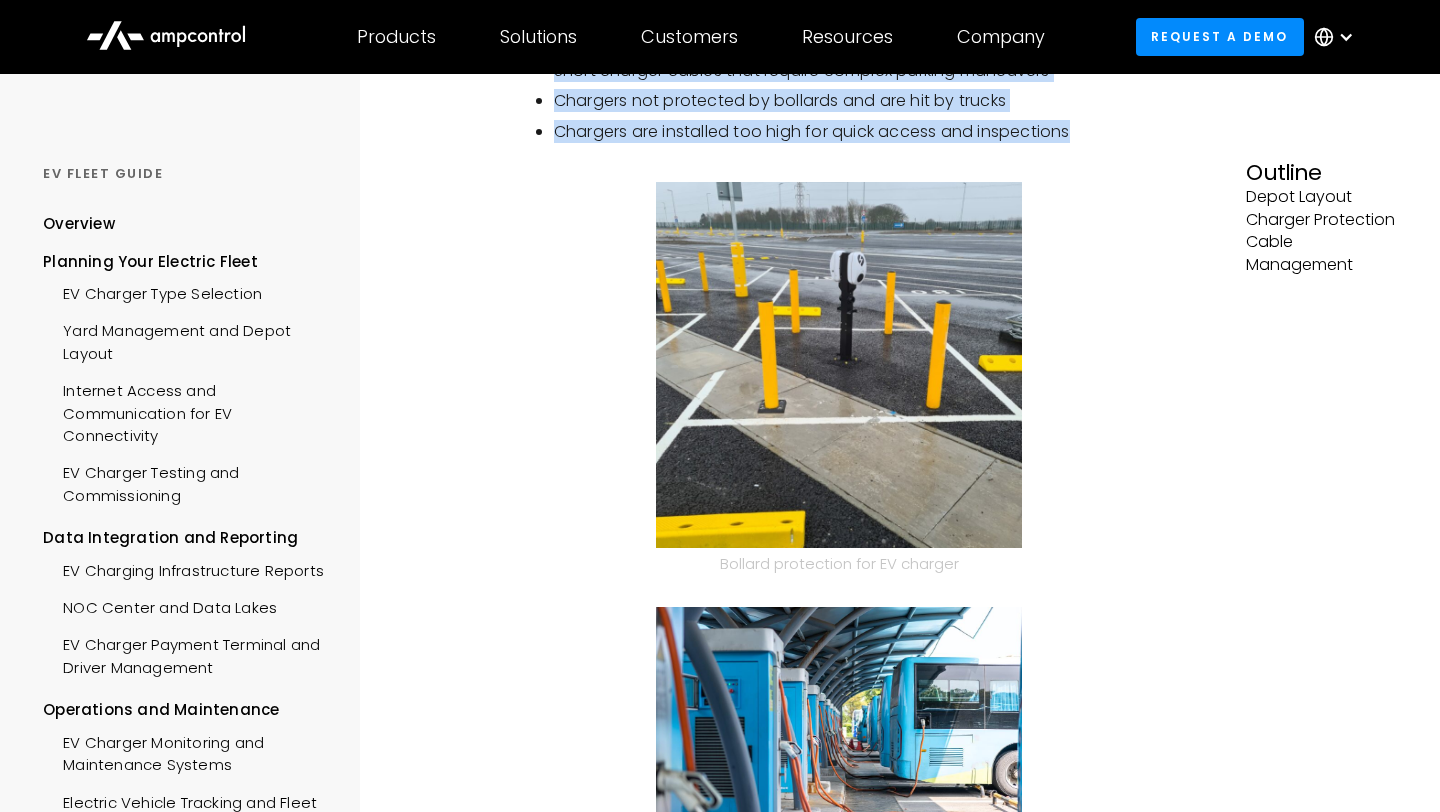 scroll, scrollTop: 676, scrollLeft: 0, axis: vertical 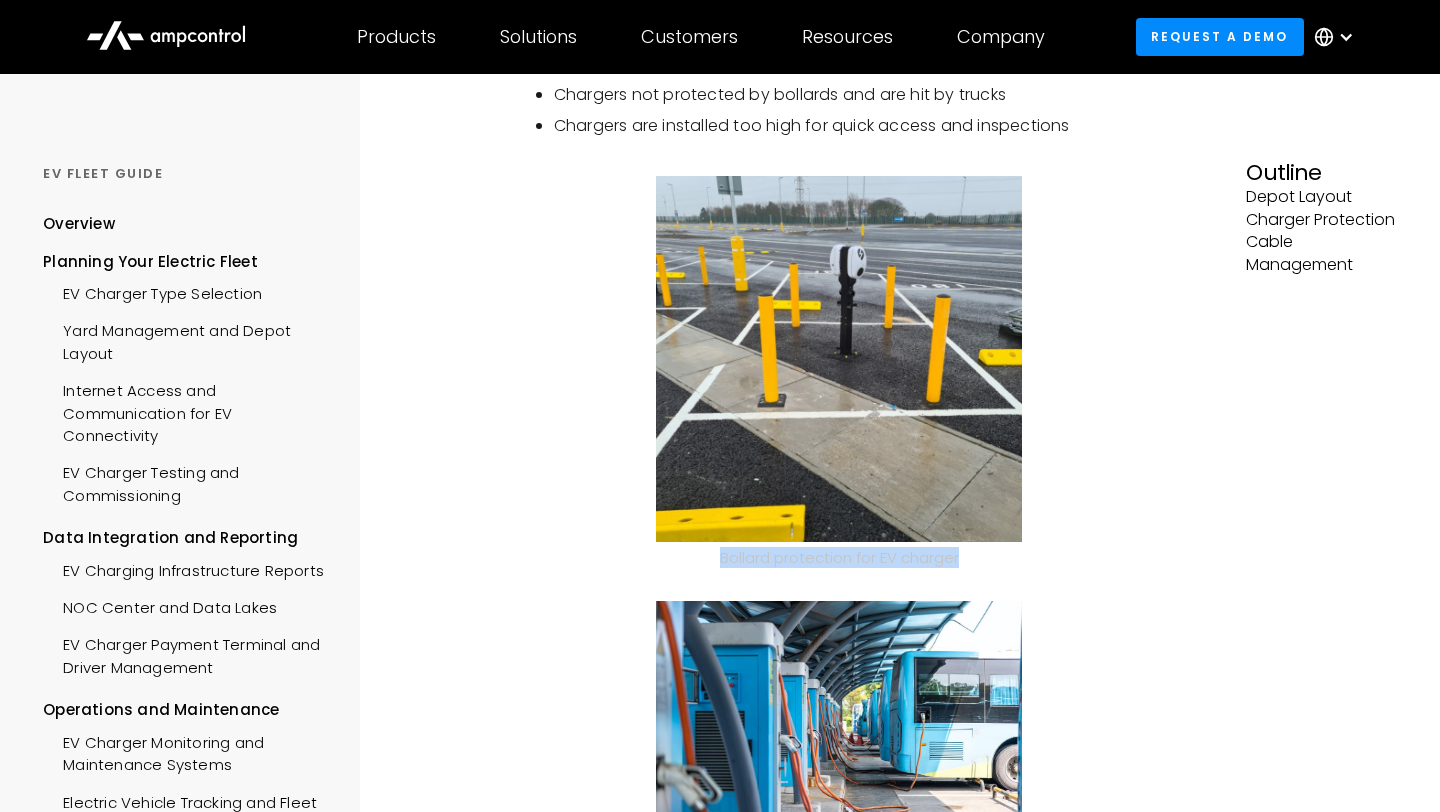 drag, startPoint x: 721, startPoint y: 557, endPoint x: 989, endPoint y: 559, distance: 268.00748 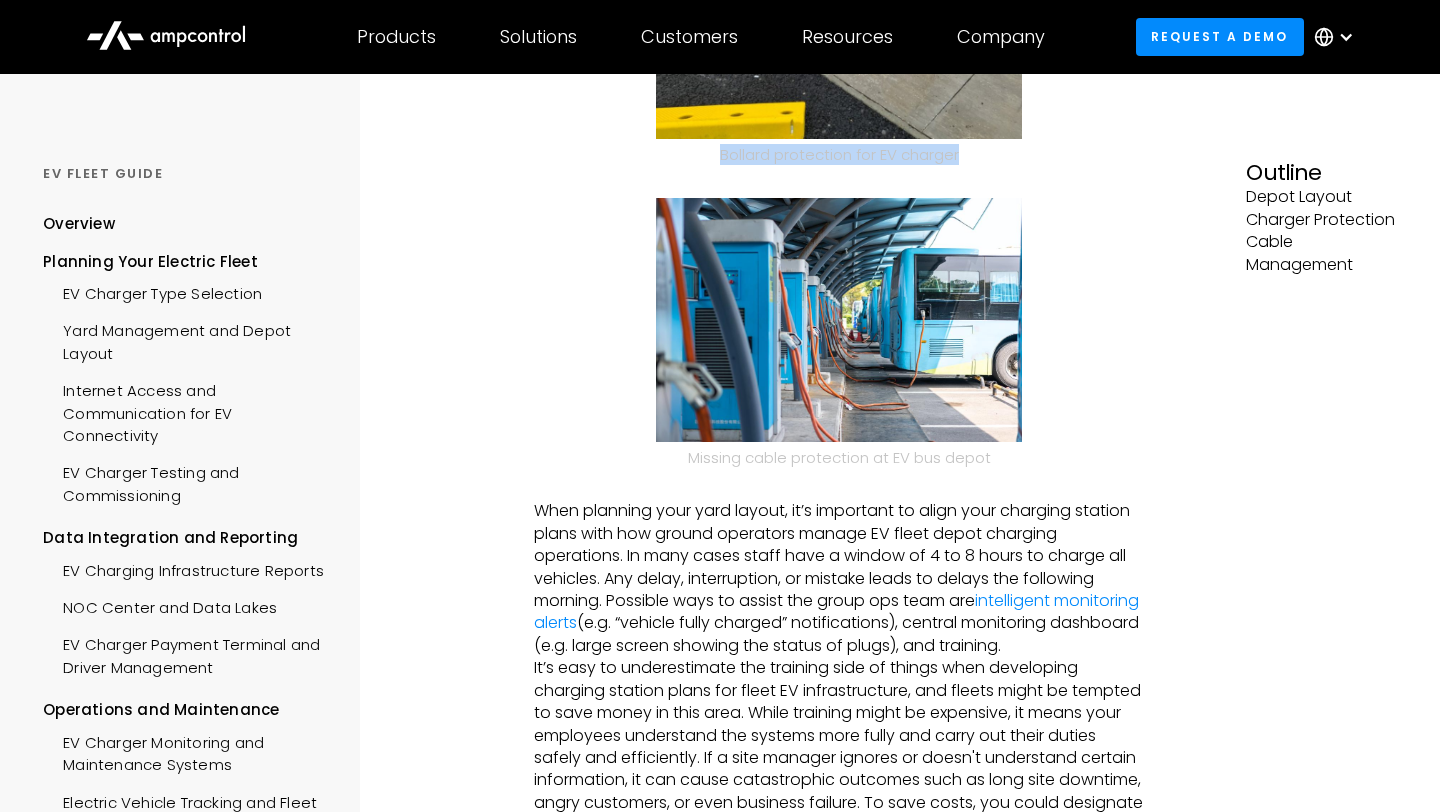 scroll, scrollTop: 1065, scrollLeft: 0, axis: vertical 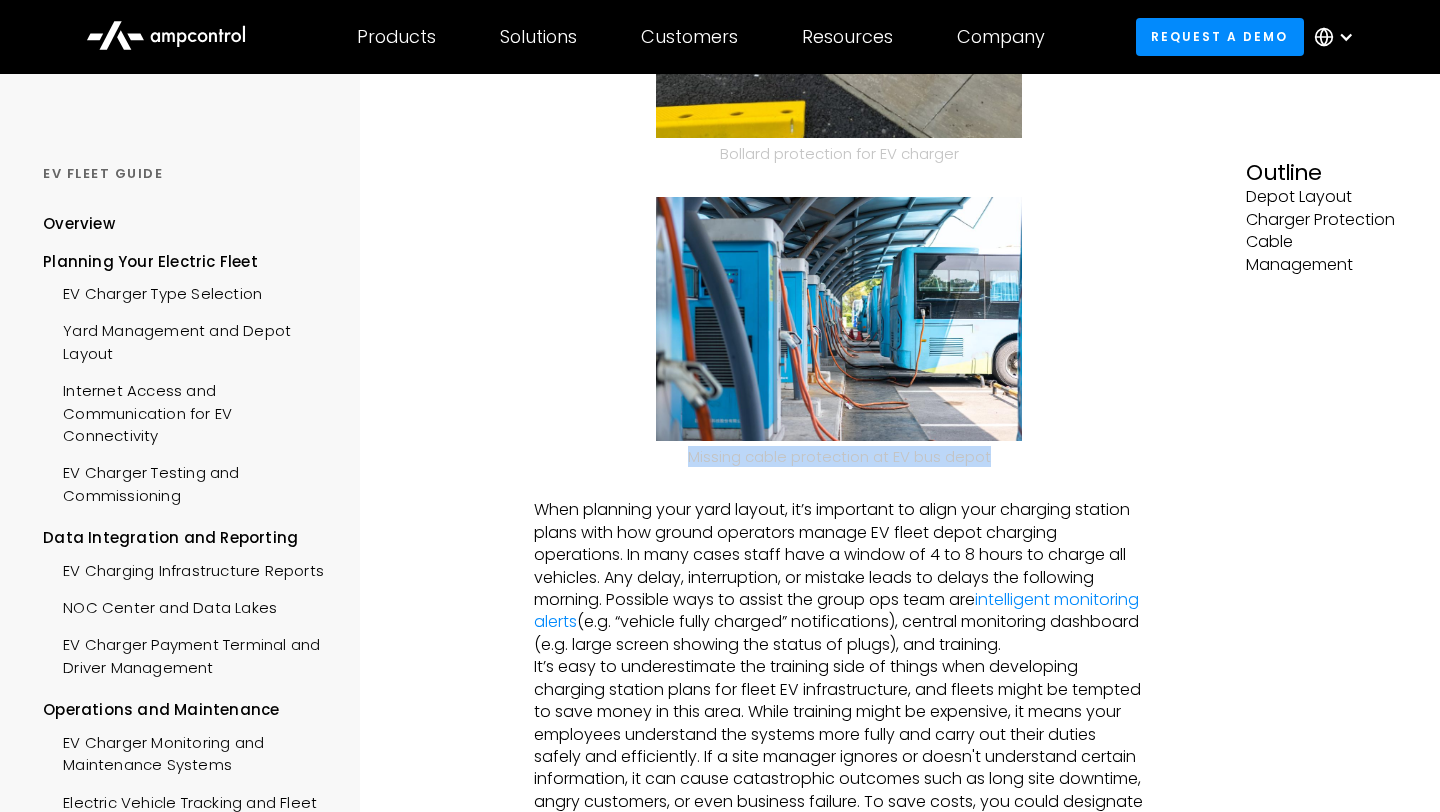 drag, startPoint x: 690, startPoint y: 456, endPoint x: 1001, endPoint y: 455, distance: 311.00162 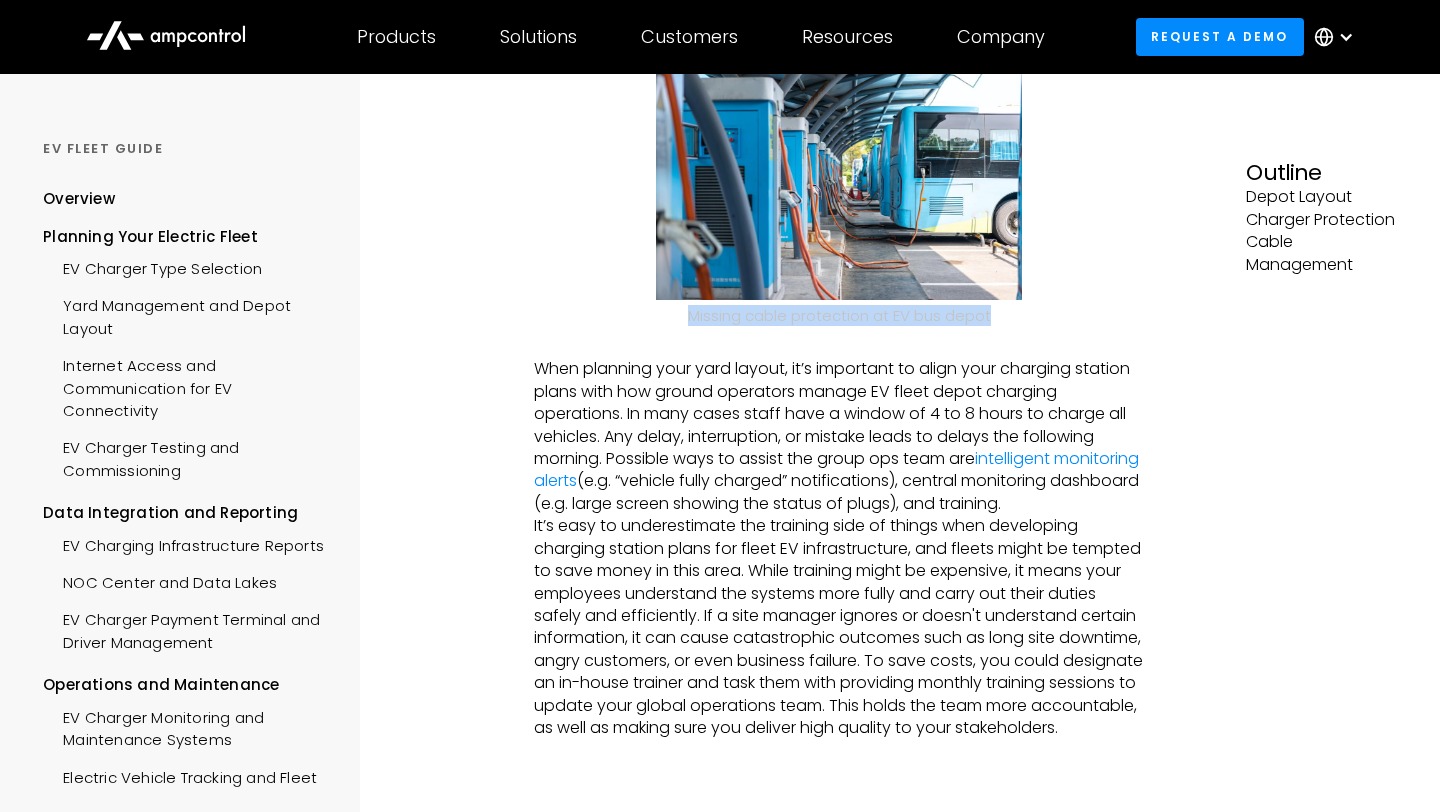 scroll, scrollTop: 1241, scrollLeft: 0, axis: vertical 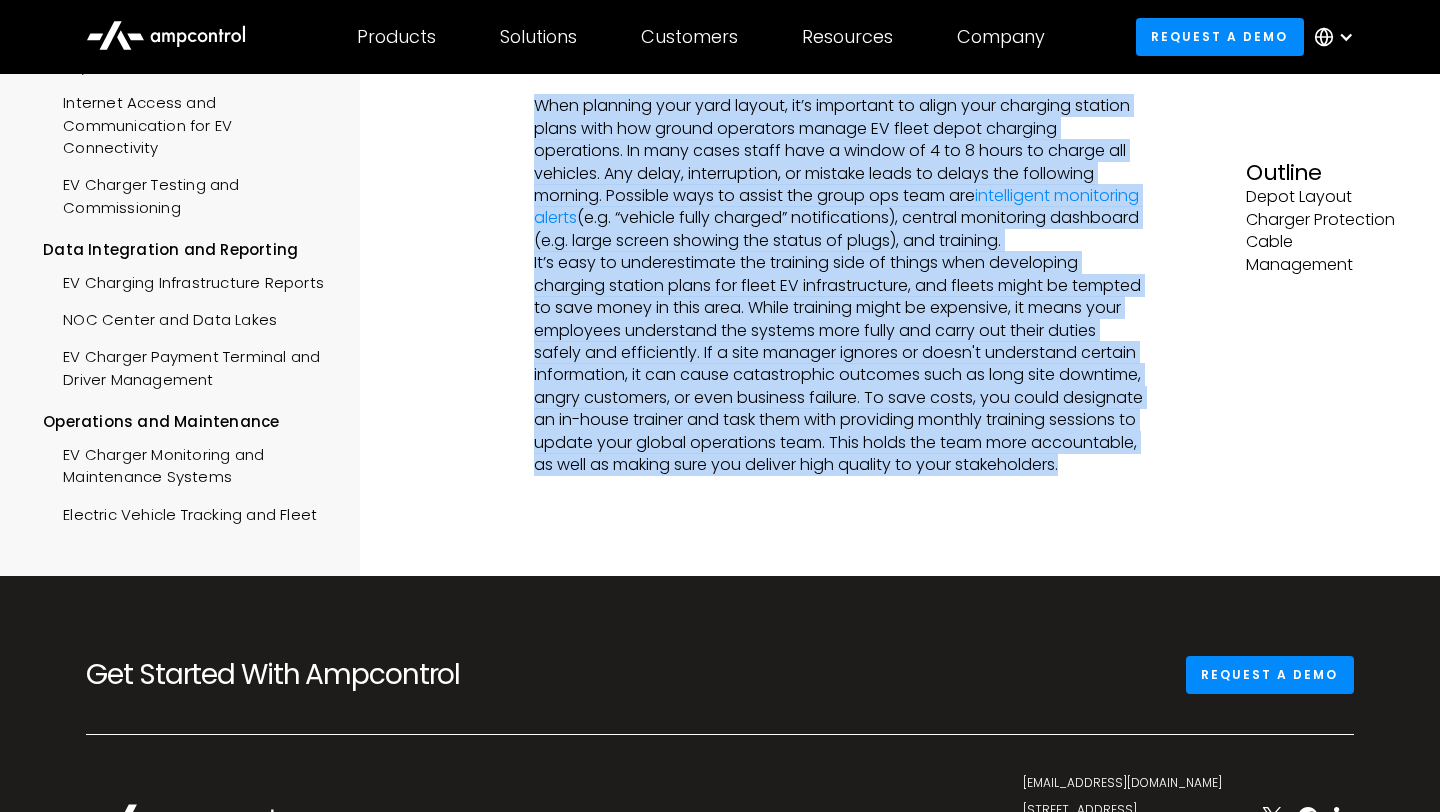drag, startPoint x: 534, startPoint y: 345, endPoint x: 802, endPoint y: 532, distance: 326.792 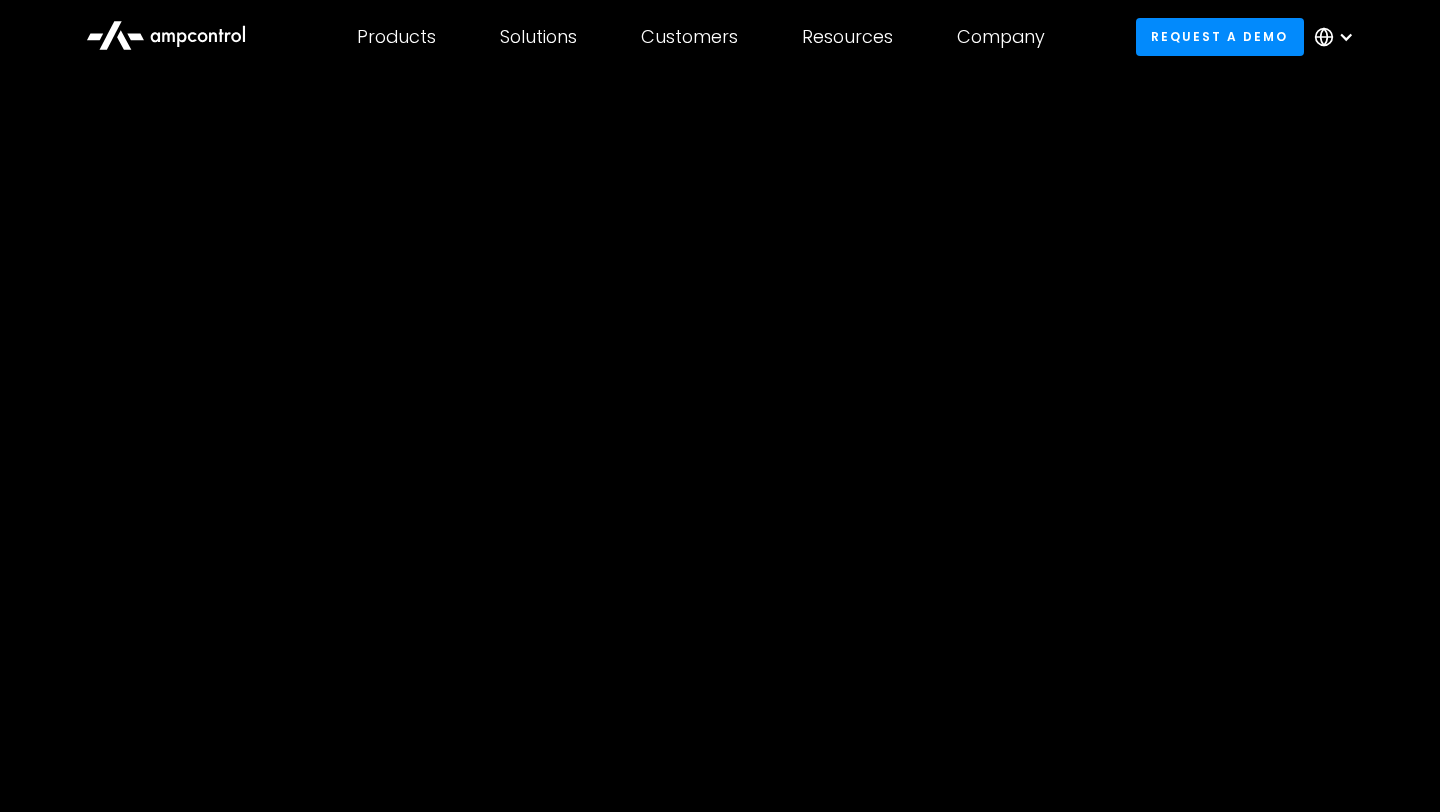 scroll, scrollTop: 245, scrollLeft: 0, axis: vertical 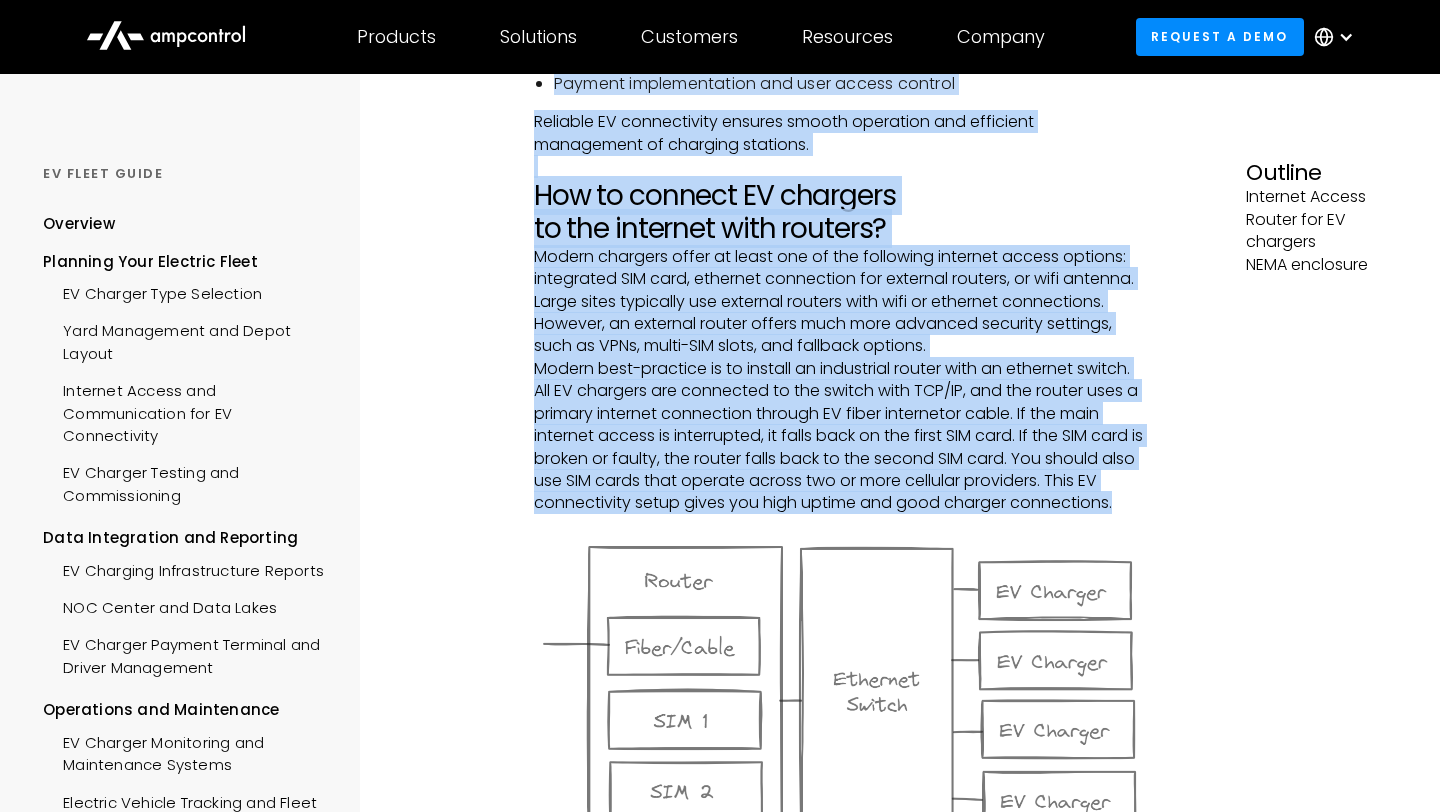 drag, startPoint x: 535, startPoint y: 183, endPoint x: 1160, endPoint y: 510, distance: 705.37506 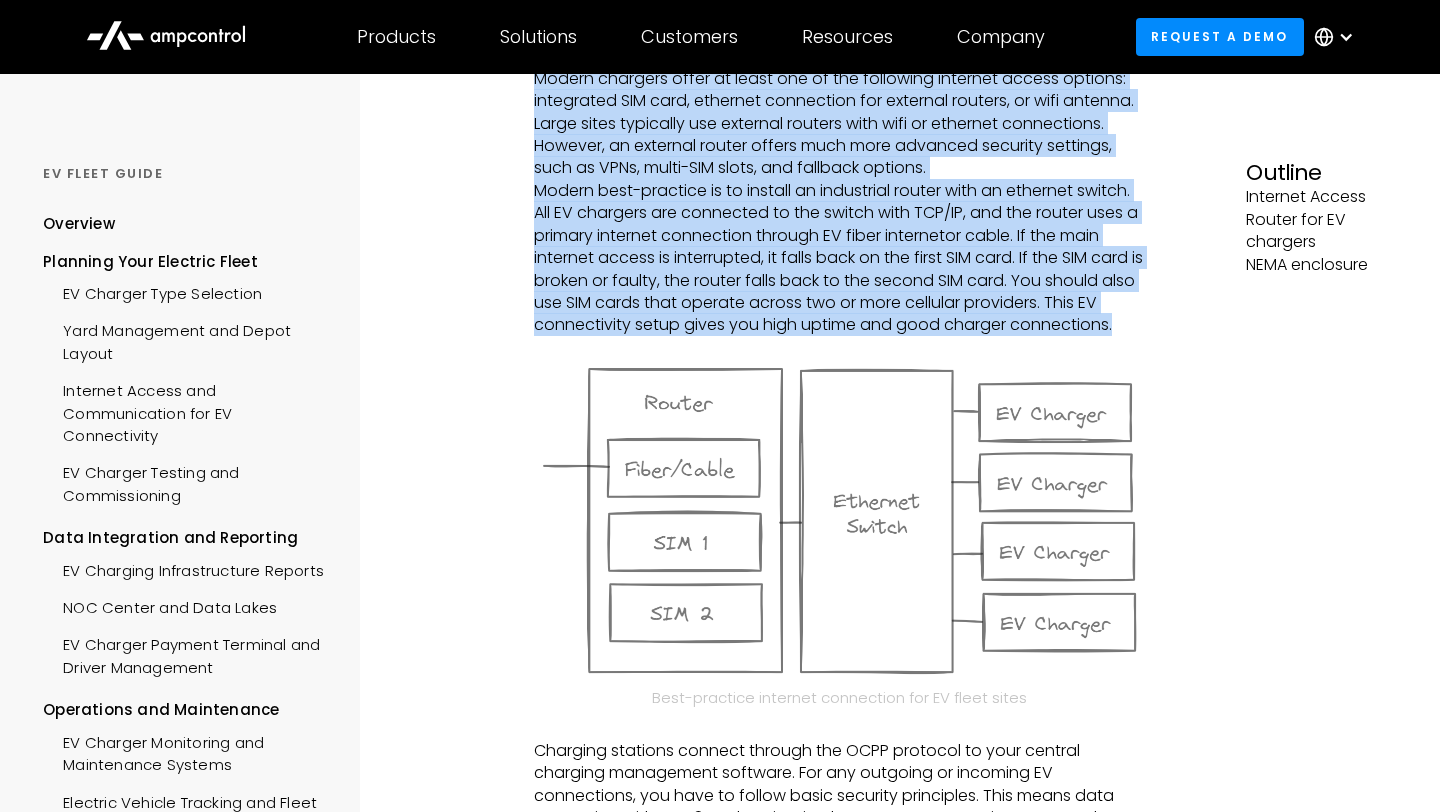 scroll, scrollTop: 854, scrollLeft: 0, axis: vertical 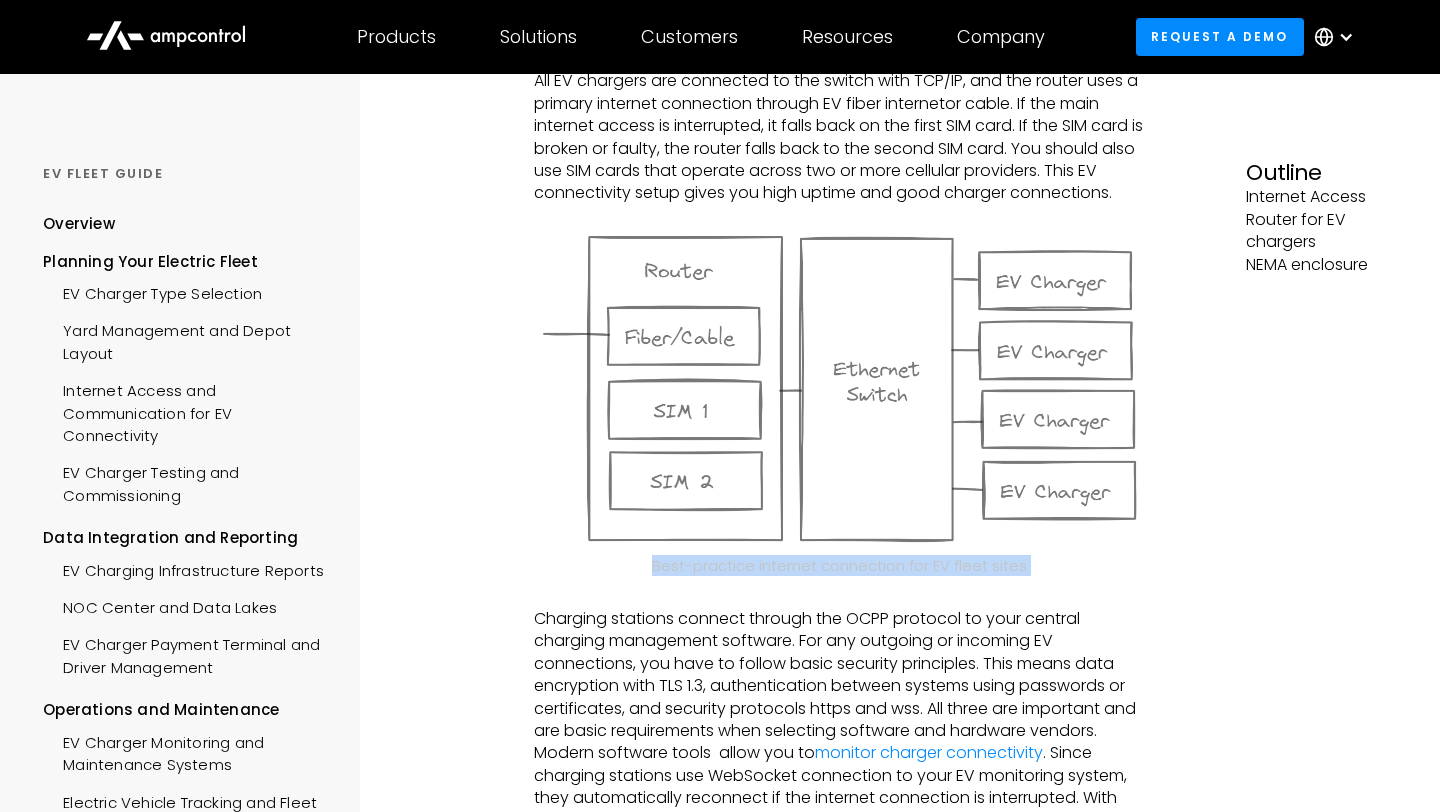drag, startPoint x: 652, startPoint y: 562, endPoint x: 1055, endPoint y: 577, distance: 403.27905 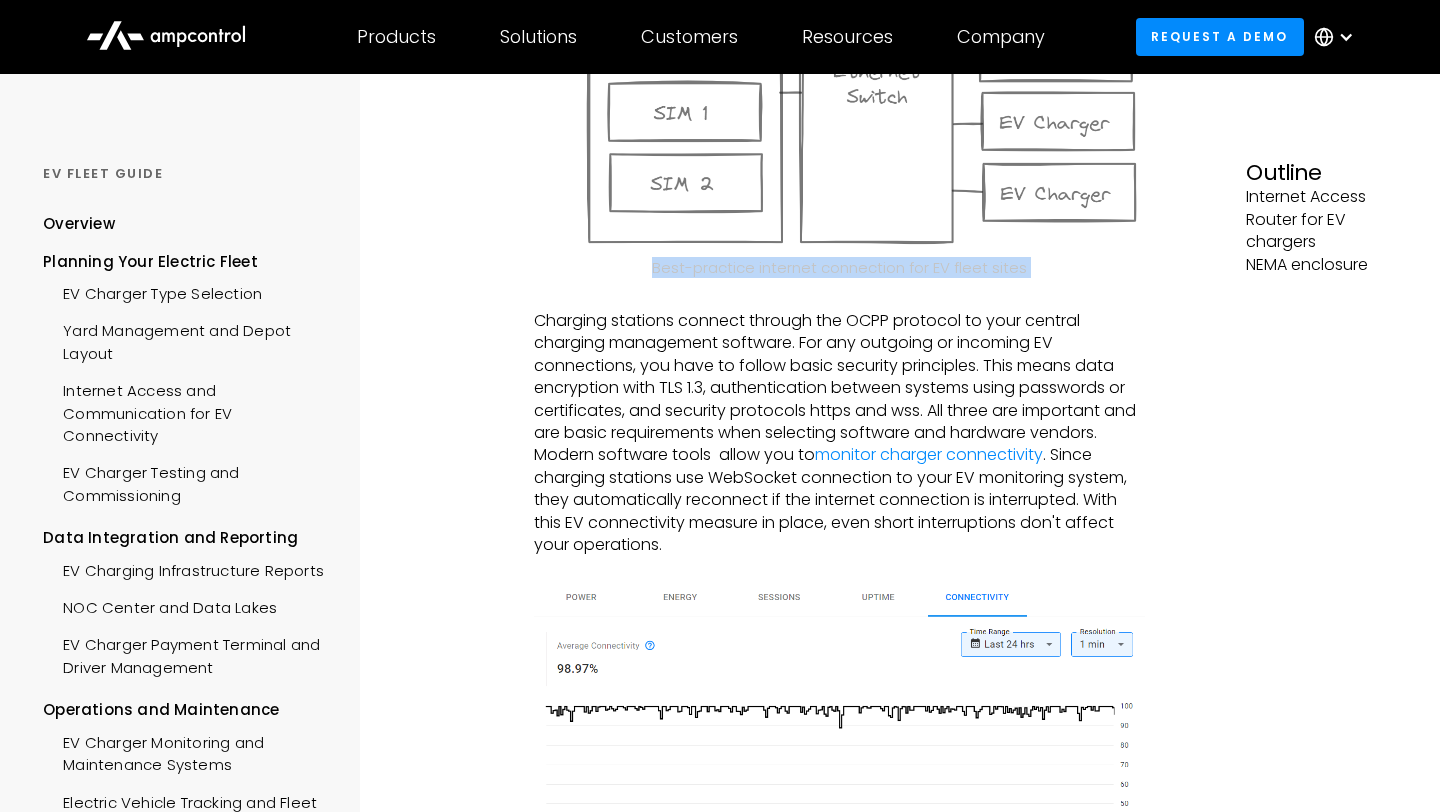 scroll, scrollTop: 1245, scrollLeft: 0, axis: vertical 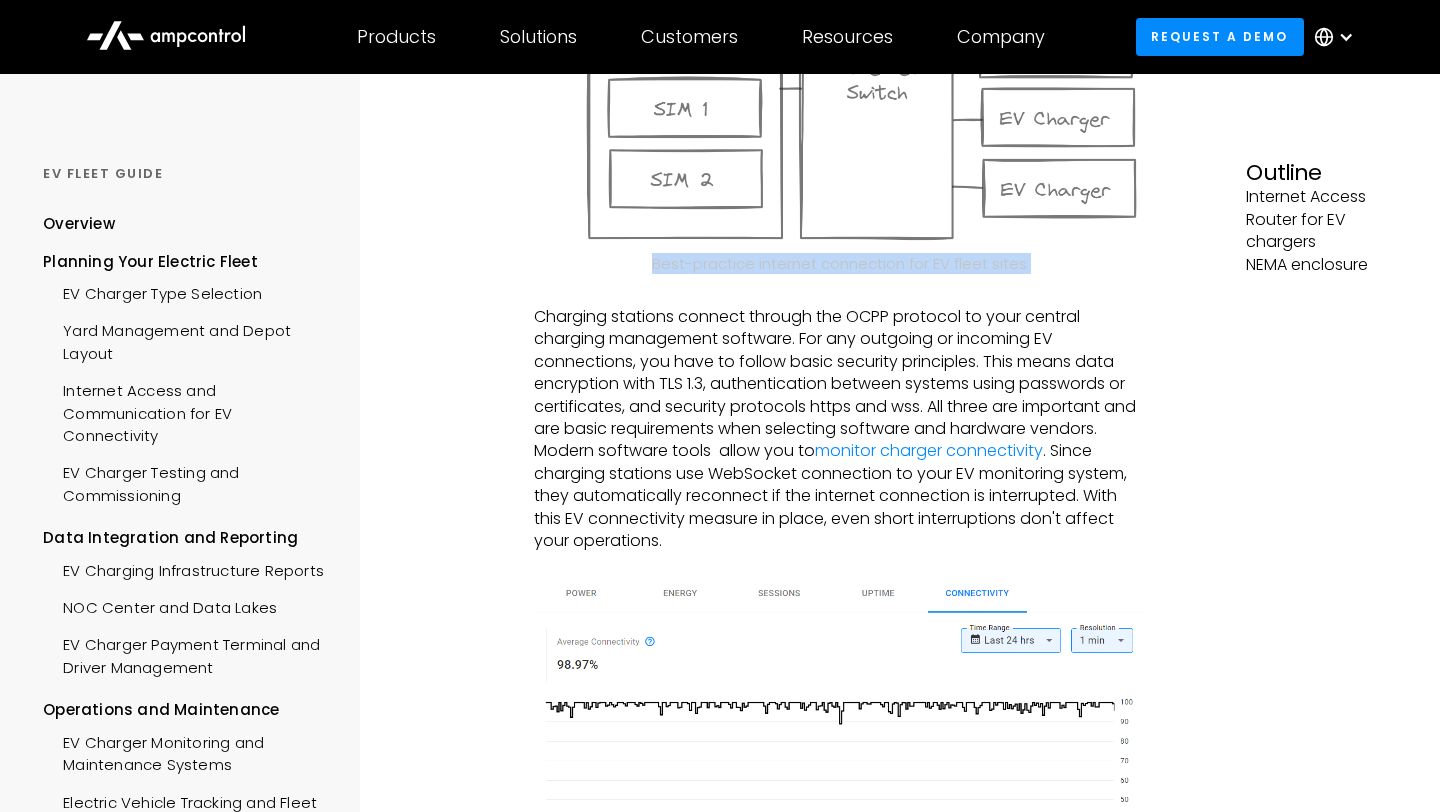 drag, startPoint x: 535, startPoint y: 314, endPoint x: 834, endPoint y: 537, distance: 373.00134 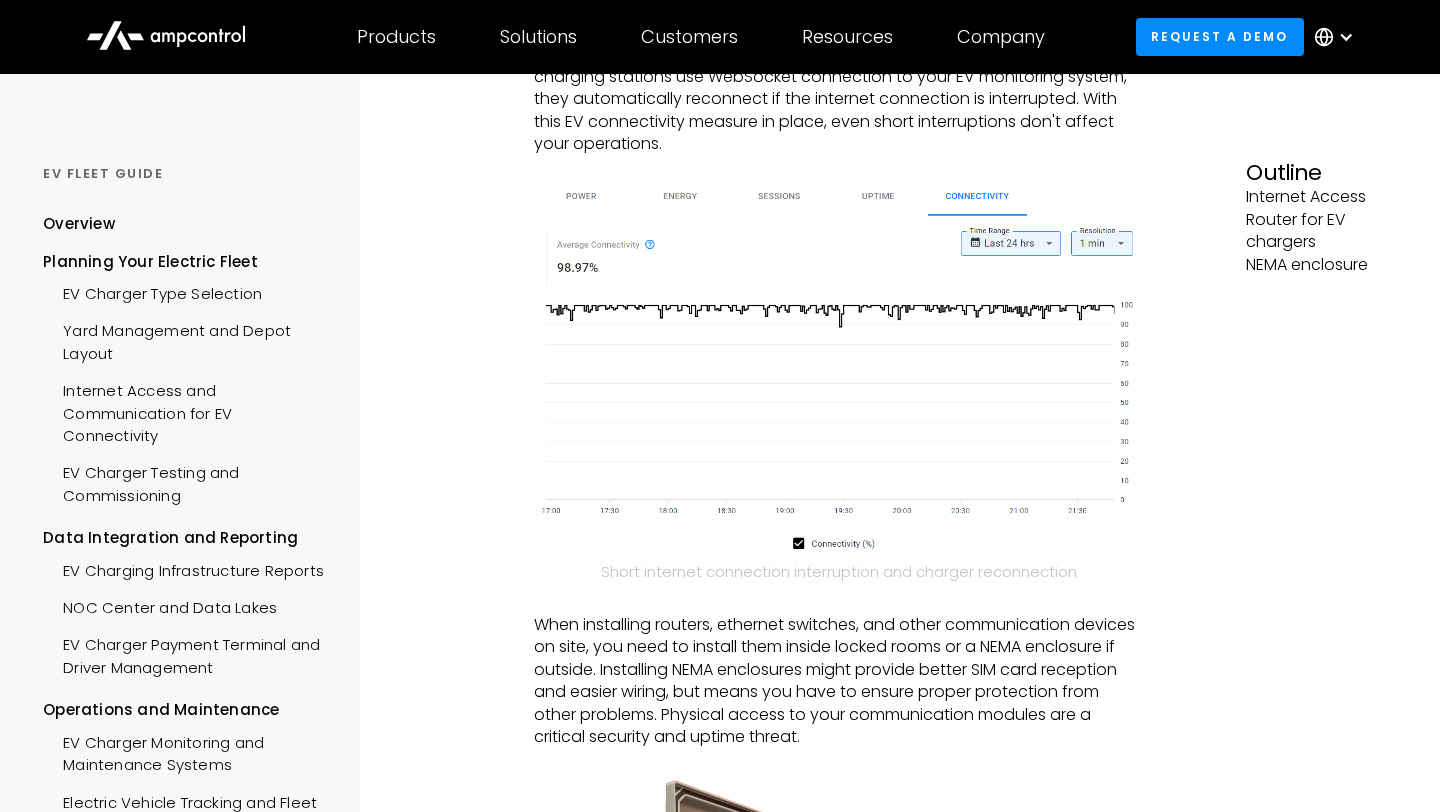 scroll, scrollTop: 1645, scrollLeft: 0, axis: vertical 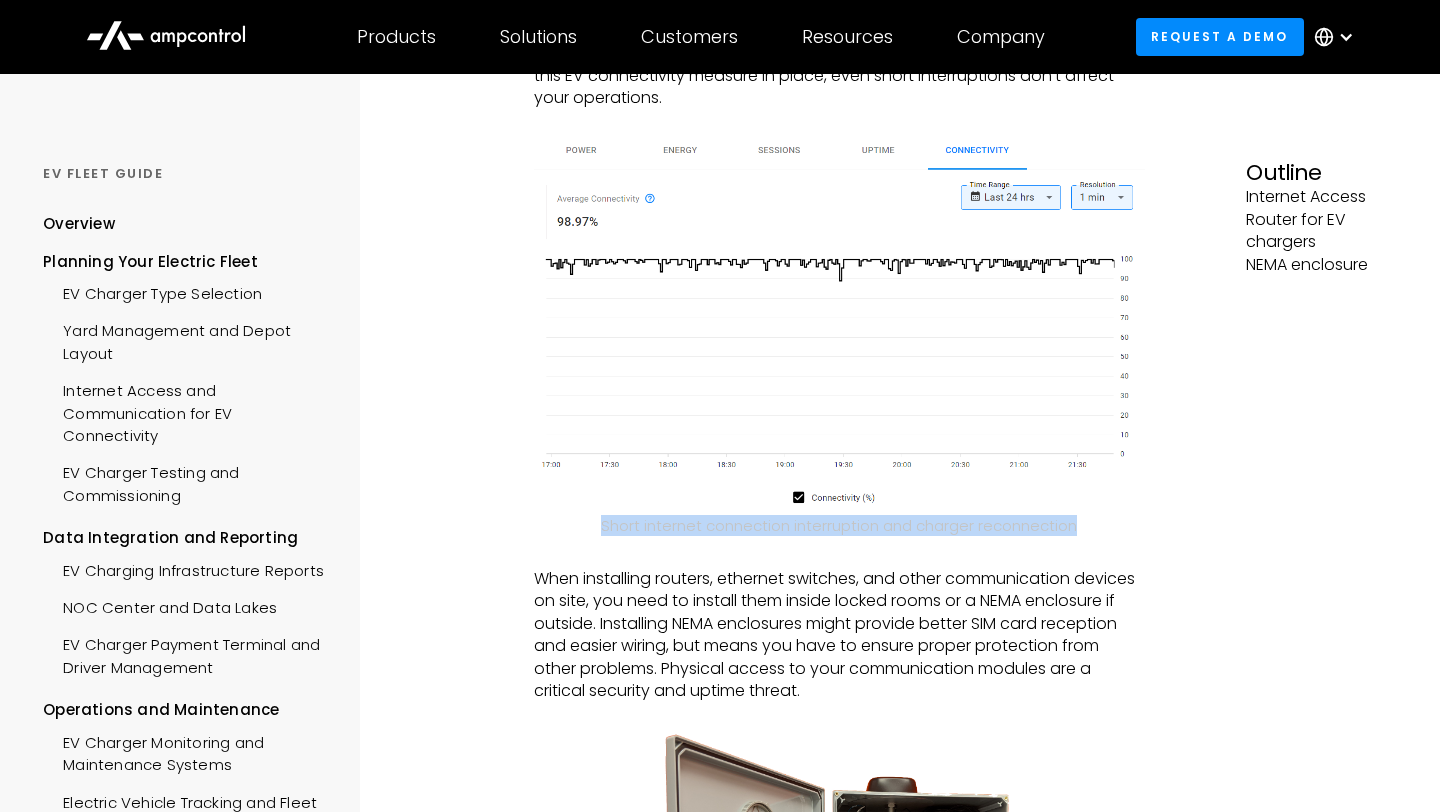 drag, startPoint x: 600, startPoint y: 526, endPoint x: 1099, endPoint y: 534, distance: 499.06412 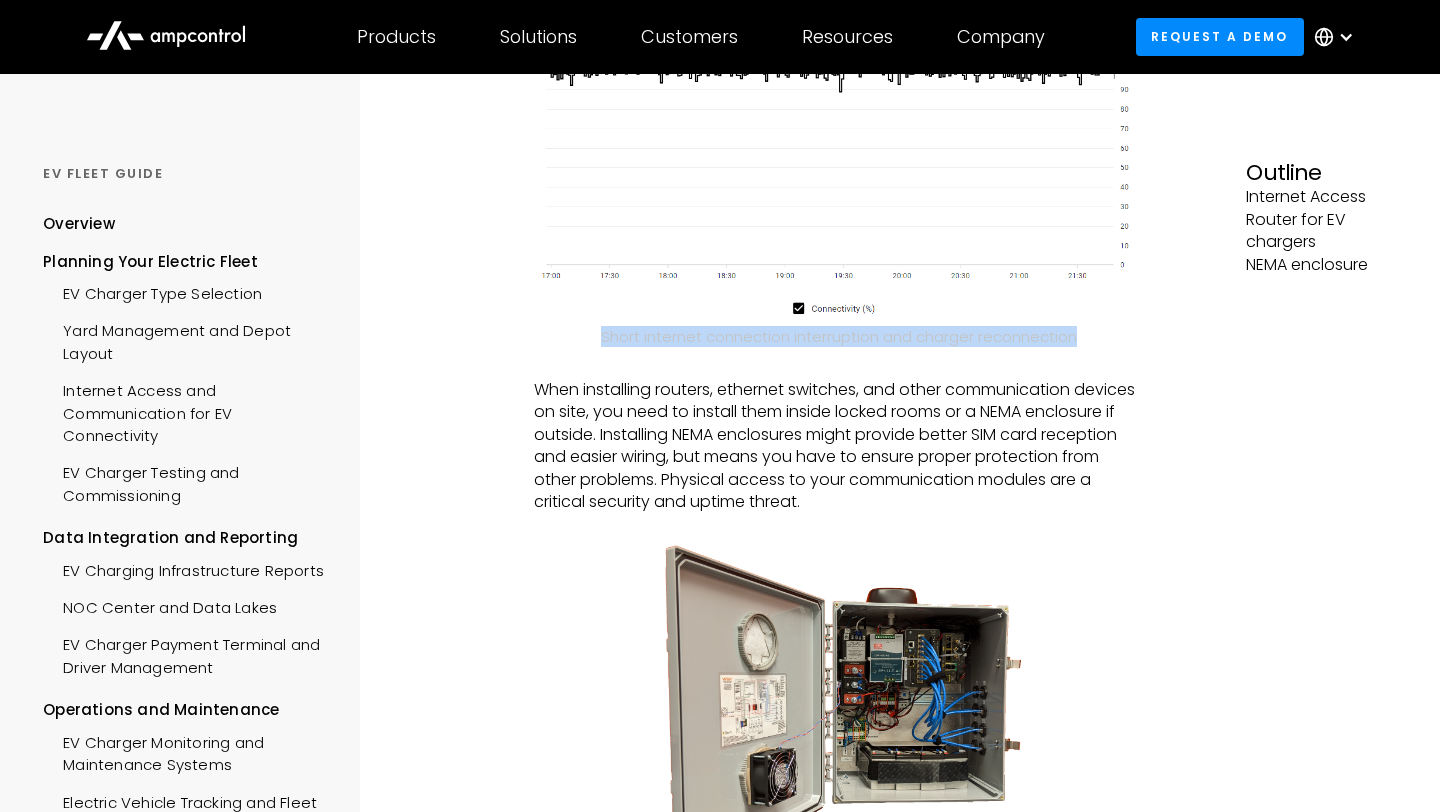 scroll, scrollTop: 1898, scrollLeft: 0, axis: vertical 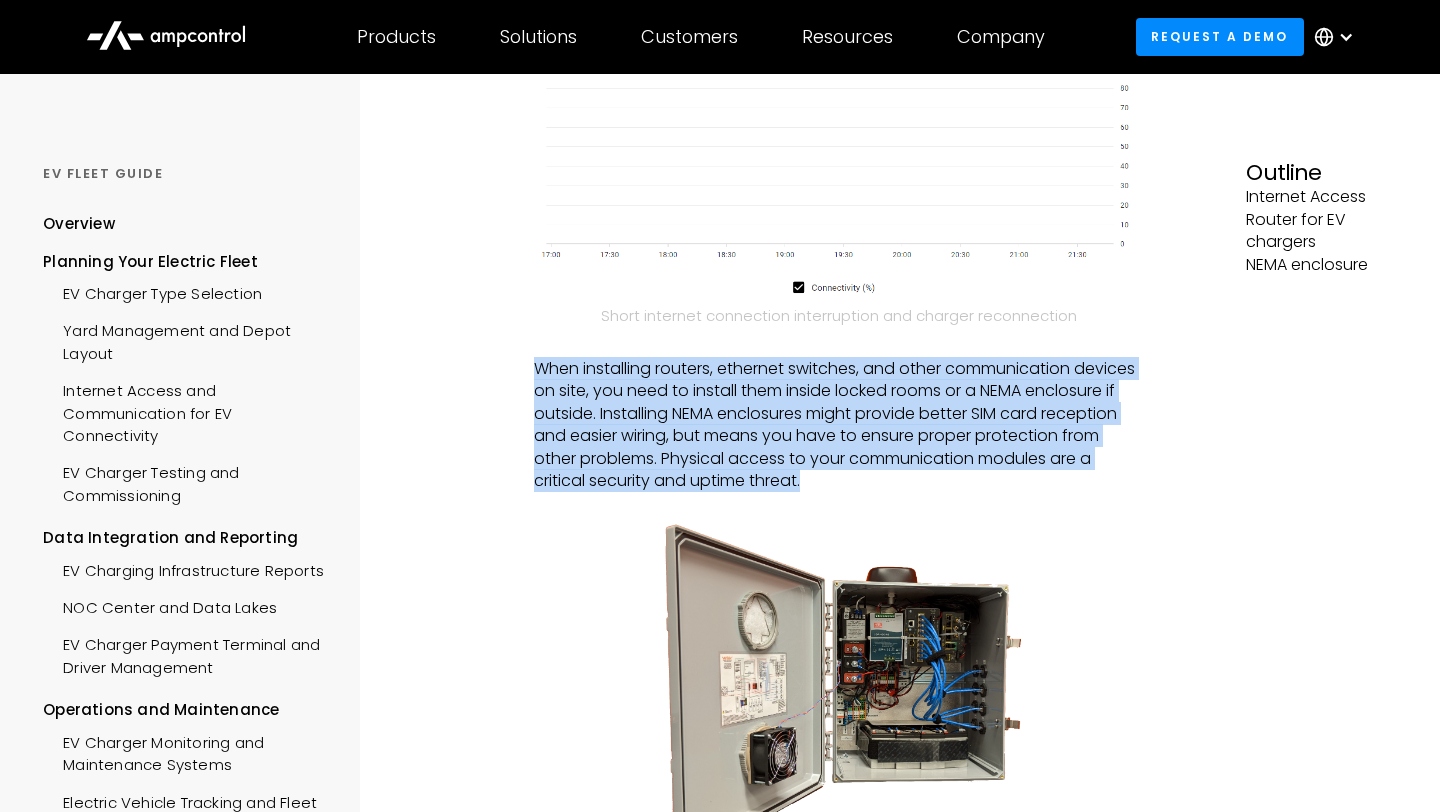 drag, startPoint x: 533, startPoint y: 368, endPoint x: 921, endPoint y: 477, distance: 403.01984 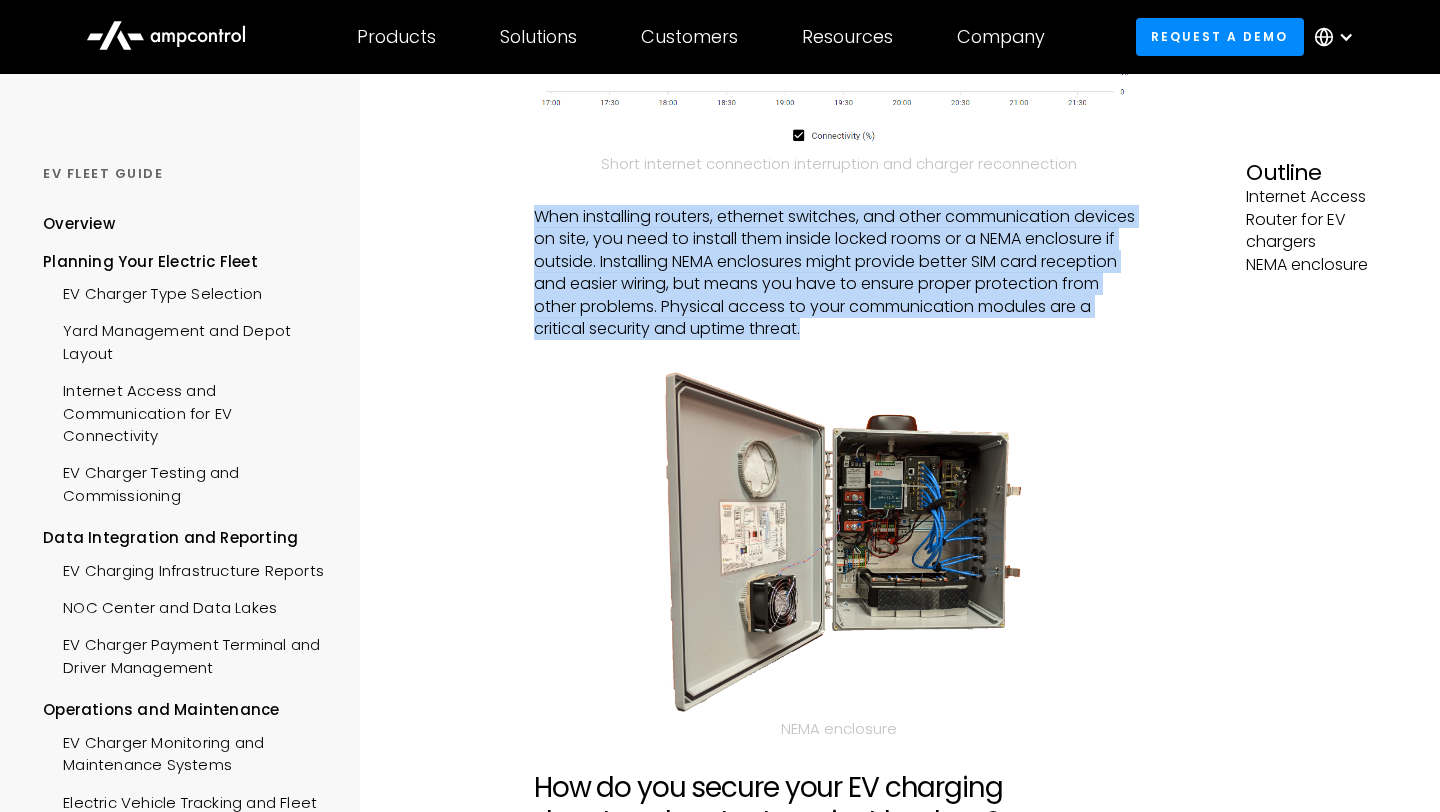 scroll, scrollTop: 2091, scrollLeft: 0, axis: vertical 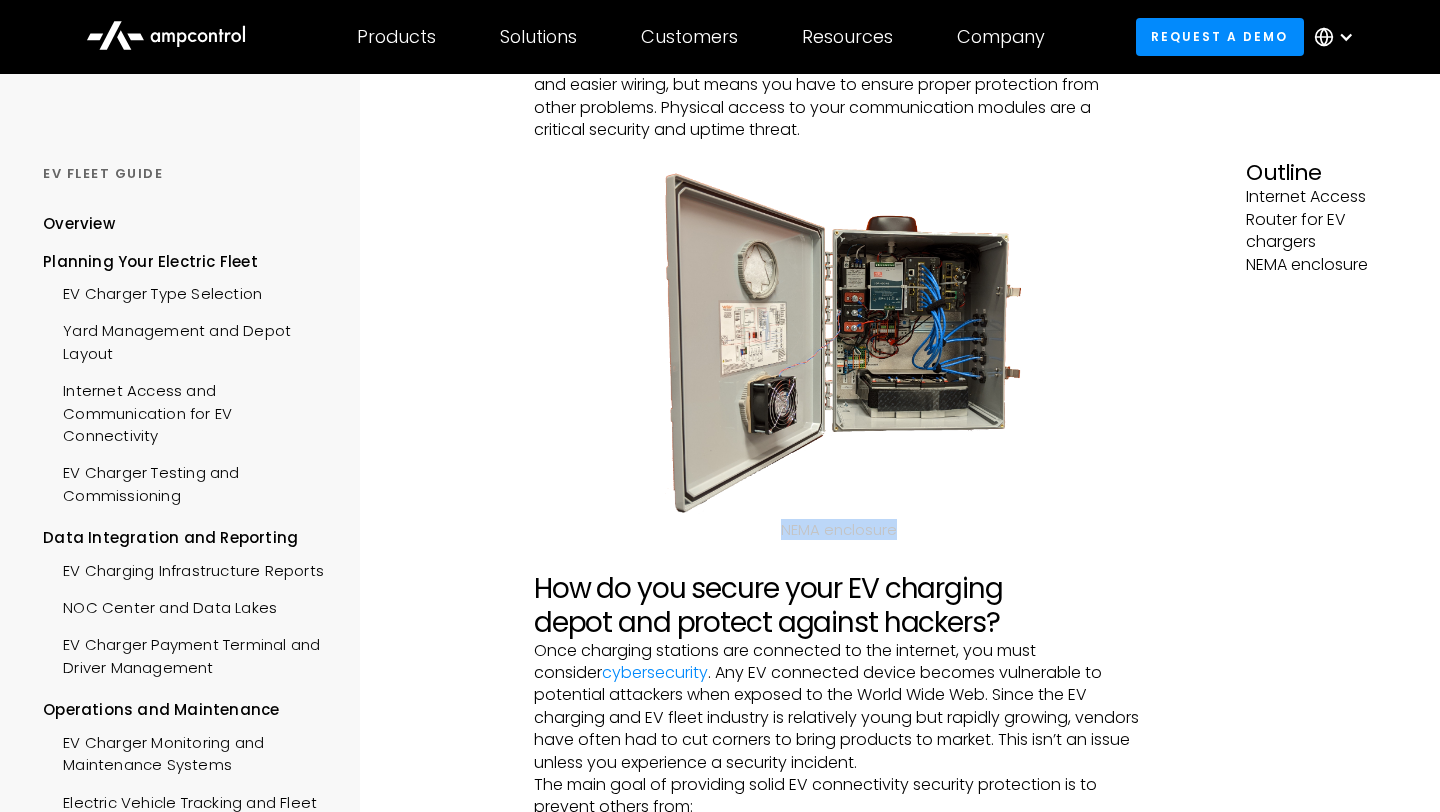 drag, startPoint x: 783, startPoint y: 528, endPoint x: 954, endPoint y: 521, distance: 171.14322 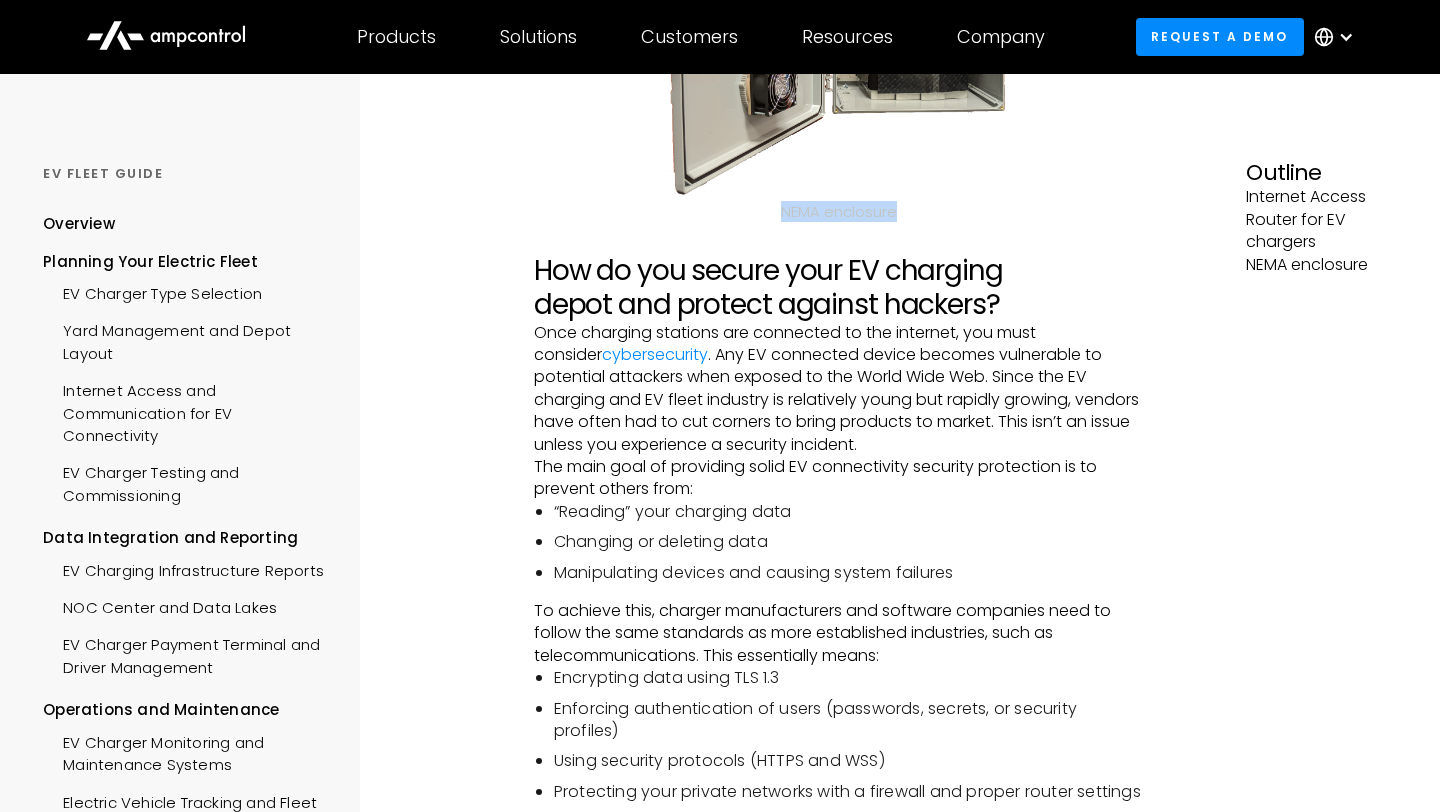 scroll, scrollTop: 2569, scrollLeft: 0, axis: vertical 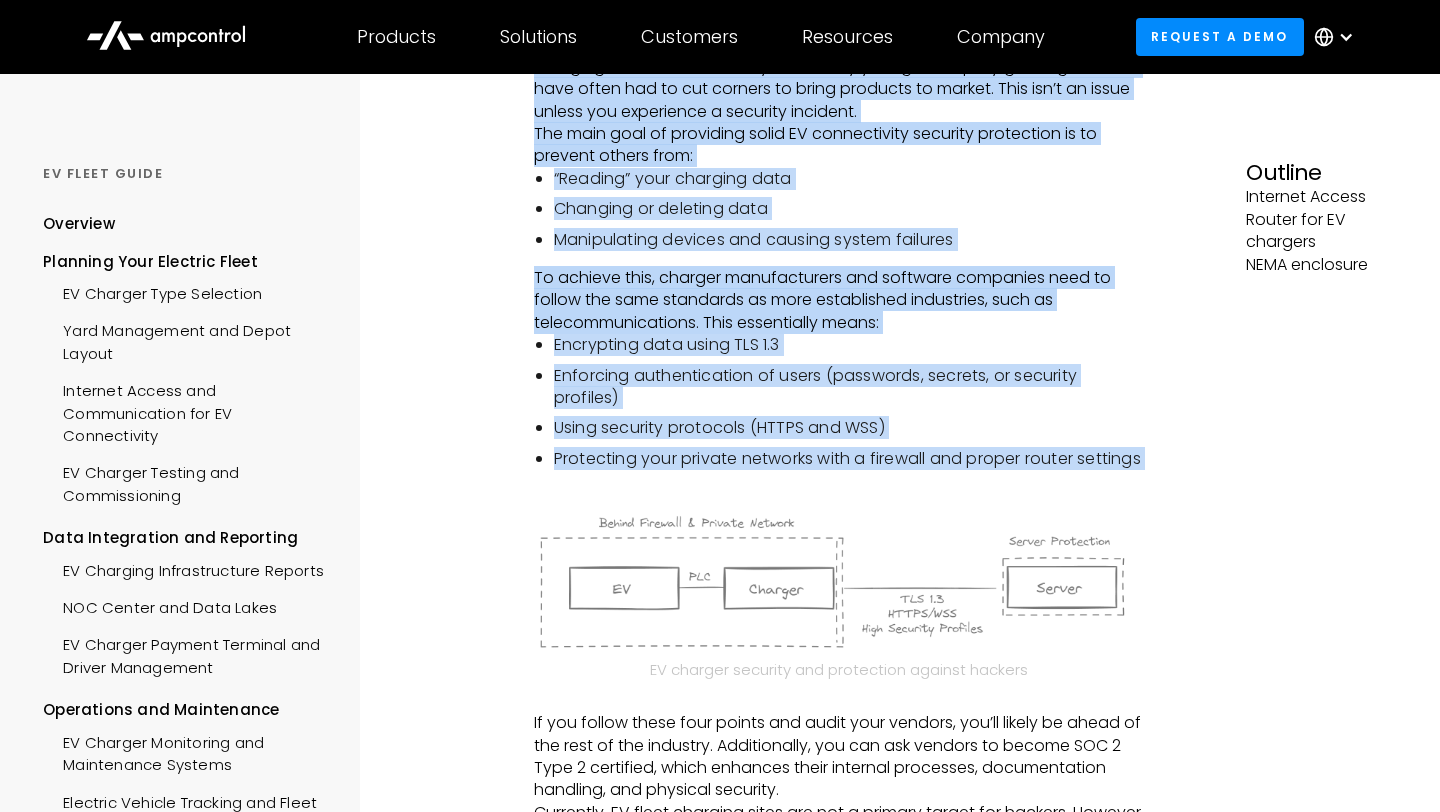 drag, startPoint x: 537, startPoint y: 271, endPoint x: 1040, endPoint y: 501, distance: 553.0904 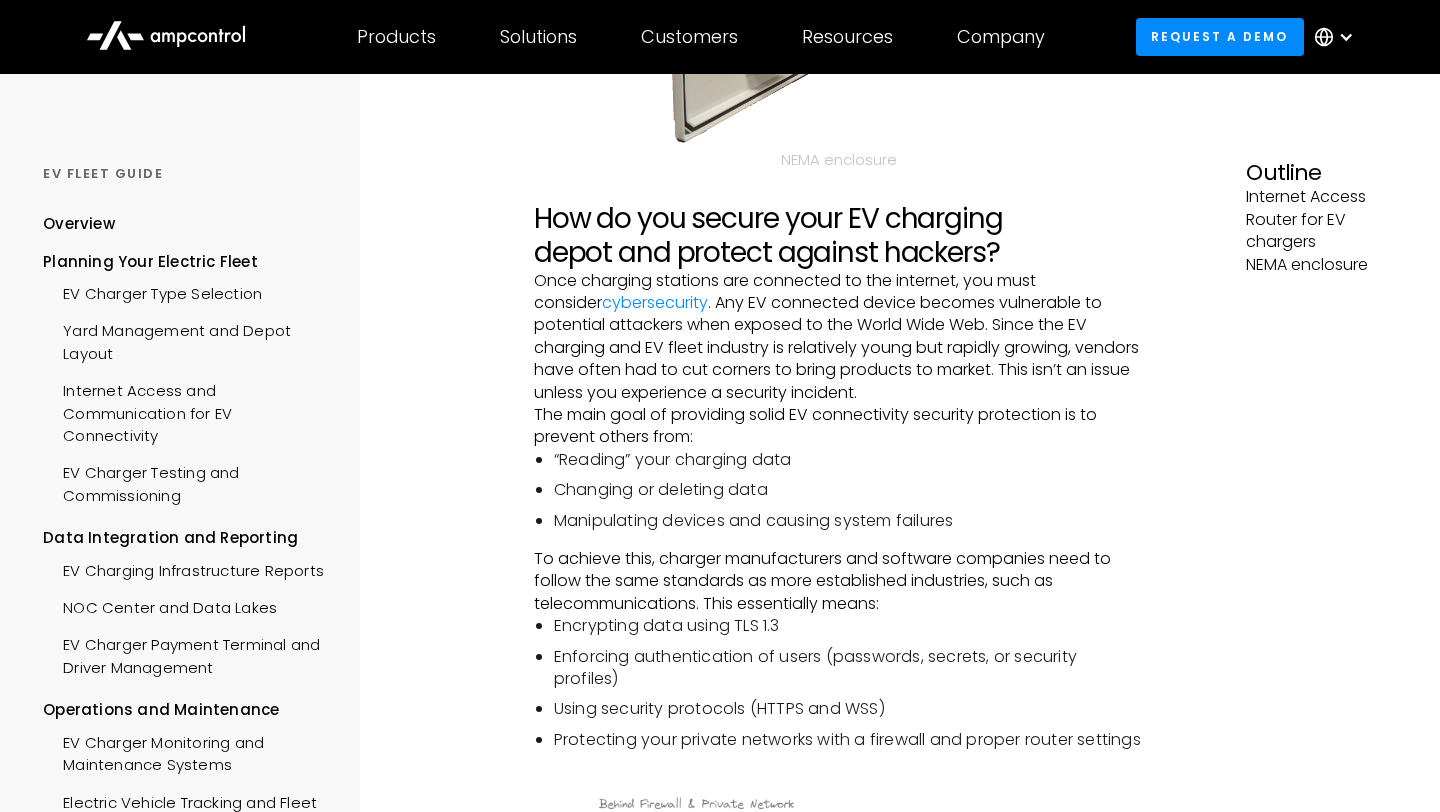scroll, scrollTop: 2606, scrollLeft: 0, axis: vertical 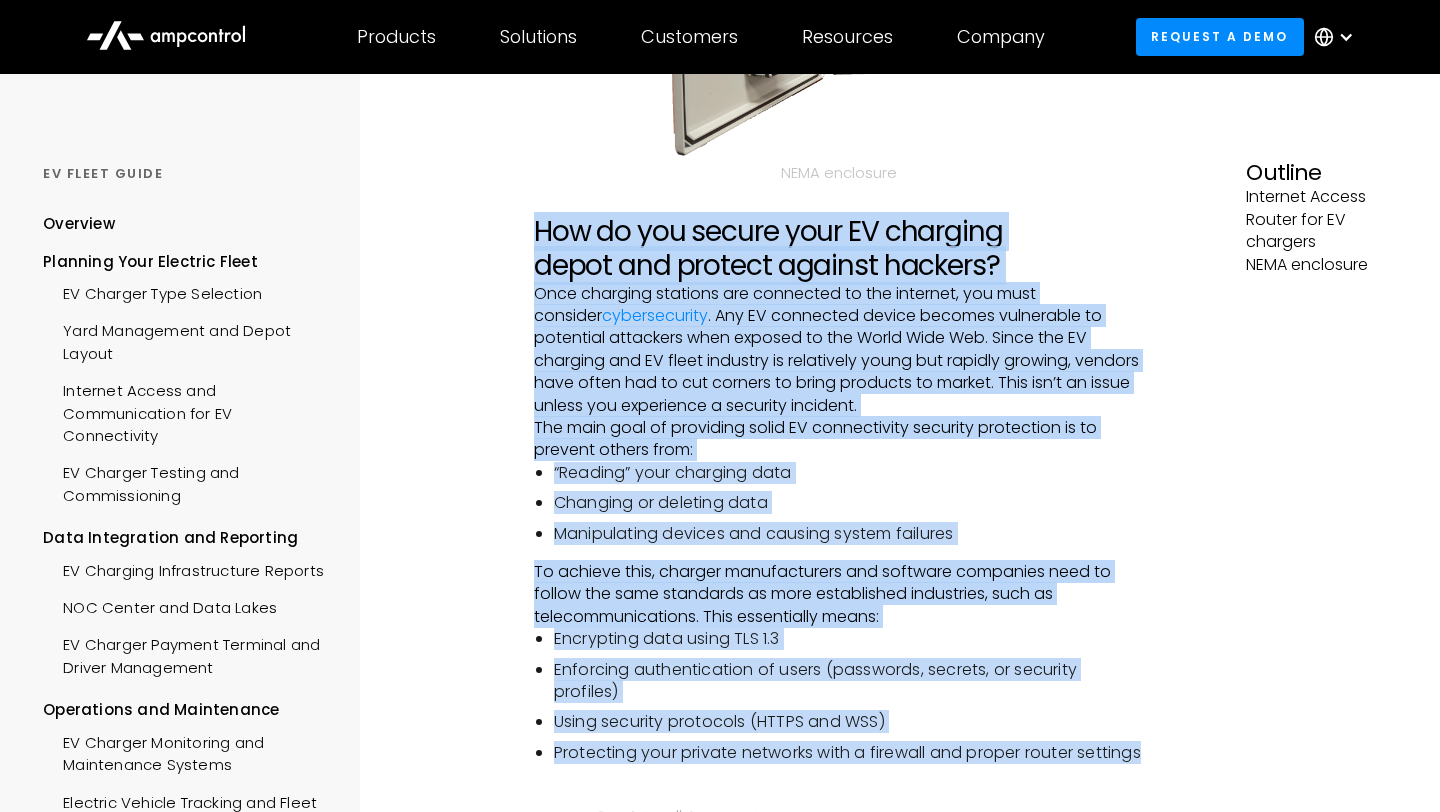 drag, startPoint x: 534, startPoint y: 231, endPoint x: 977, endPoint y: 783, distance: 707.78033 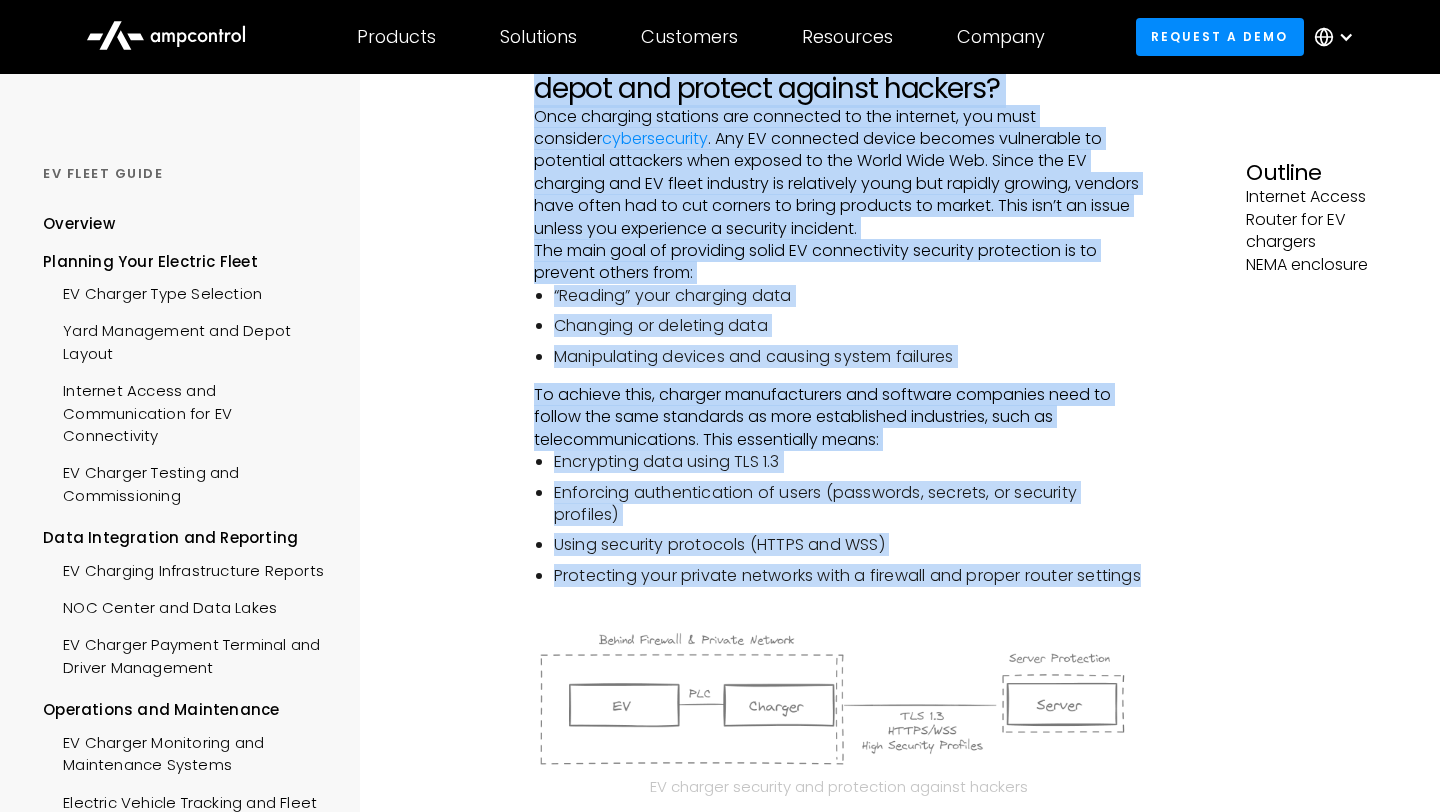 scroll, scrollTop: 2788, scrollLeft: 0, axis: vertical 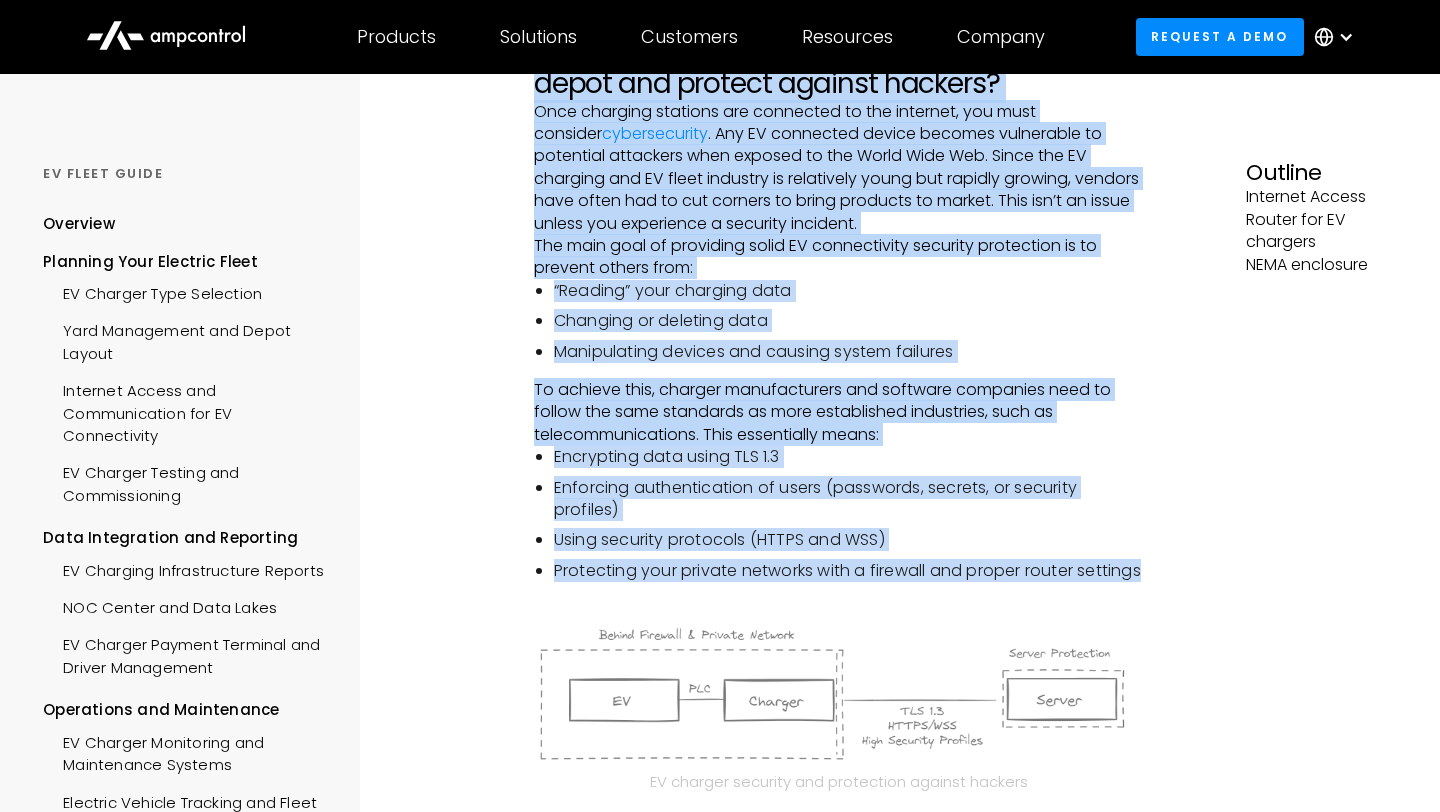 click on "Encrypting data using TLS 1.3" at bounding box center [849, 457] 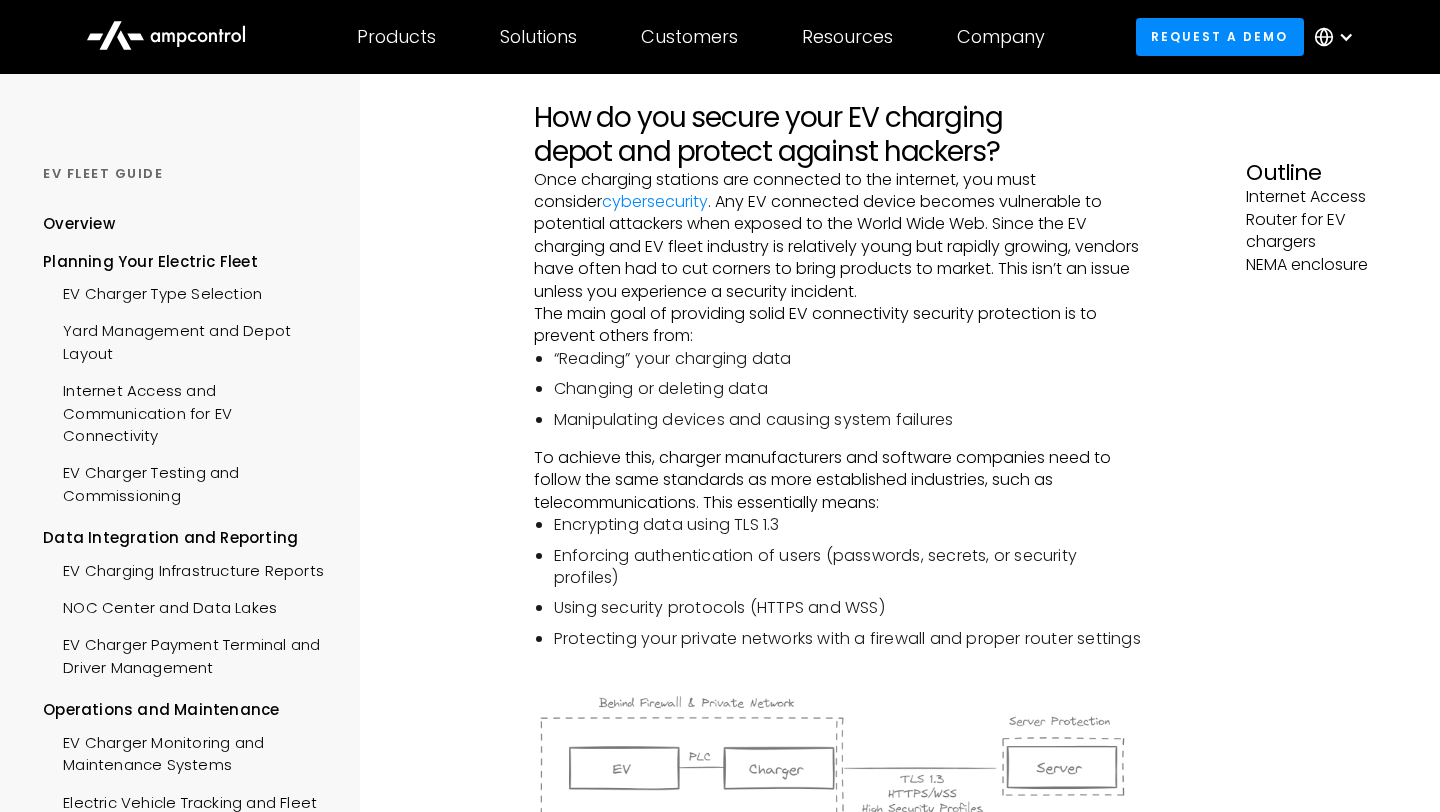 scroll, scrollTop: 2716, scrollLeft: 0, axis: vertical 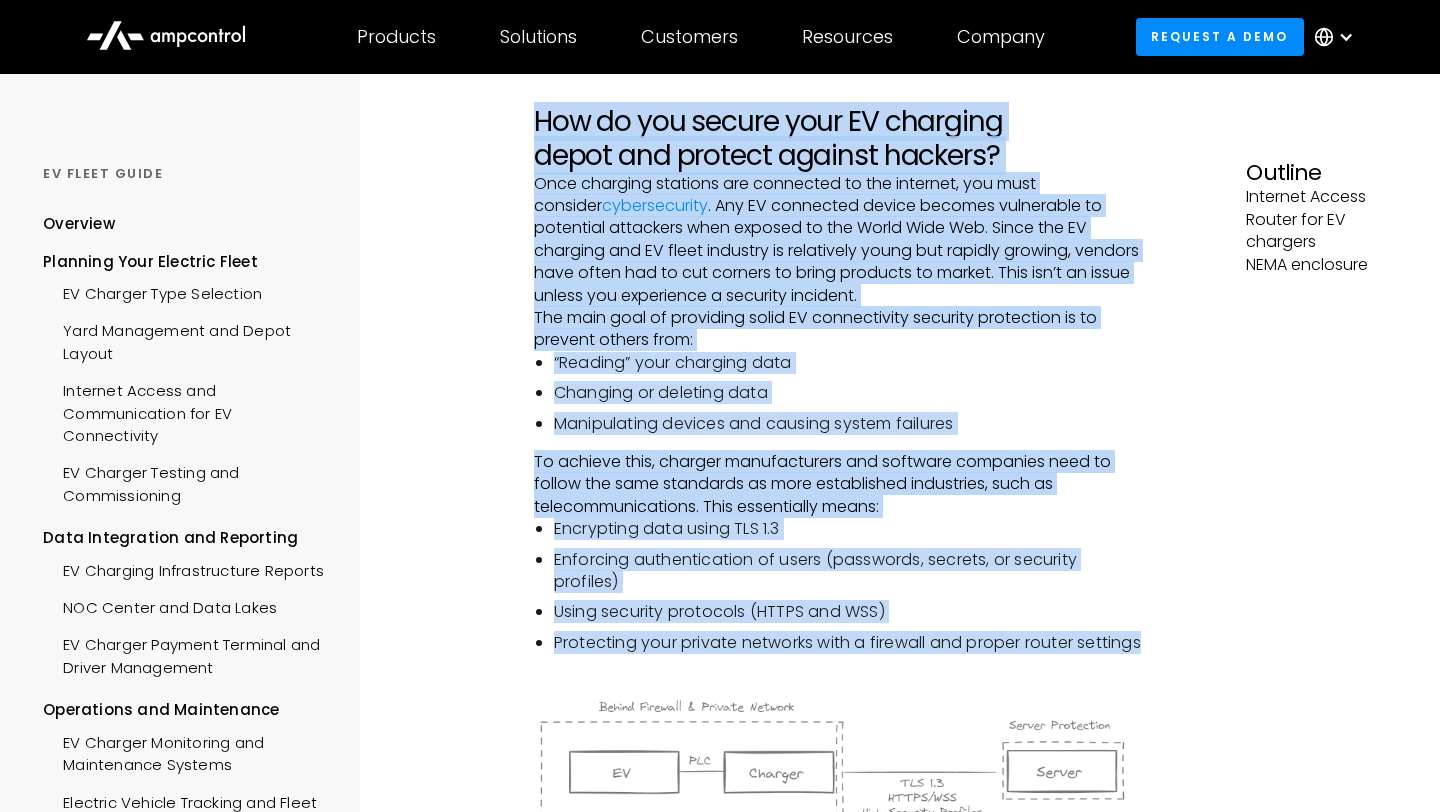 drag, startPoint x: 535, startPoint y: 119, endPoint x: 774, endPoint y: 674, distance: 604.27313 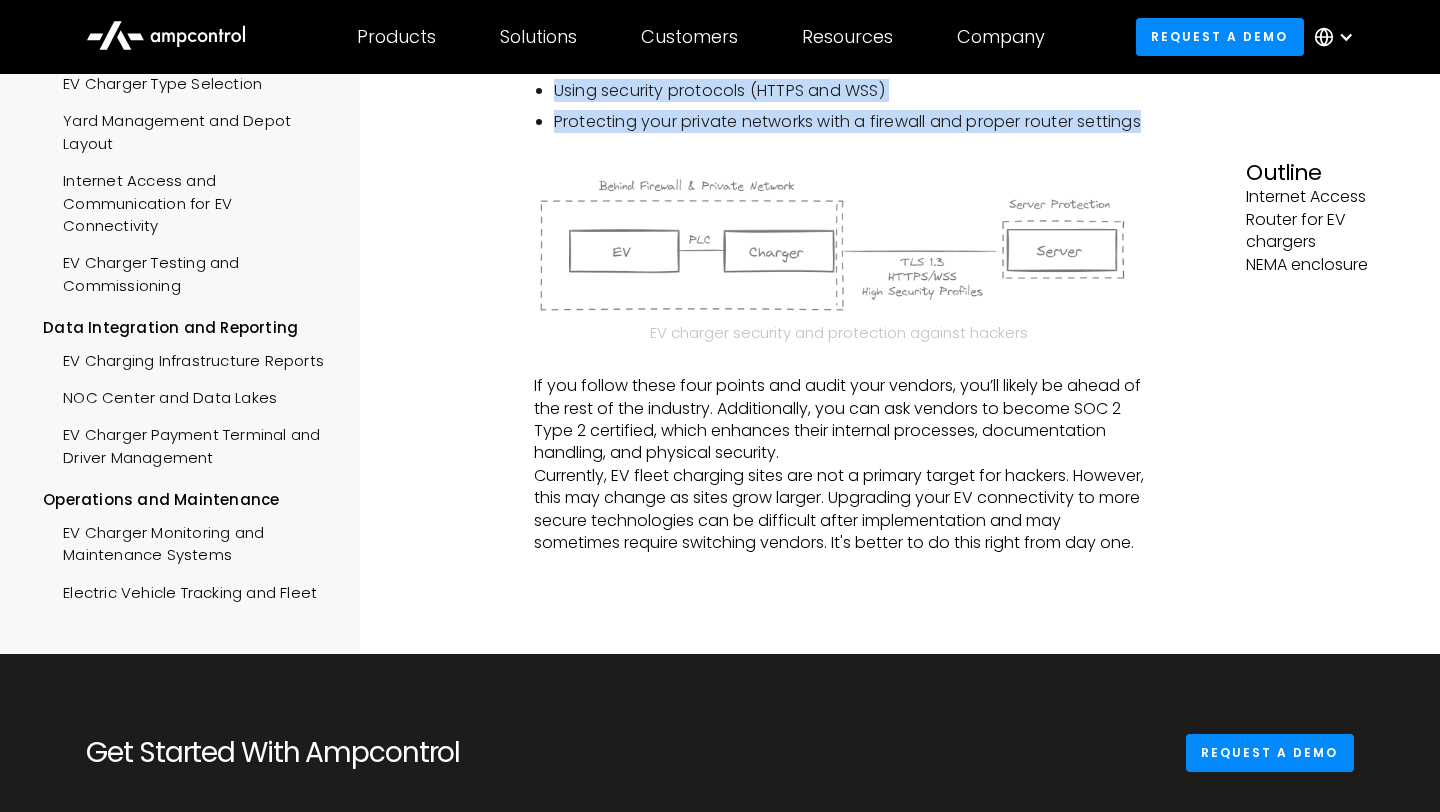 scroll, scrollTop: 3235, scrollLeft: 0, axis: vertical 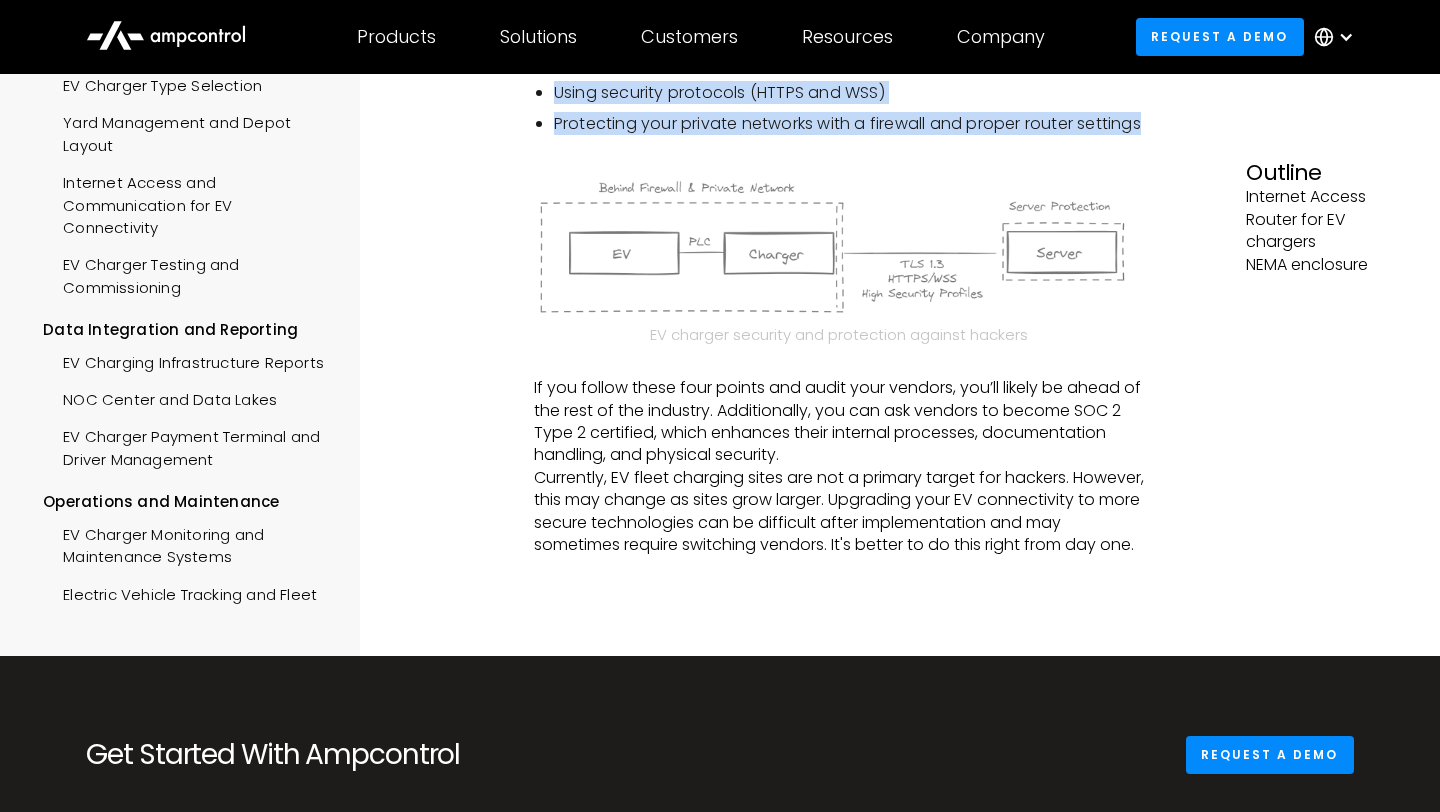 click at bounding box center (839, 246) 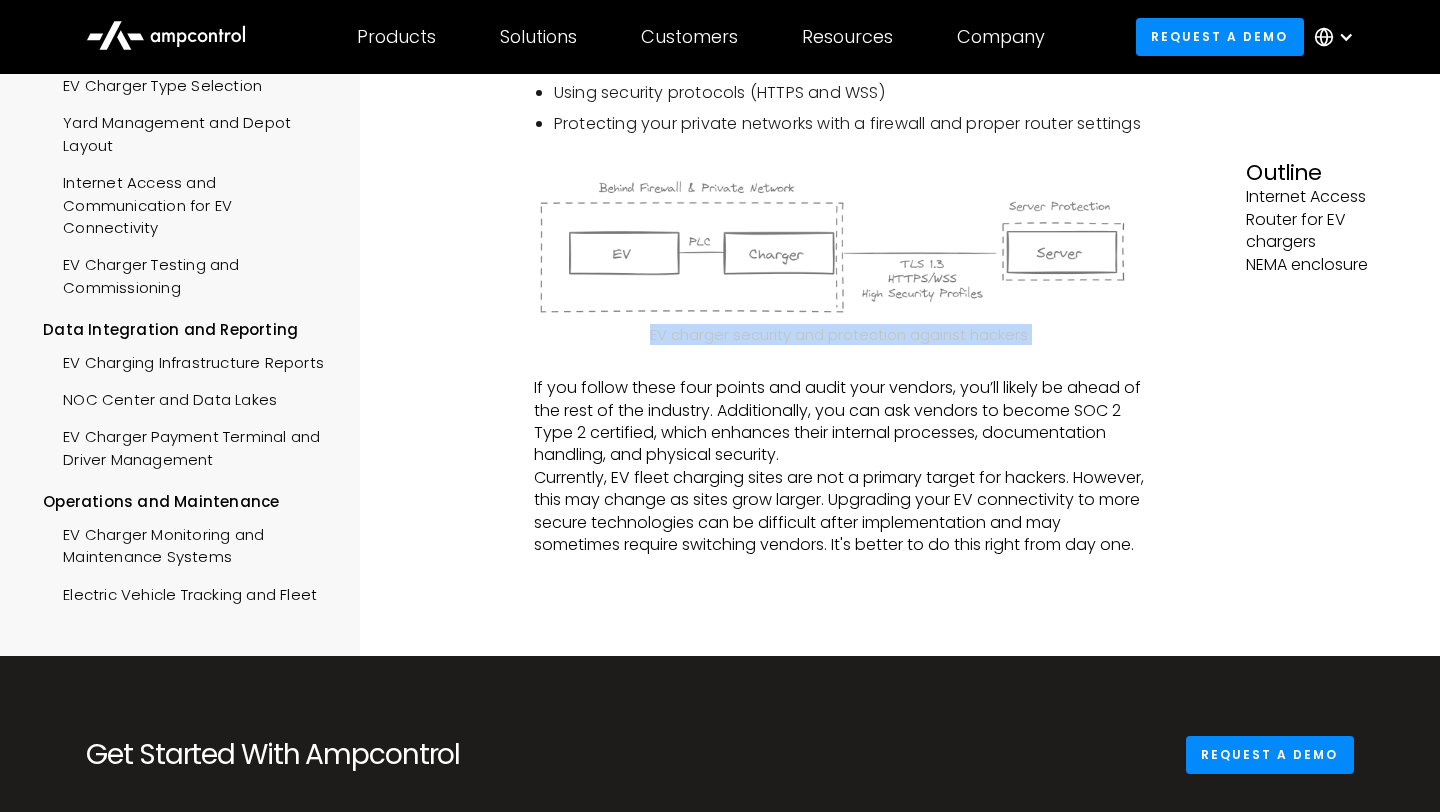 drag, startPoint x: 644, startPoint y: 353, endPoint x: 1043, endPoint y: 367, distance: 399.24554 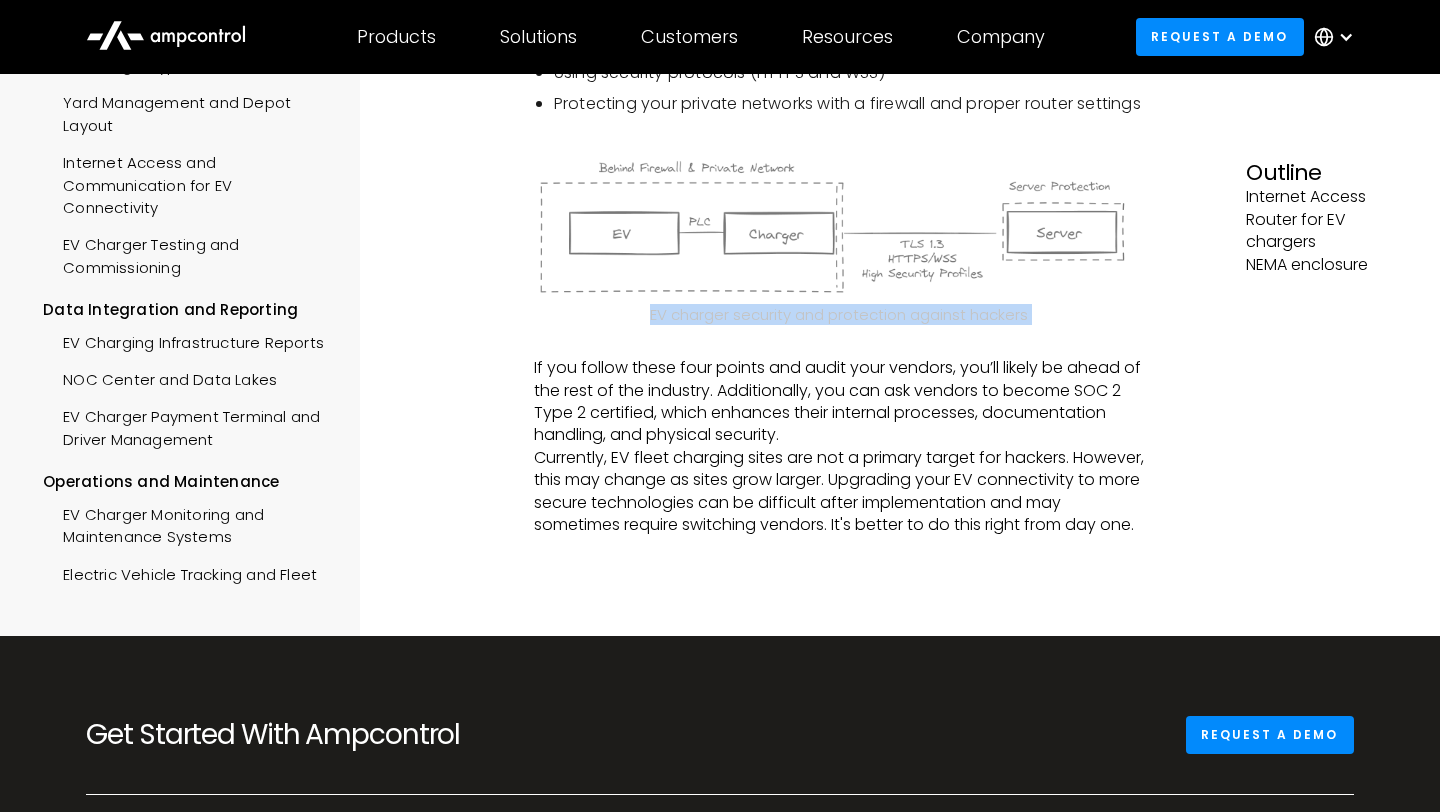 scroll, scrollTop: 3259, scrollLeft: 0, axis: vertical 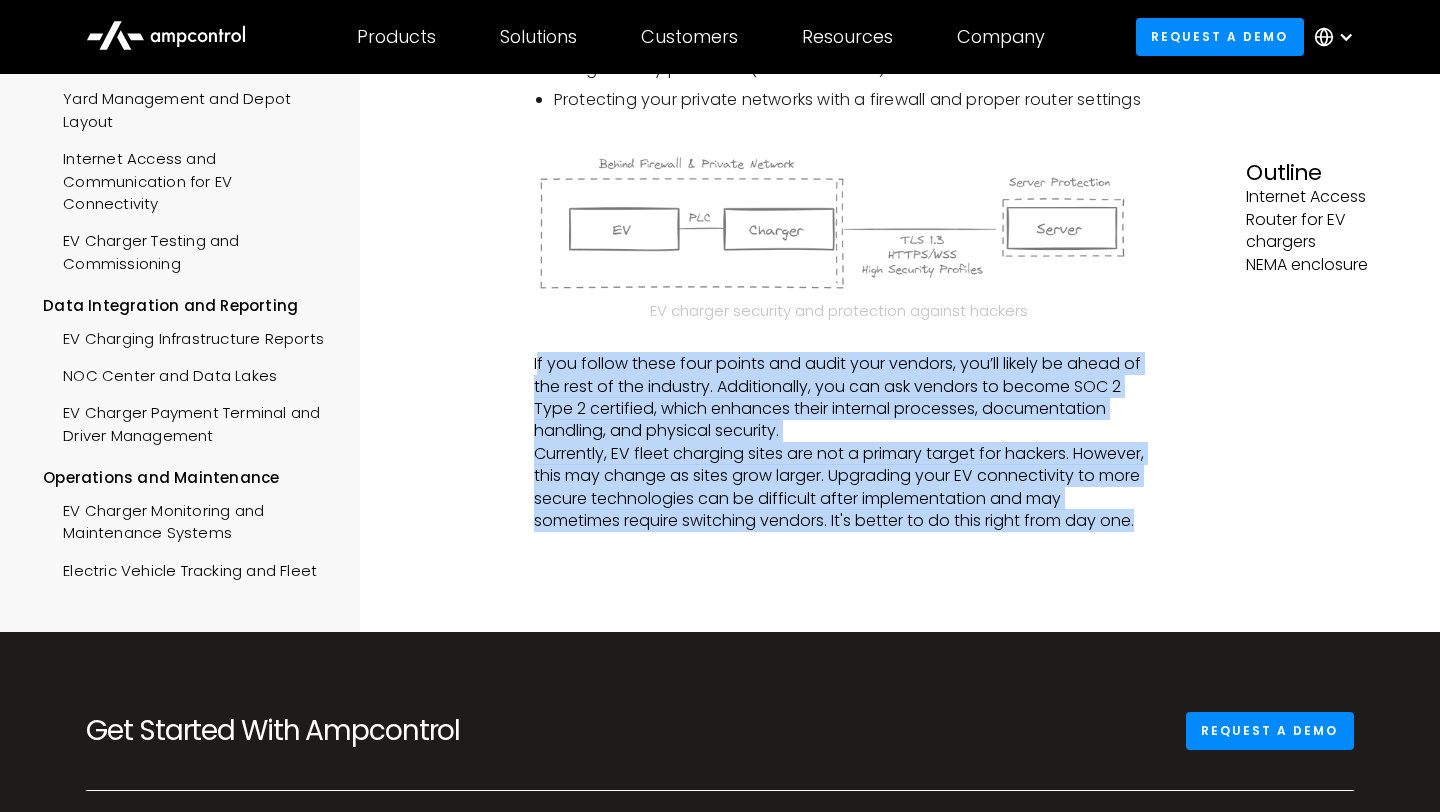 drag, startPoint x: 536, startPoint y: 386, endPoint x: 808, endPoint y: 568, distance: 327.2736 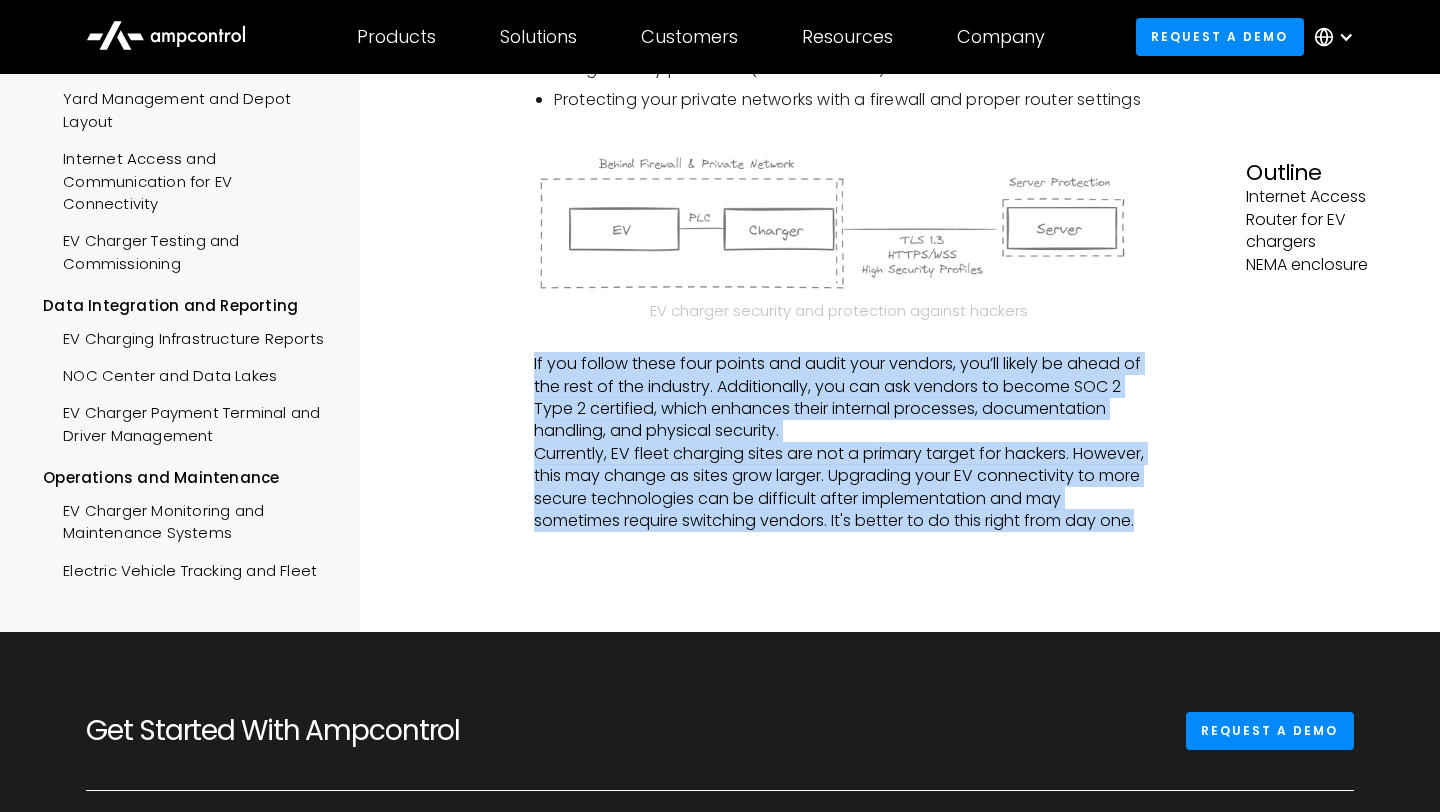 drag, startPoint x: 531, startPoint y: 386, endPoint x: 773, endPoint y: 606, distance: 327.0535 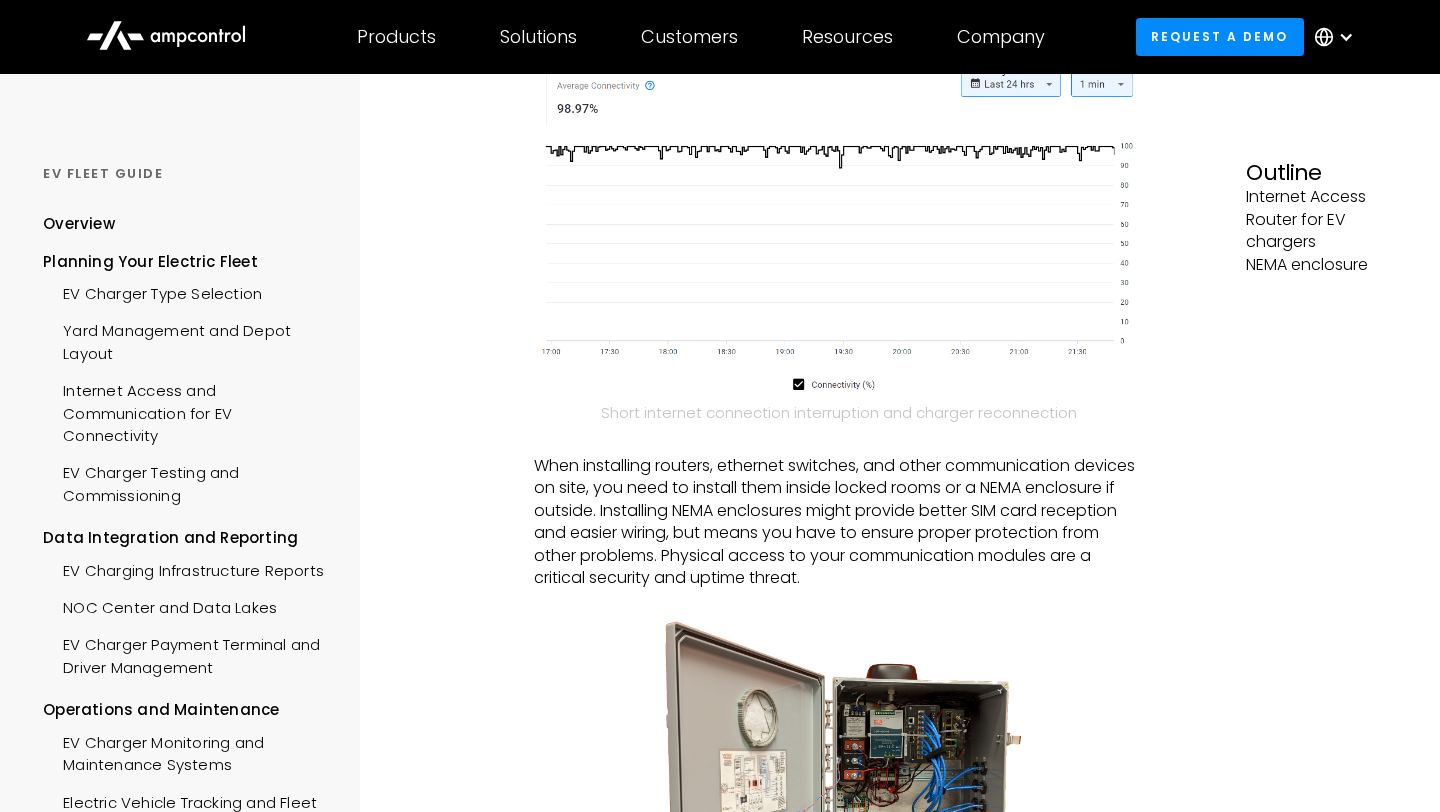 scroll, scrollTop: 1715, scrollLeft: 0, axis: vertical 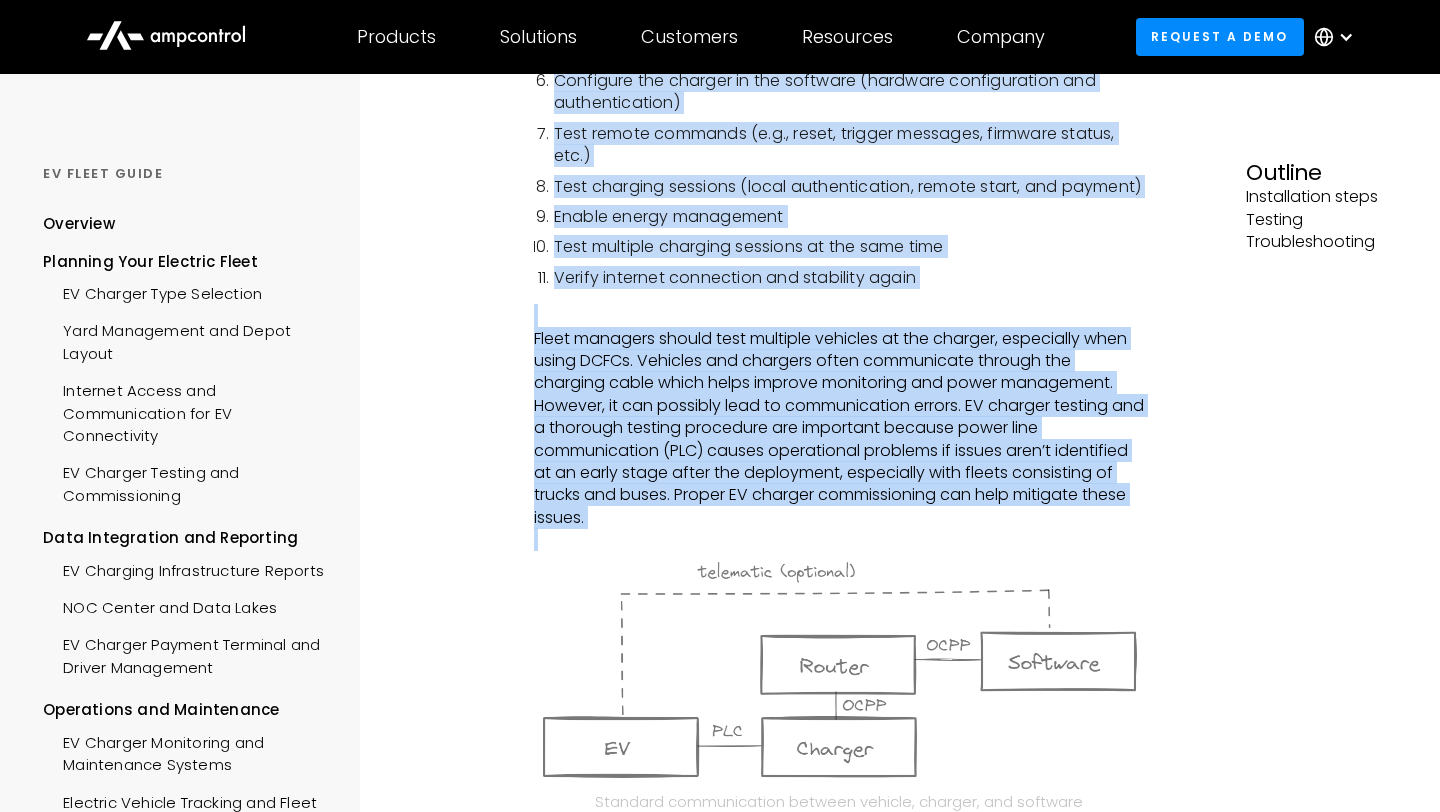 drag, startPoint x: 534, startPoint y: 184, endPoint x: 891, endPoint y: 580, distance: 533.1651 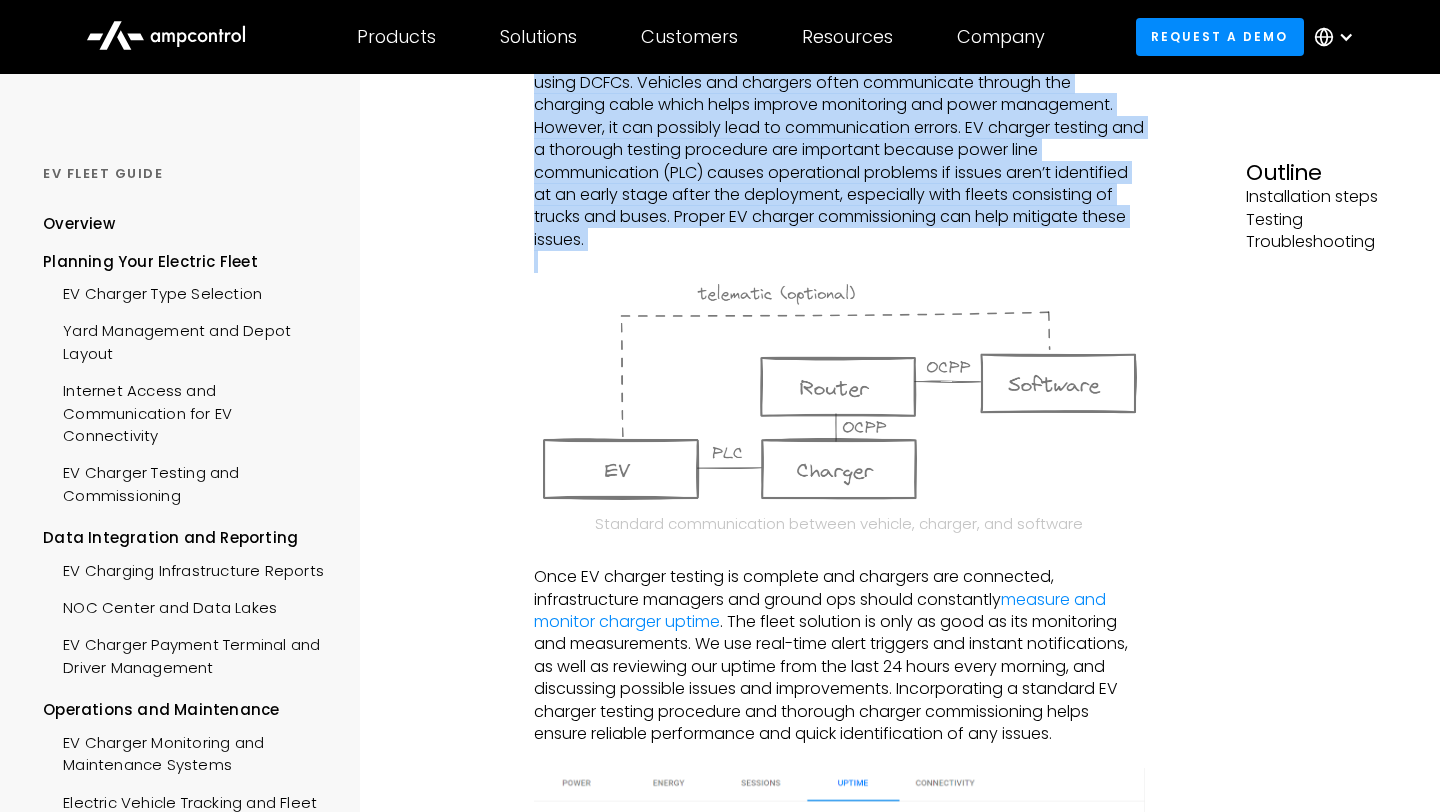 scroll, scrollTop: 1253, scrollLeft: 0, axis: vertical 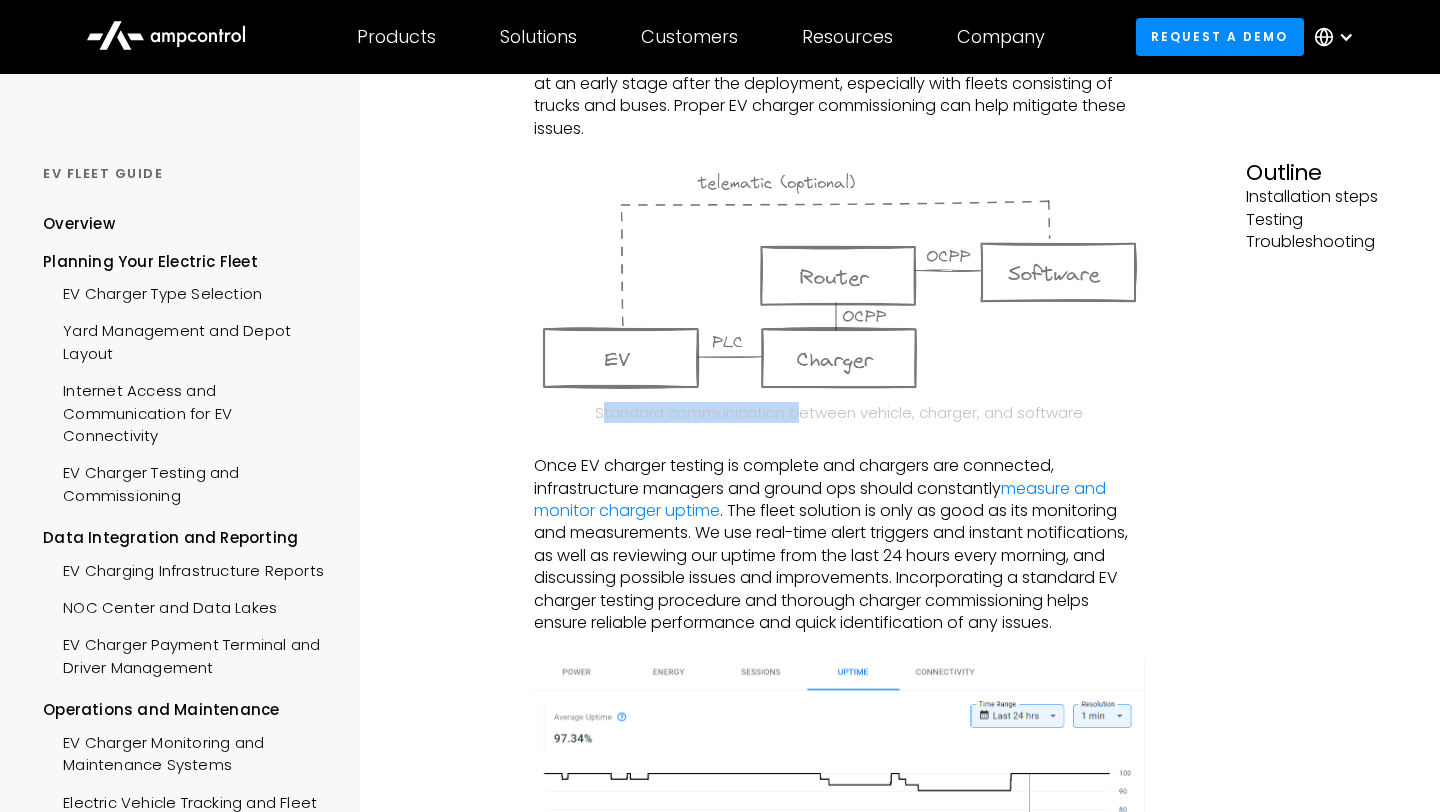 drag, startPoint x: 599, startPoint y: 432, endPoint x: 801, endPoint y: 432, distance: 202 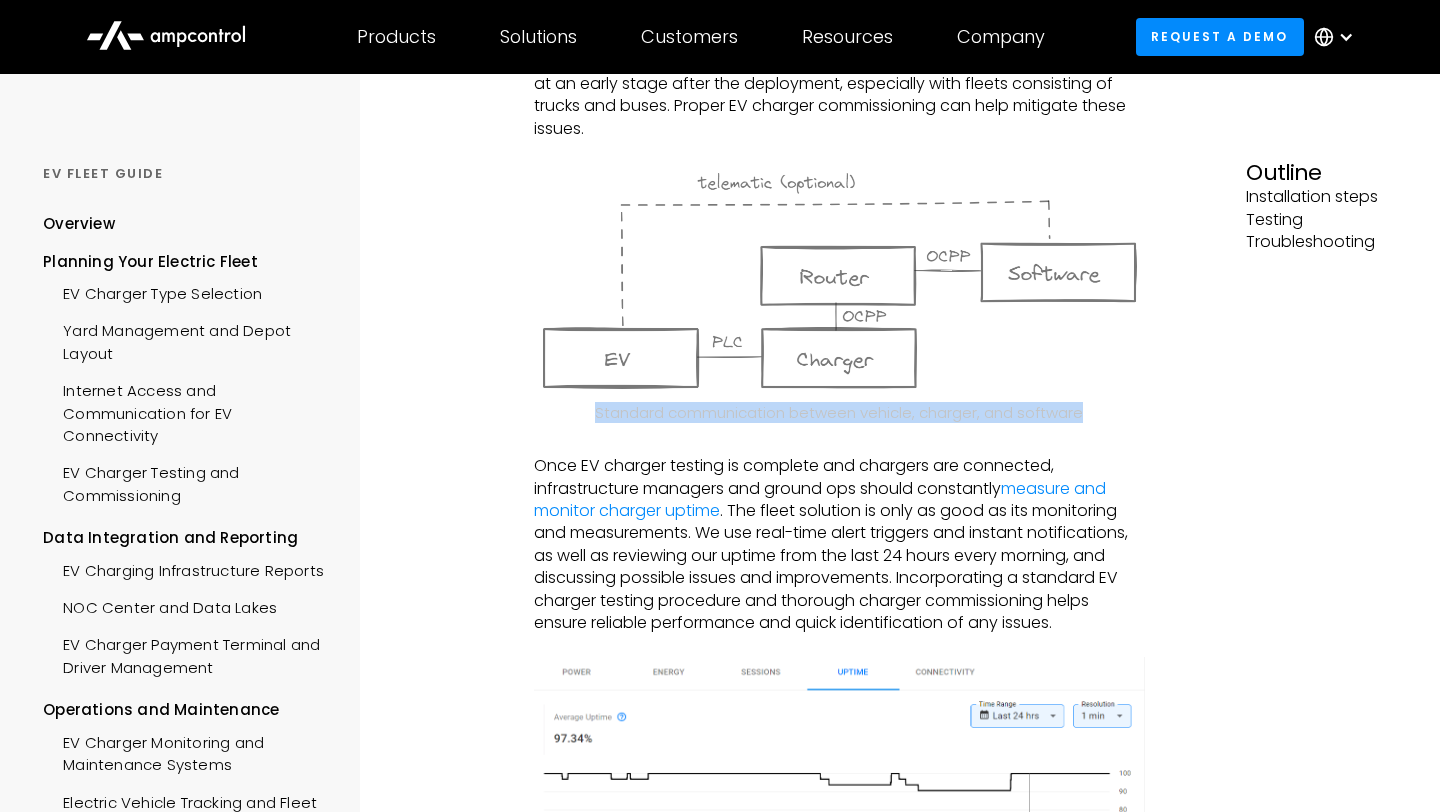 drag, startPoint x: 590, startPoint y: 431, endPoint x: 1089, endPoint y: 442, distance: 499.12122 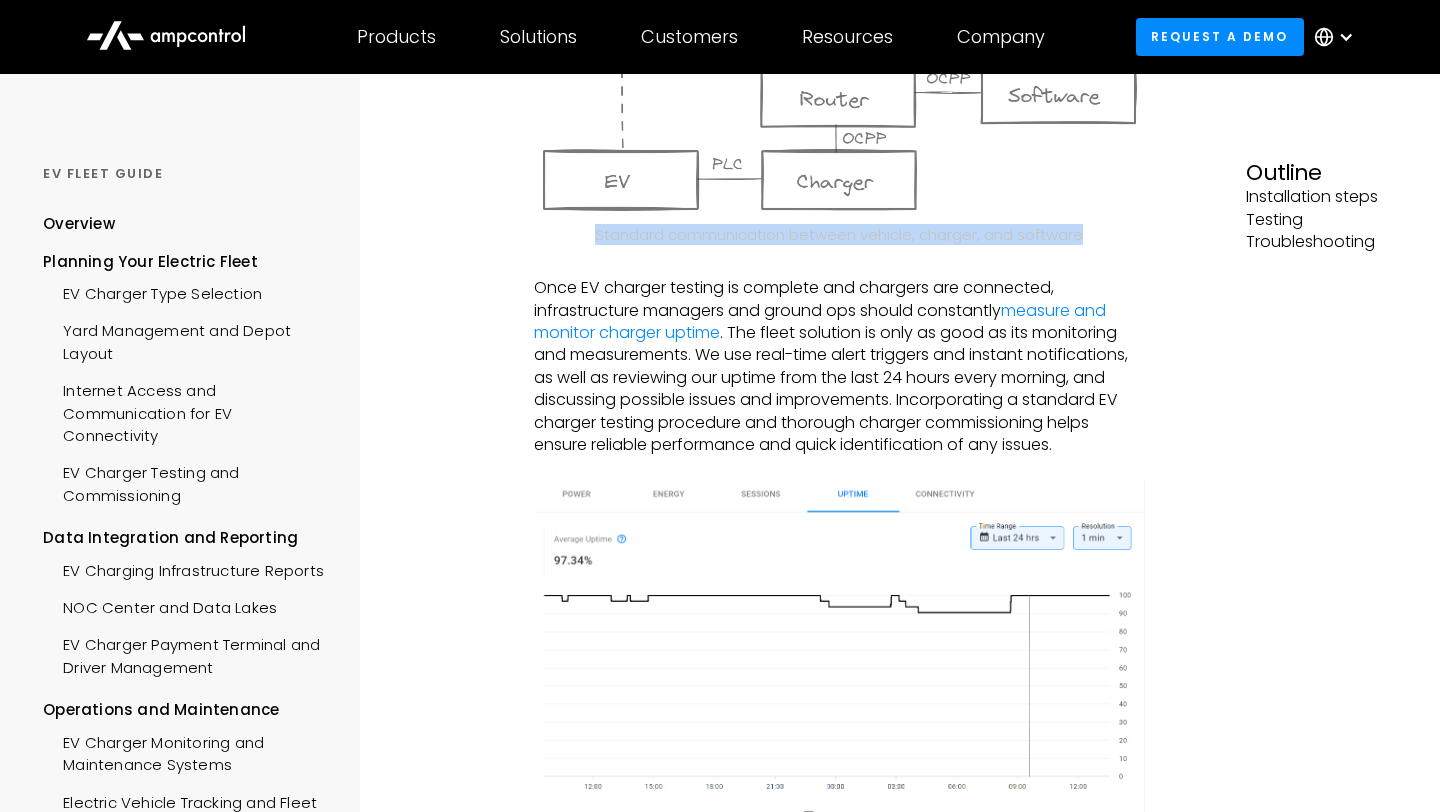 scroll, scrollTop: 1493, scrollLeft: 0, axis: vertical 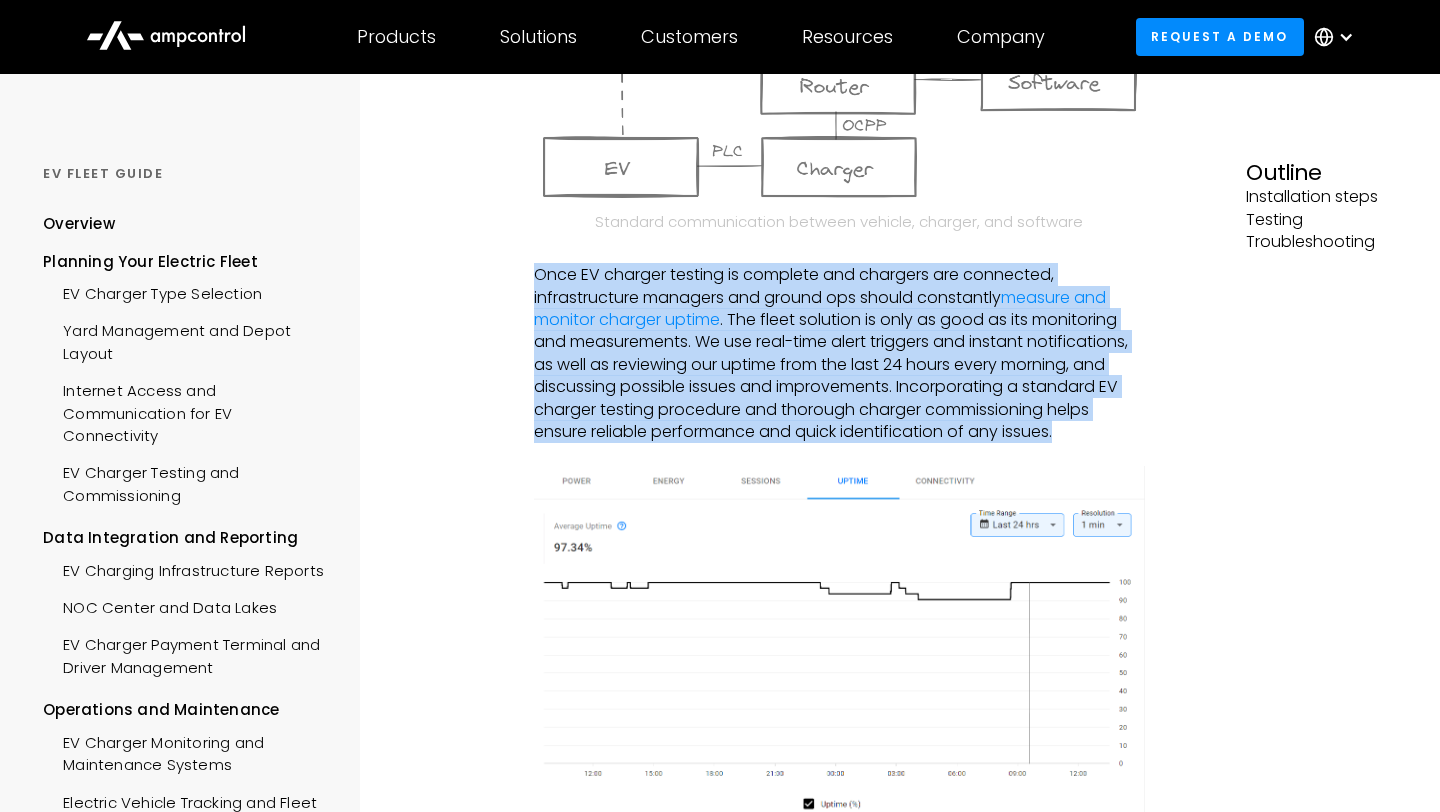 drag, startPoint x: 534, startPoint y: 291, endPoint x: 1141, endPoint y: 454, distance: 628.5046 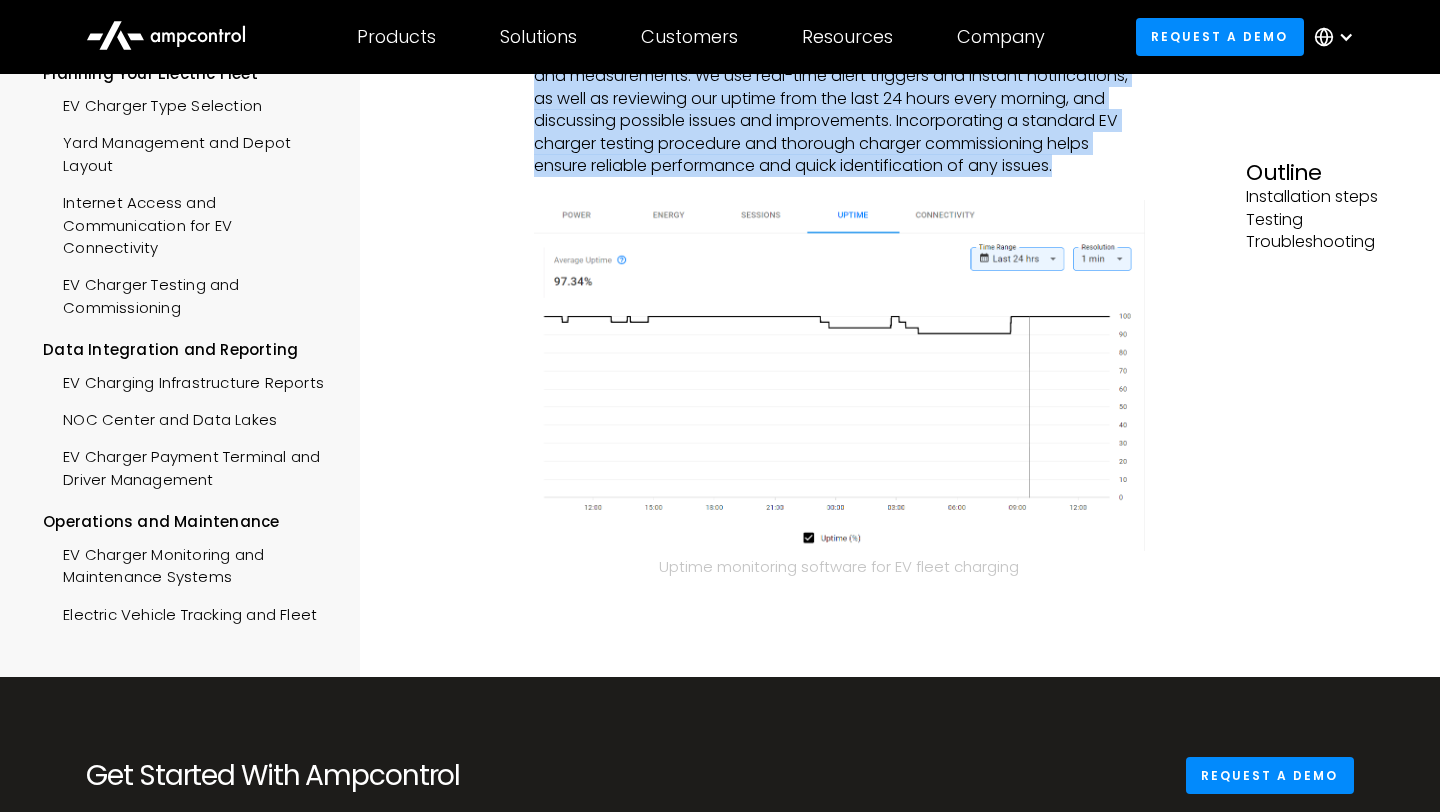 scroll, scrollTop: 1824, scrollLeft: 0, axis: vertical 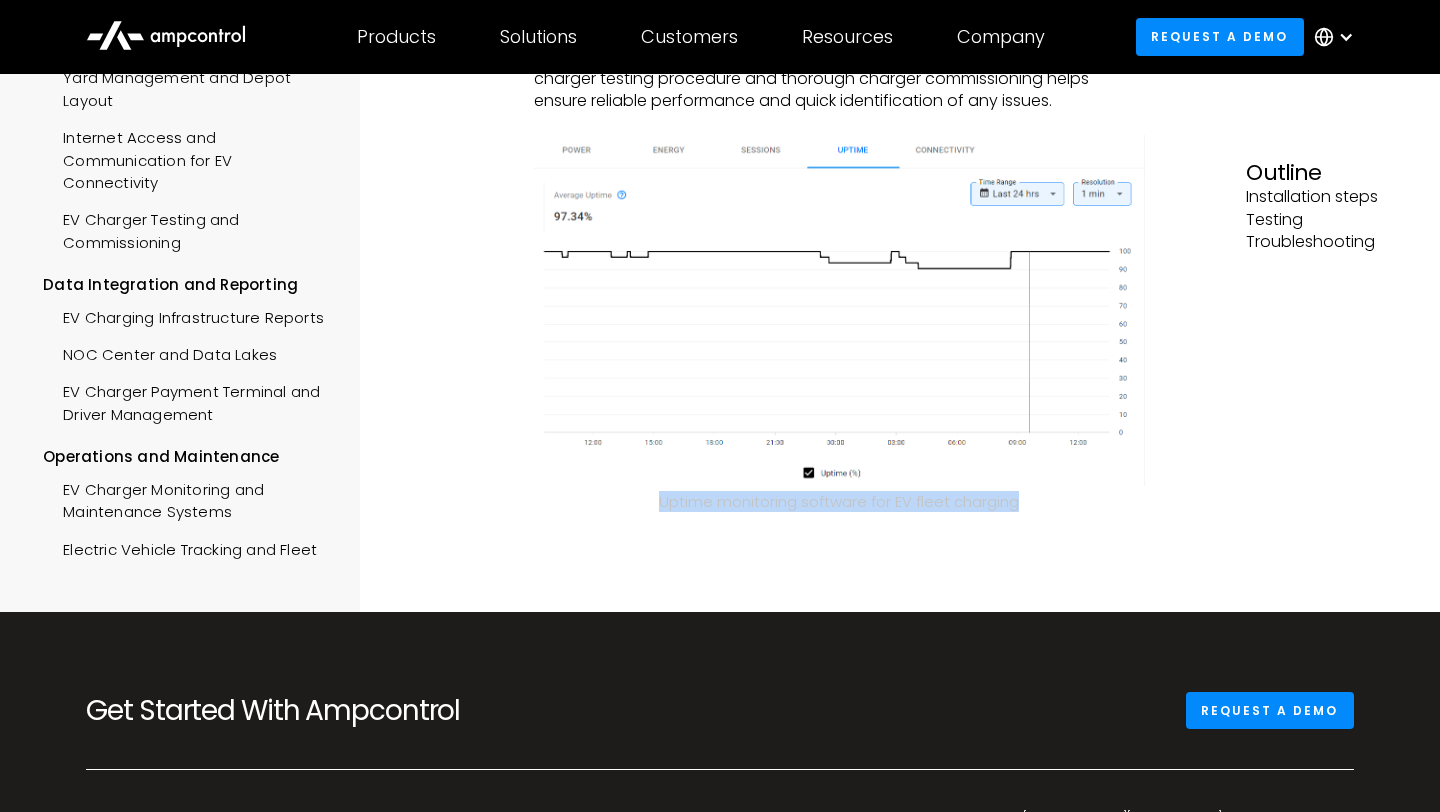 drag, startPoint x: 652, startPoint y: 526, endPoint x: 1078, endPoint y: 524, distance: 426.0047 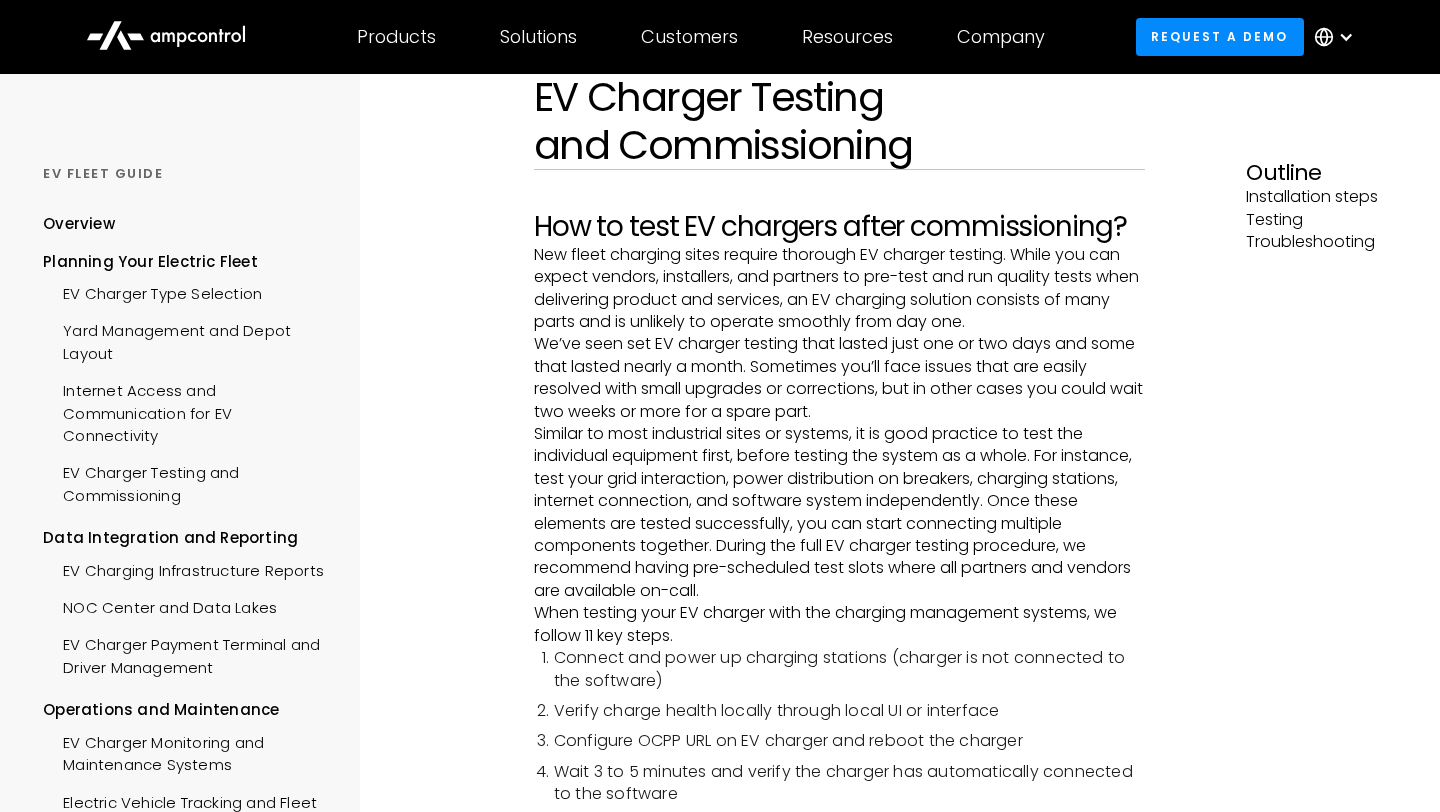 scroll, scrollTop: 0, scrollLeft: 0, axis: both 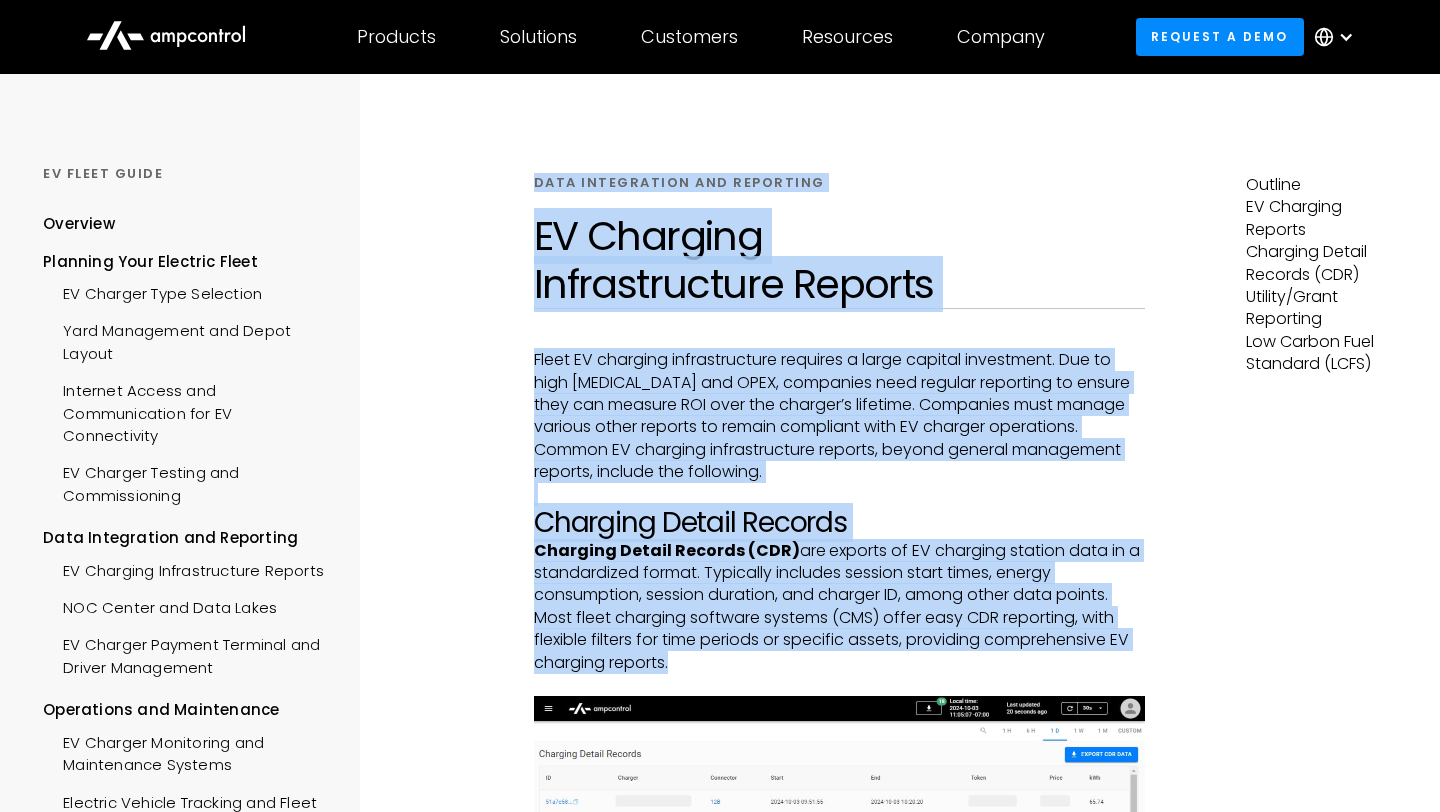 drag, startPoint x: 533, startPoint y: 184, endPoint x: 864, endPoint y: 657, distance: 577.31274 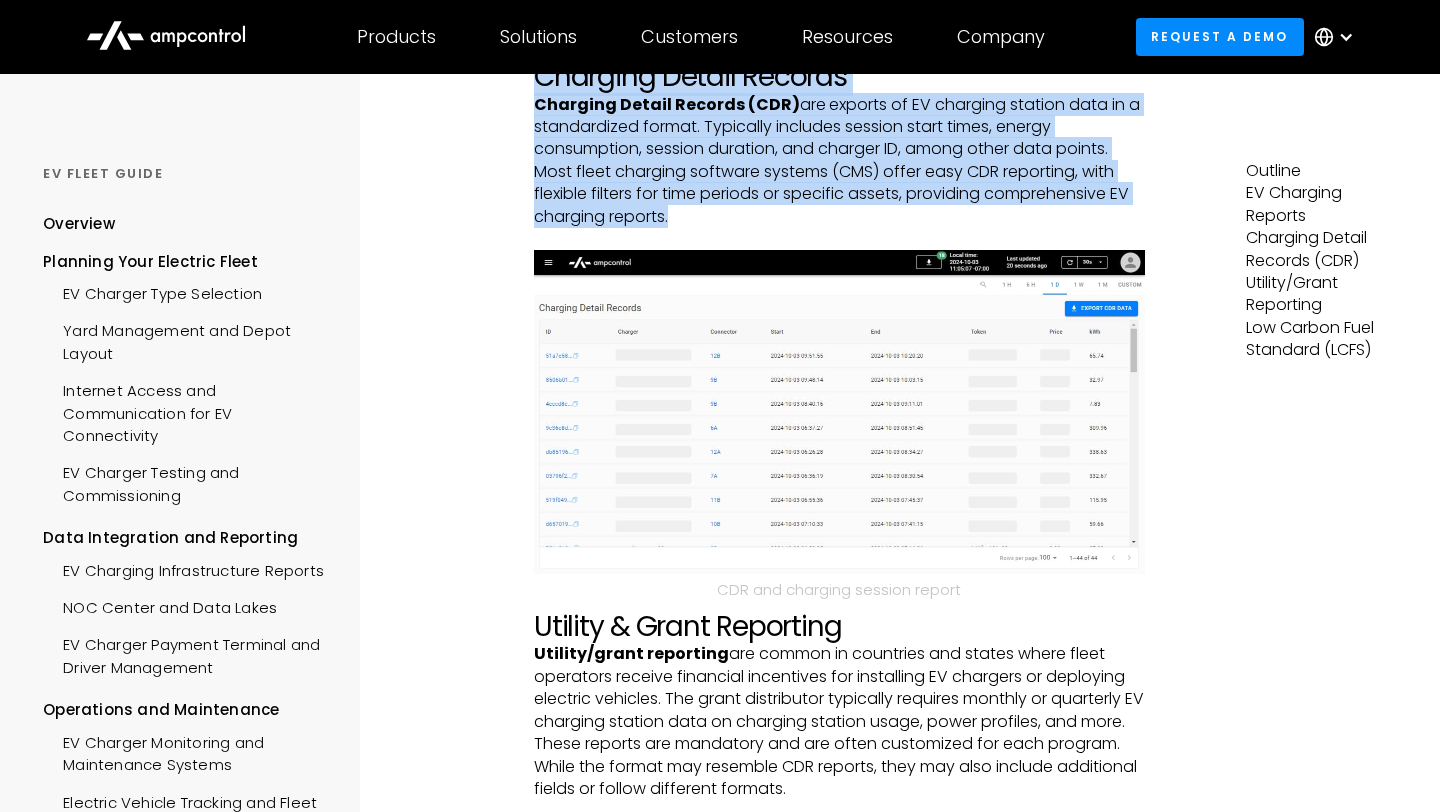 scroll, scrollTop: 462, scrollLeft: 0, axis: vertical 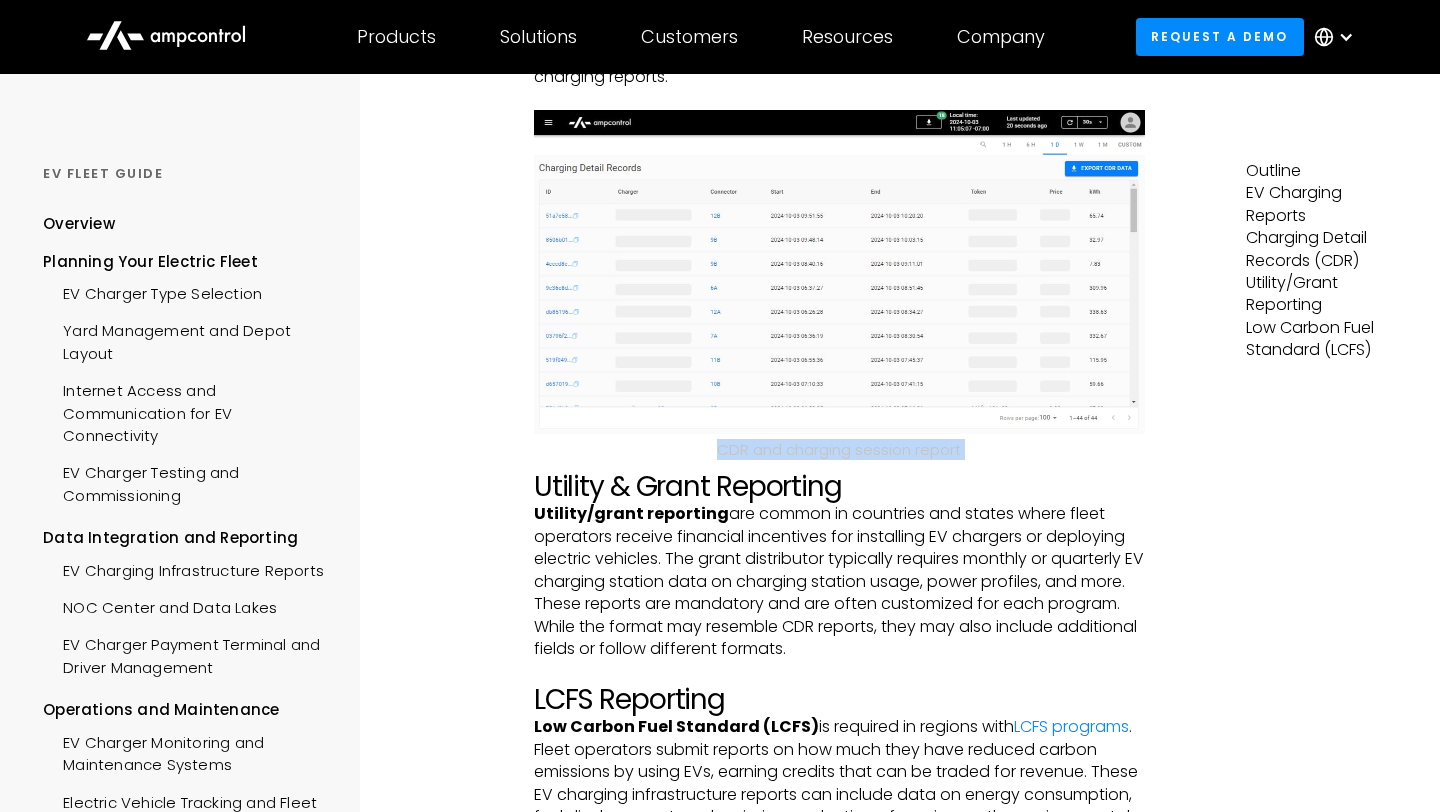 drag, startPoint x: 716, startPoint y: 444, endPoint x: 989, endPoint y: 460, distance: 273.46848 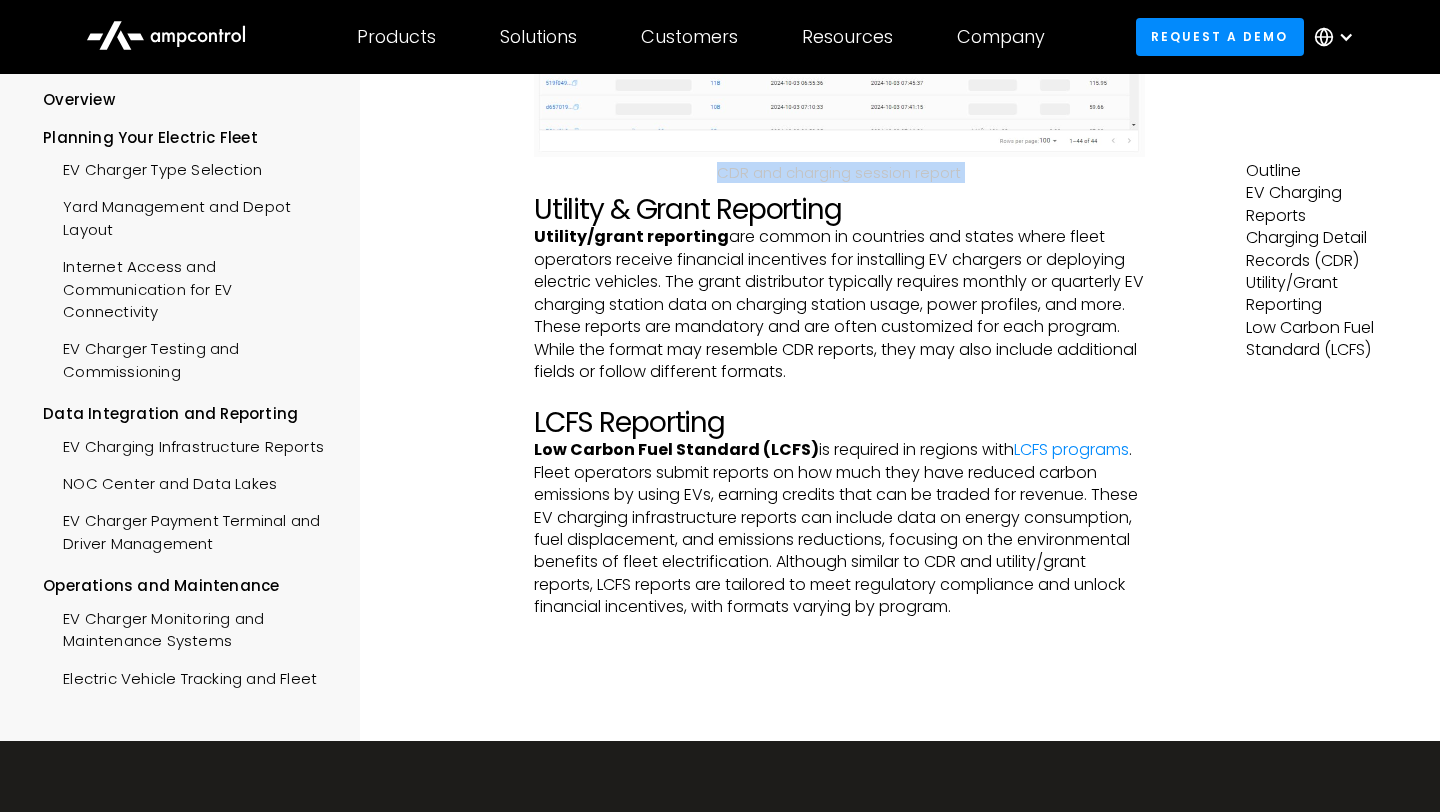 scroll, scrollTop: 865, scrollLeft: 0, axis: vertical 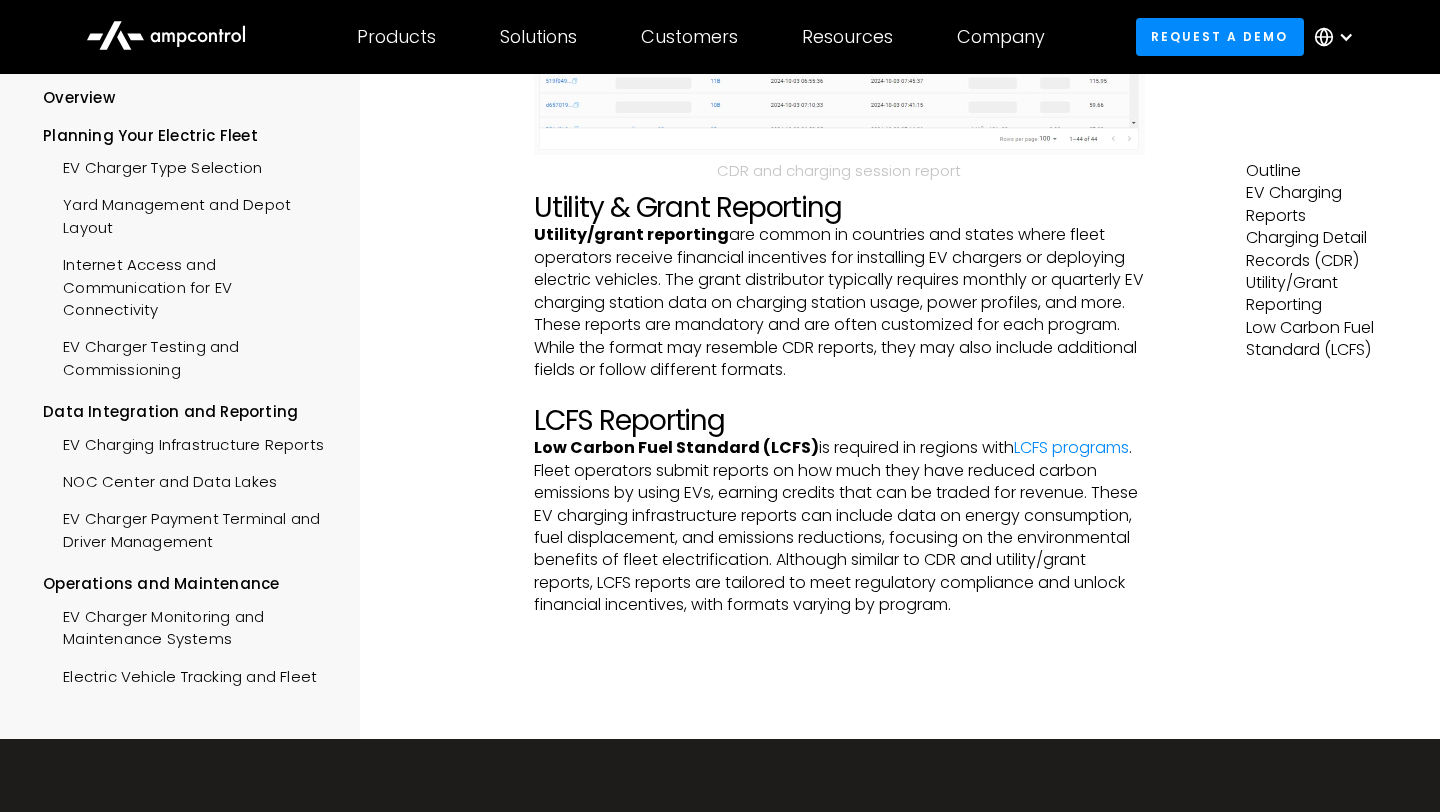 click on "Data Integration and Reporting EV Charging Infrastructure Reports Fleet EV charging infrastructure requires a large capital investment. Due to high CAPEX and OPEX, companies need regular reporting to ensure they can measure ROI over the charger’s lifetime. Companies must manage various other reports to remain compliant with EV charger operations. Common EV charging infrastructure reports, beyond general management reports, include the following. ‍ Charging Detail Records Charging Detail Records (CDR)  are   exports of EV charging station data in a standardized format. Typically includes session start times, energy consumption, session duration, and charger ID, among other data points. Most fleet charging software systems (CMS) offer easy CDR reporting, with flexible filters for time periods or specific assets, providing comprehensive EV charging reports. ‍ CDR and charging session report Utility & Grant Reporting Utility/grant reporting  ‍ LCFS Reporting Low Carbon Fuel Standard (LCFS)  LCFS programs" at bounding box center (839, -26) 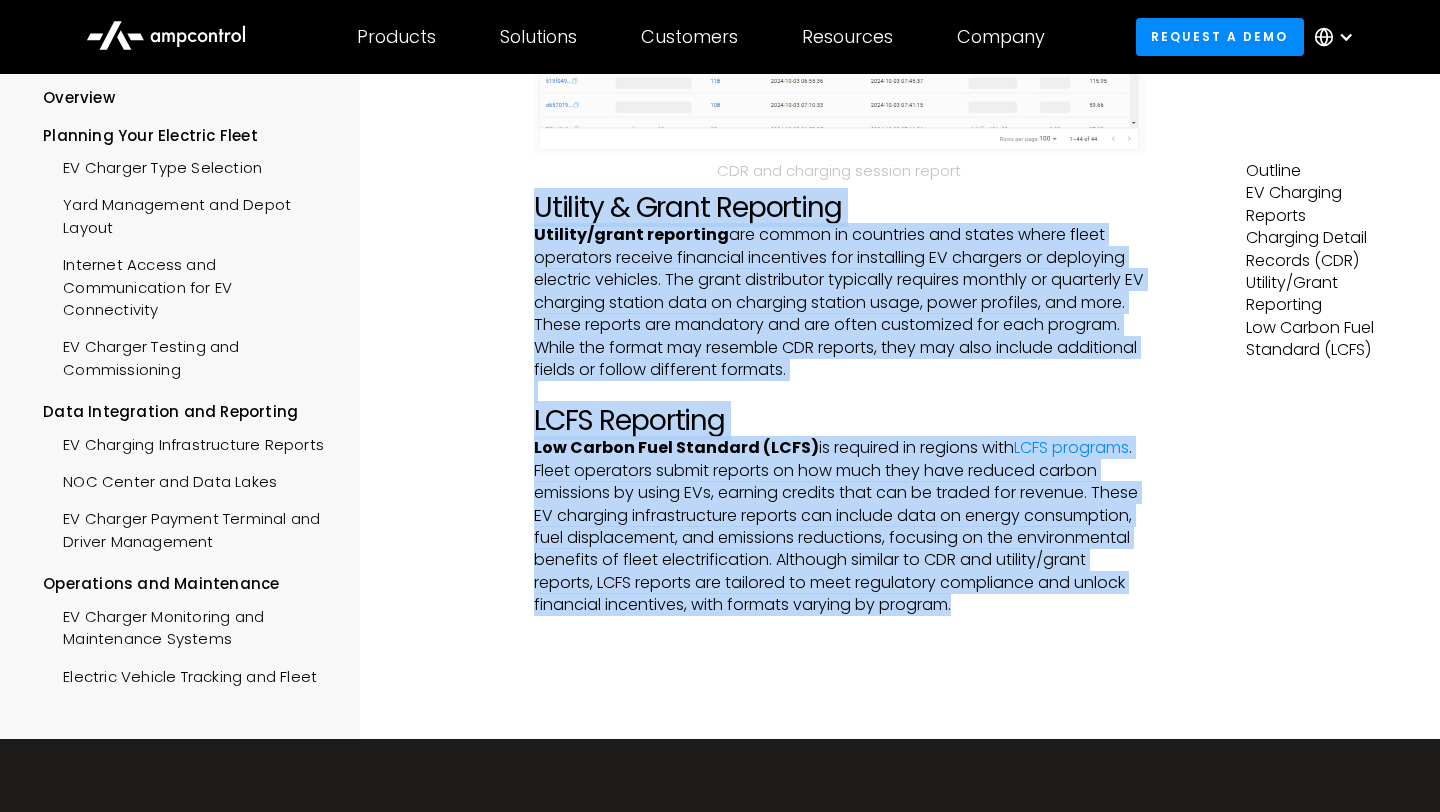 drag, startPoint x: 533, startPoint y: 210, endPoint x: 1078, endPoint y: 611, distance: 676.6284 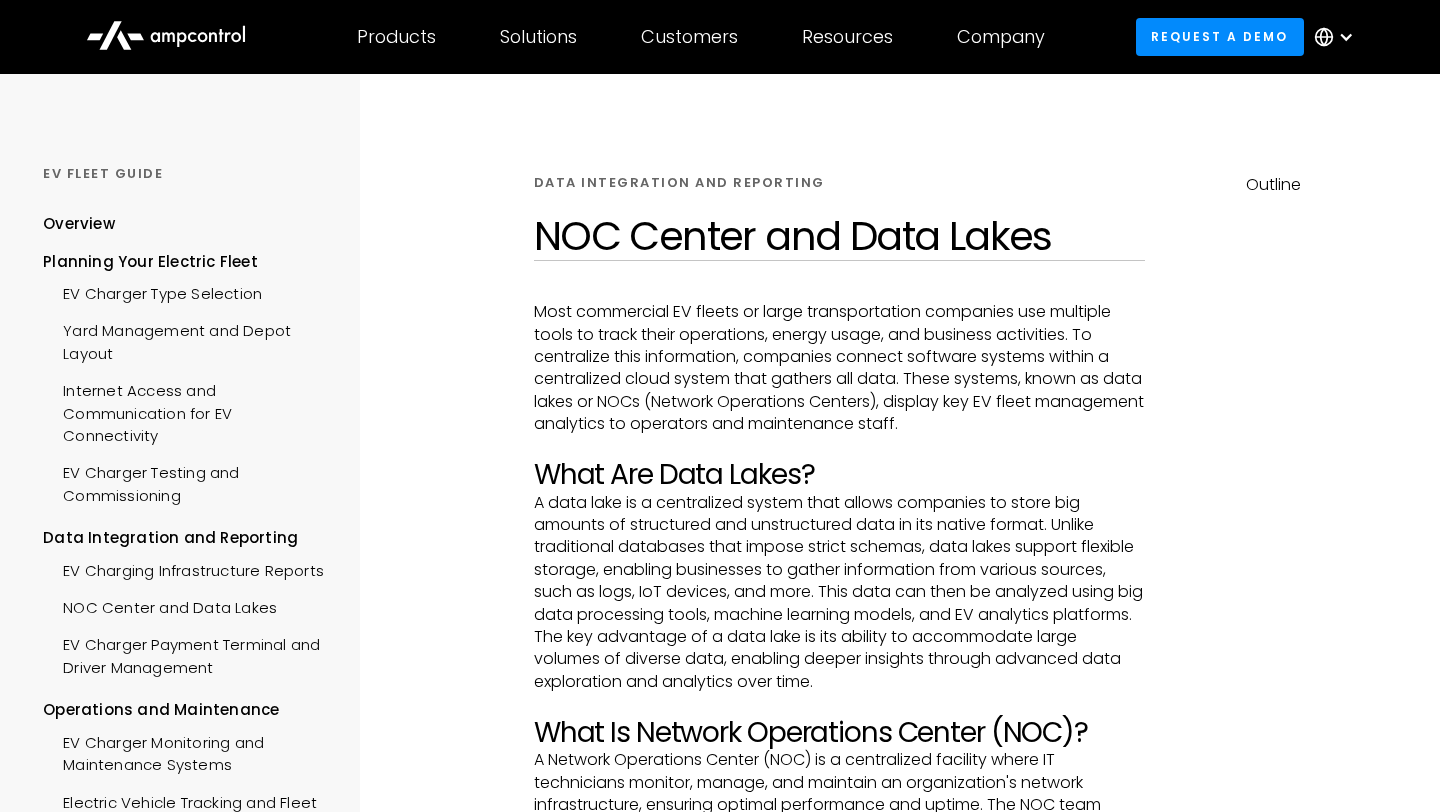 scroll, scrollTop: 0, scrollLeft: 0, axis: both 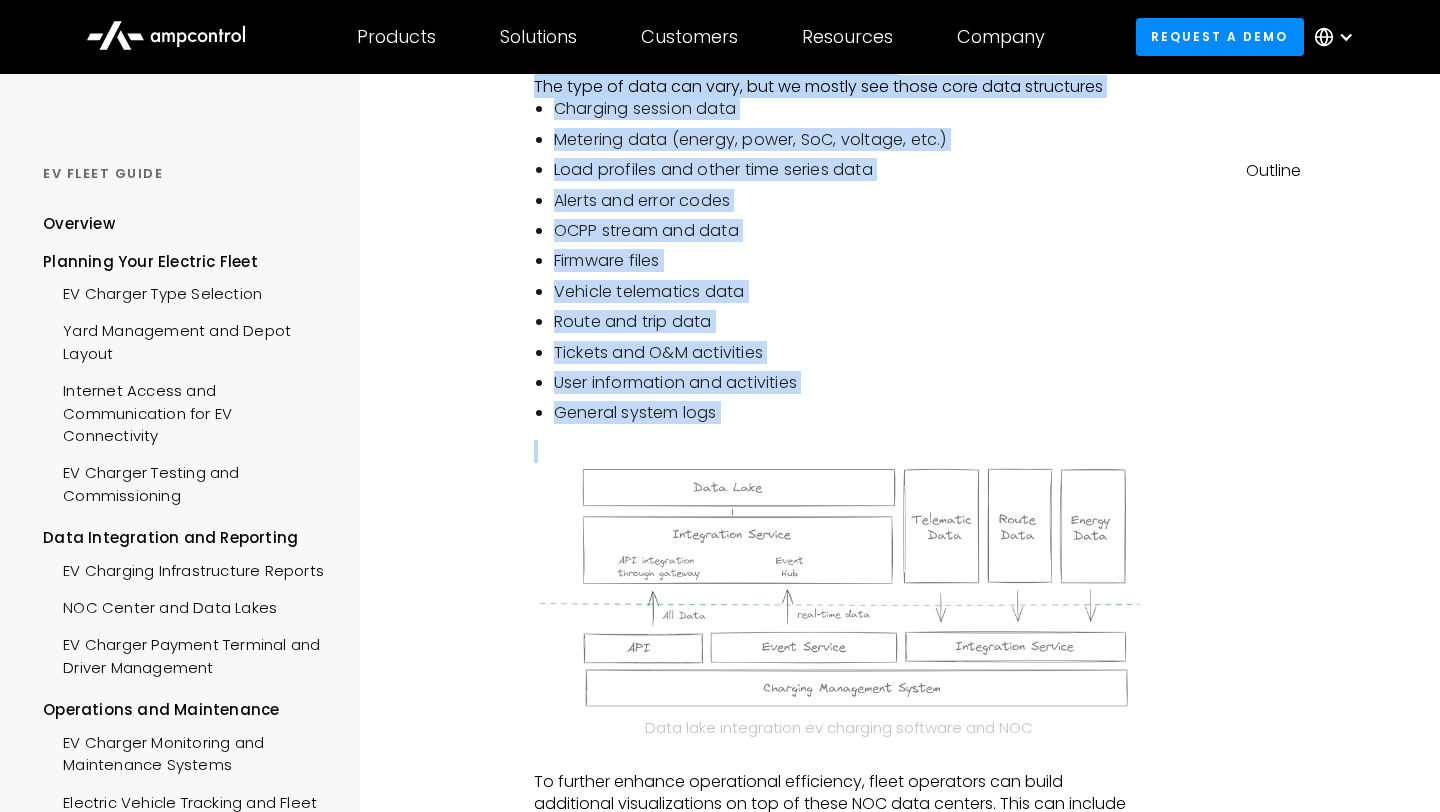 drag, startPoint x: 534, startPoint y: 181, endPoint x: 1018, endPoint y: 545, distance: 605.6005 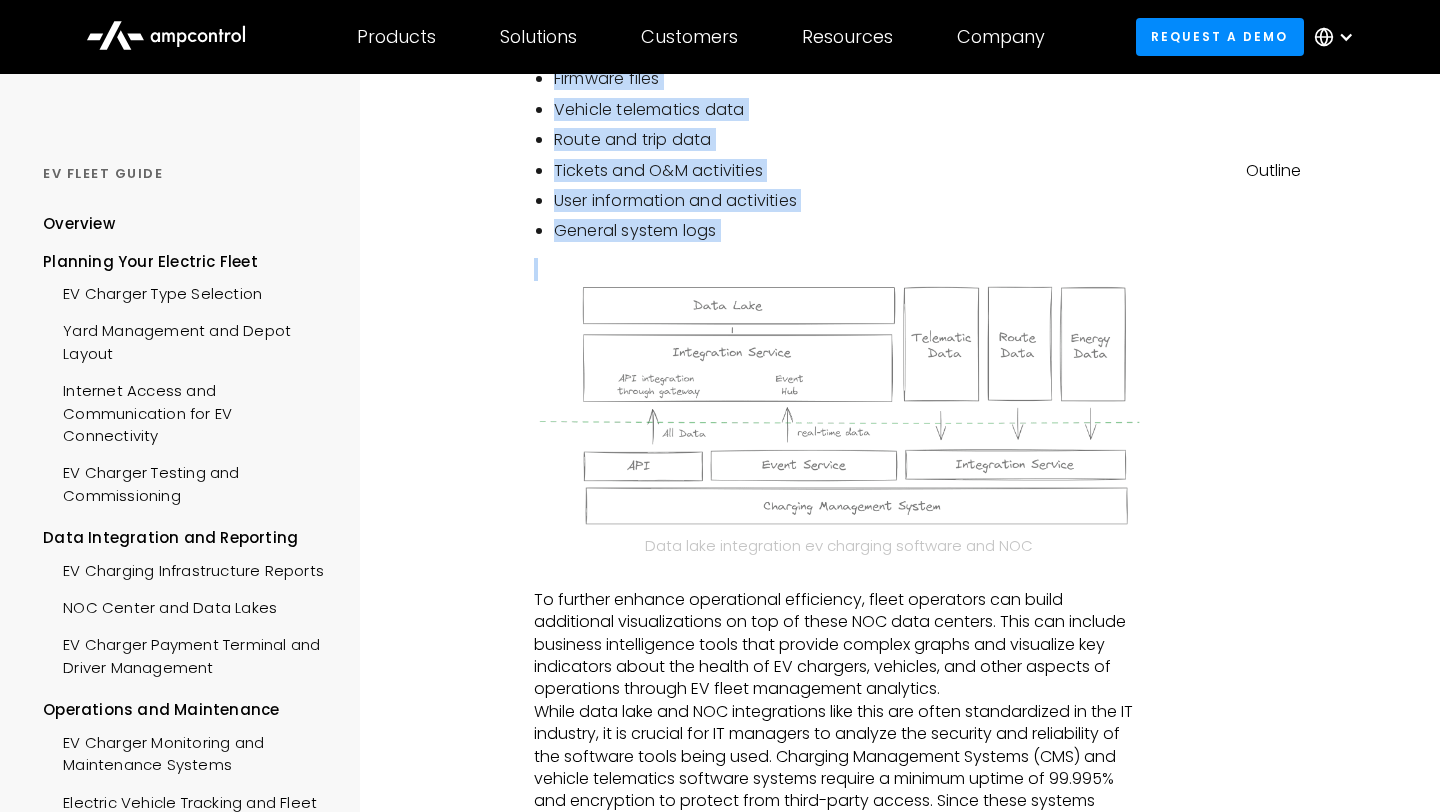 scroll, scrollTop: 1309, scrollLeft: 0, axis: vertical 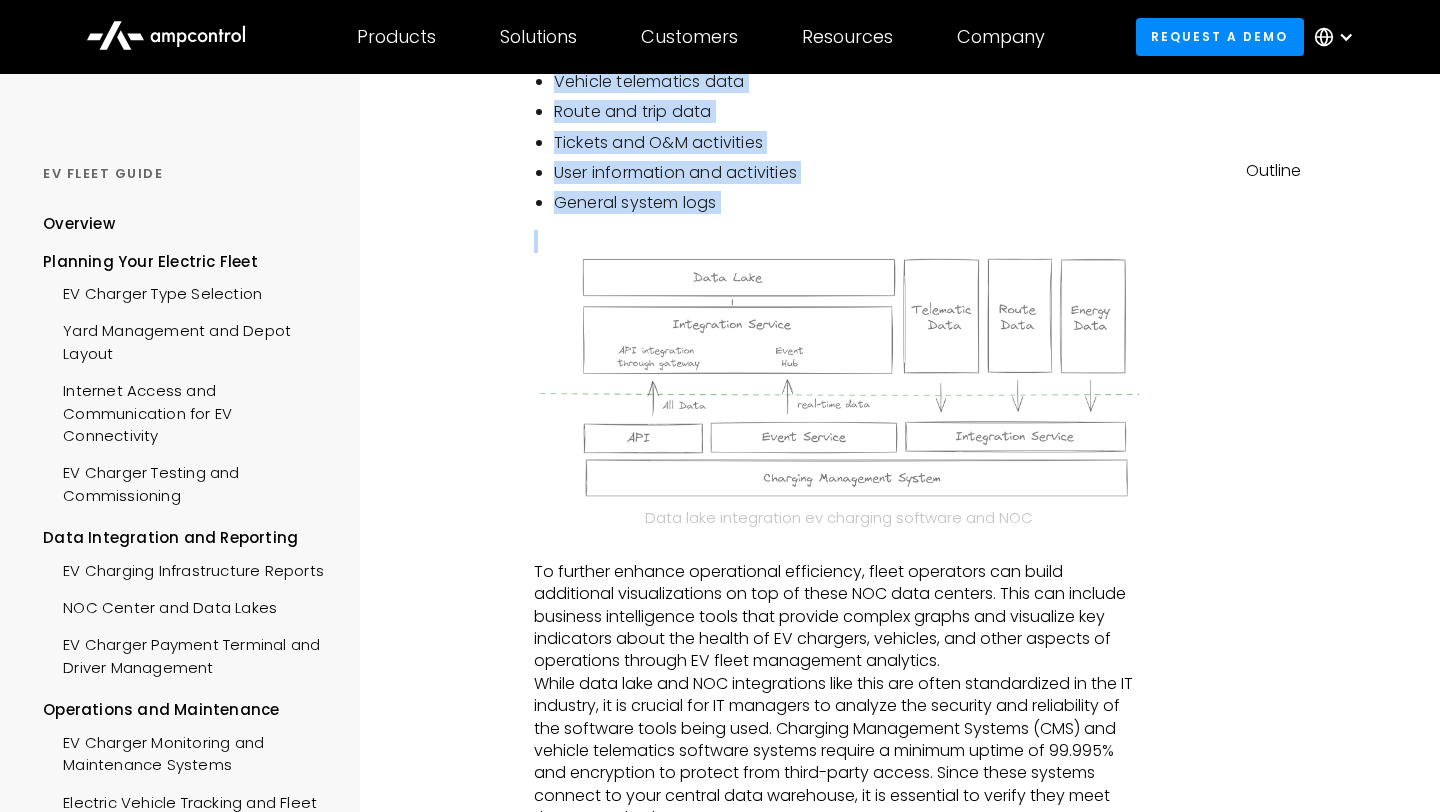 click at bounding box center (839, 377) 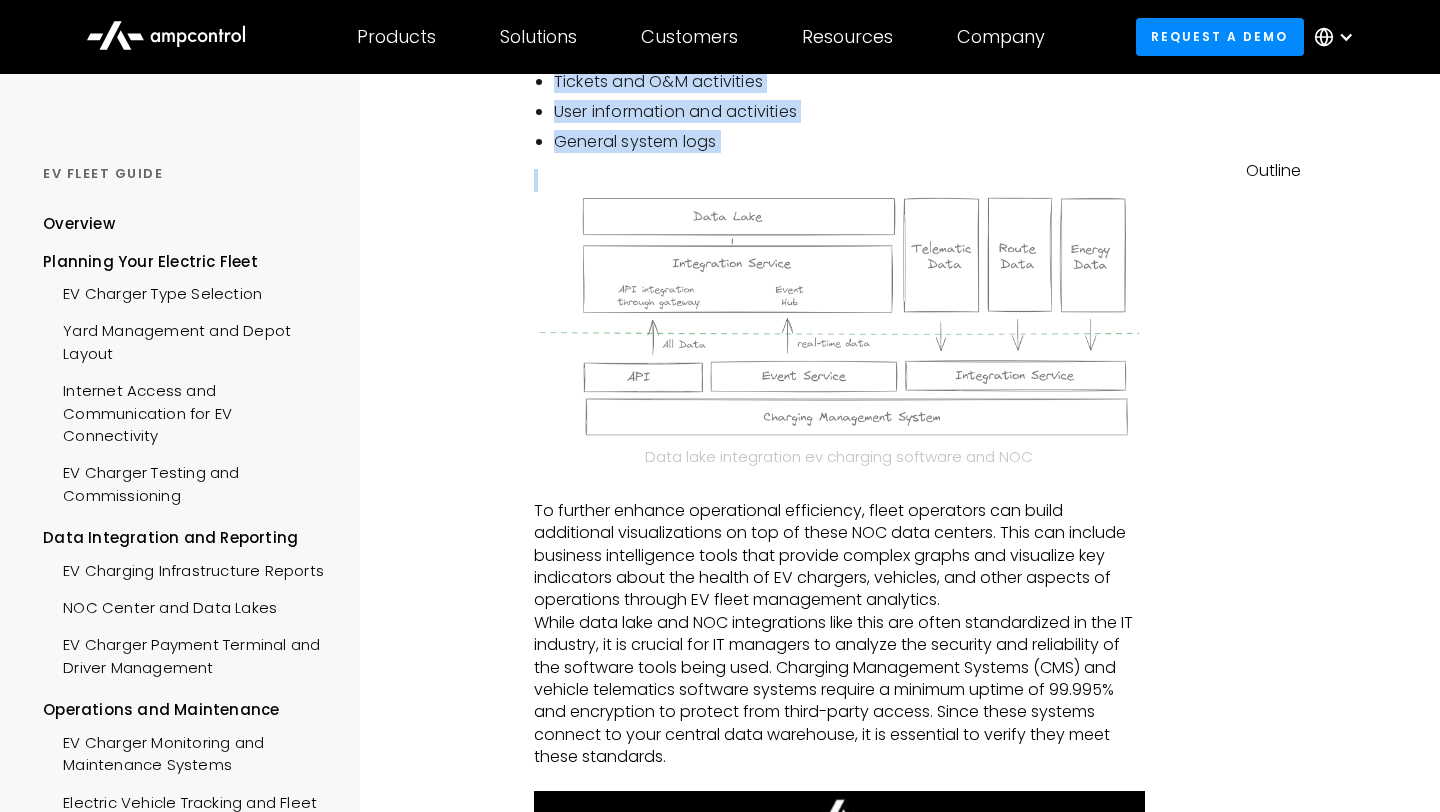 scroll, scrollTop: 1393, scrollLeft: 0, axis: vertical 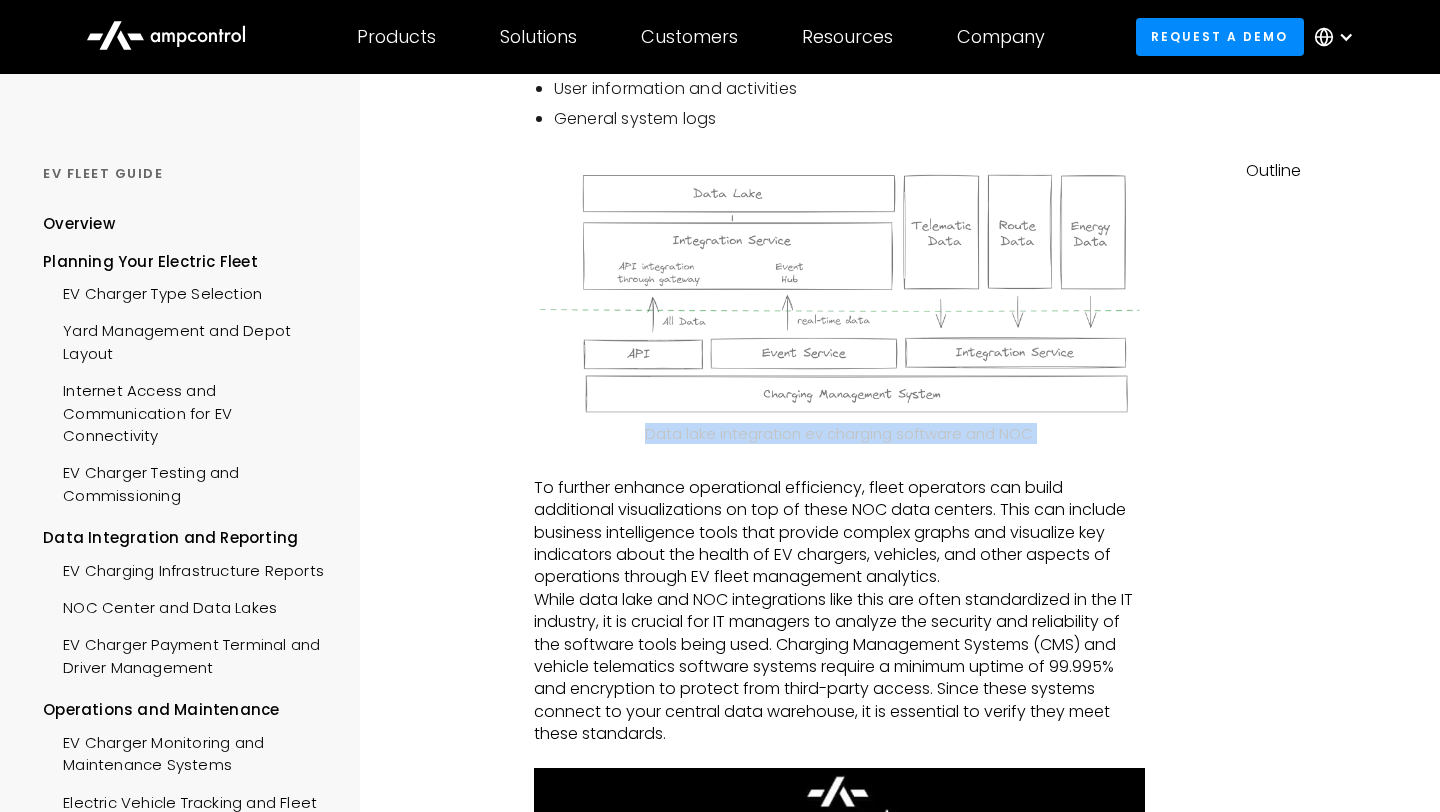 drag, startPoint x: 648, startPoint y: 433, endPoint x: 988, endPoint y: 447, distance: 340.28812 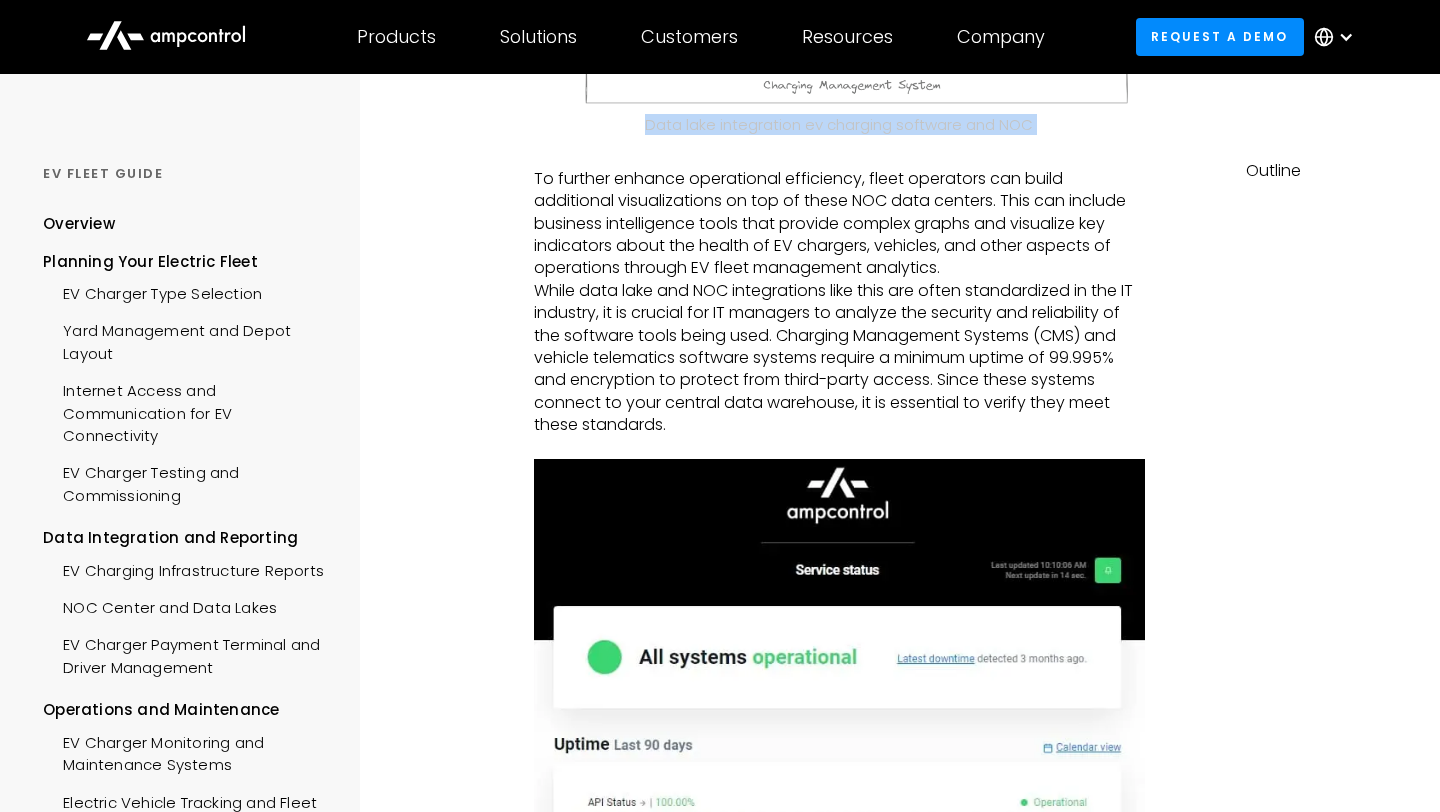 scroll, scrollTop: 1706, scrollLeft: 0, axis: vertical 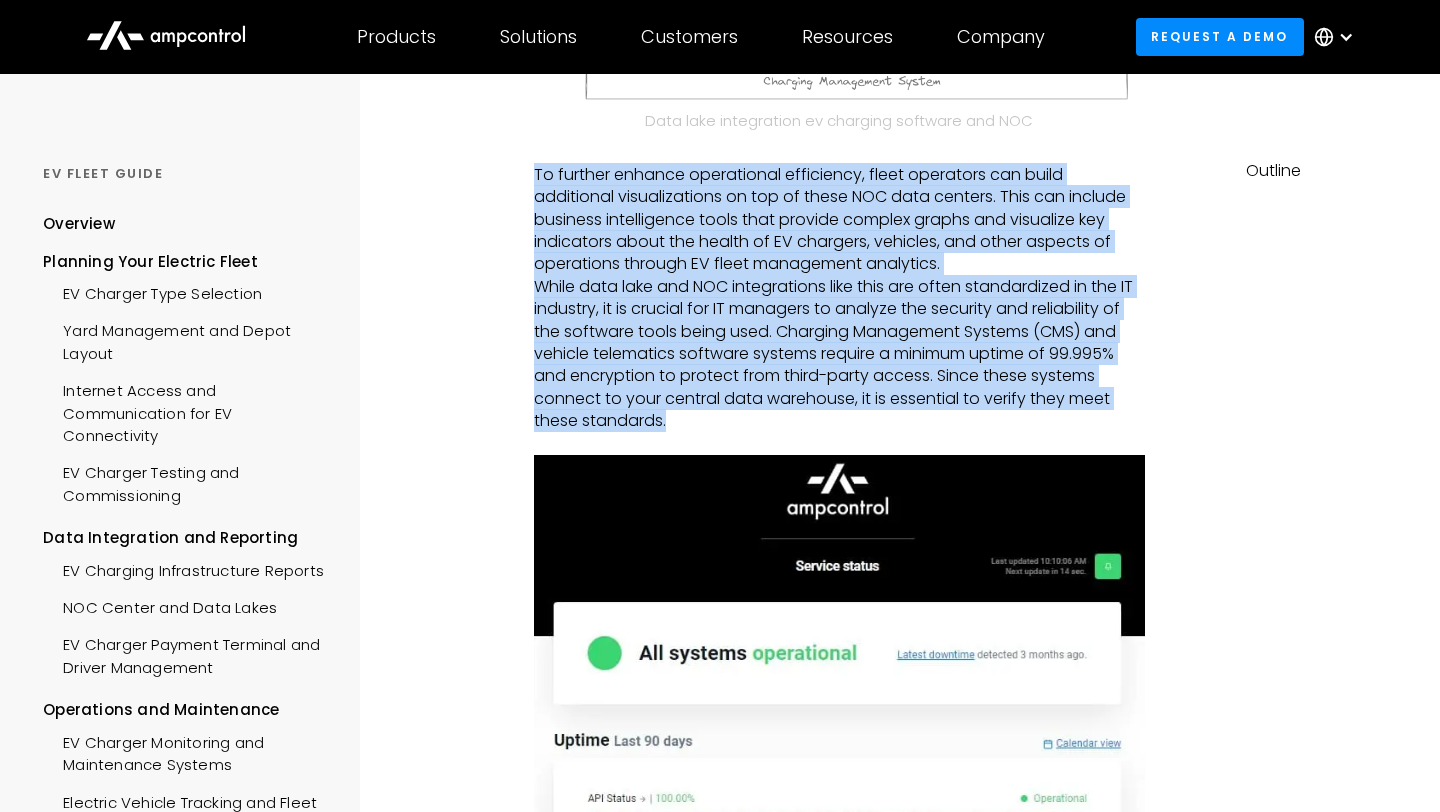 drag, startPoint x: 535, startPoint y: 174, endPoint x: 780, endPoint y: 420, distance: 347.19016 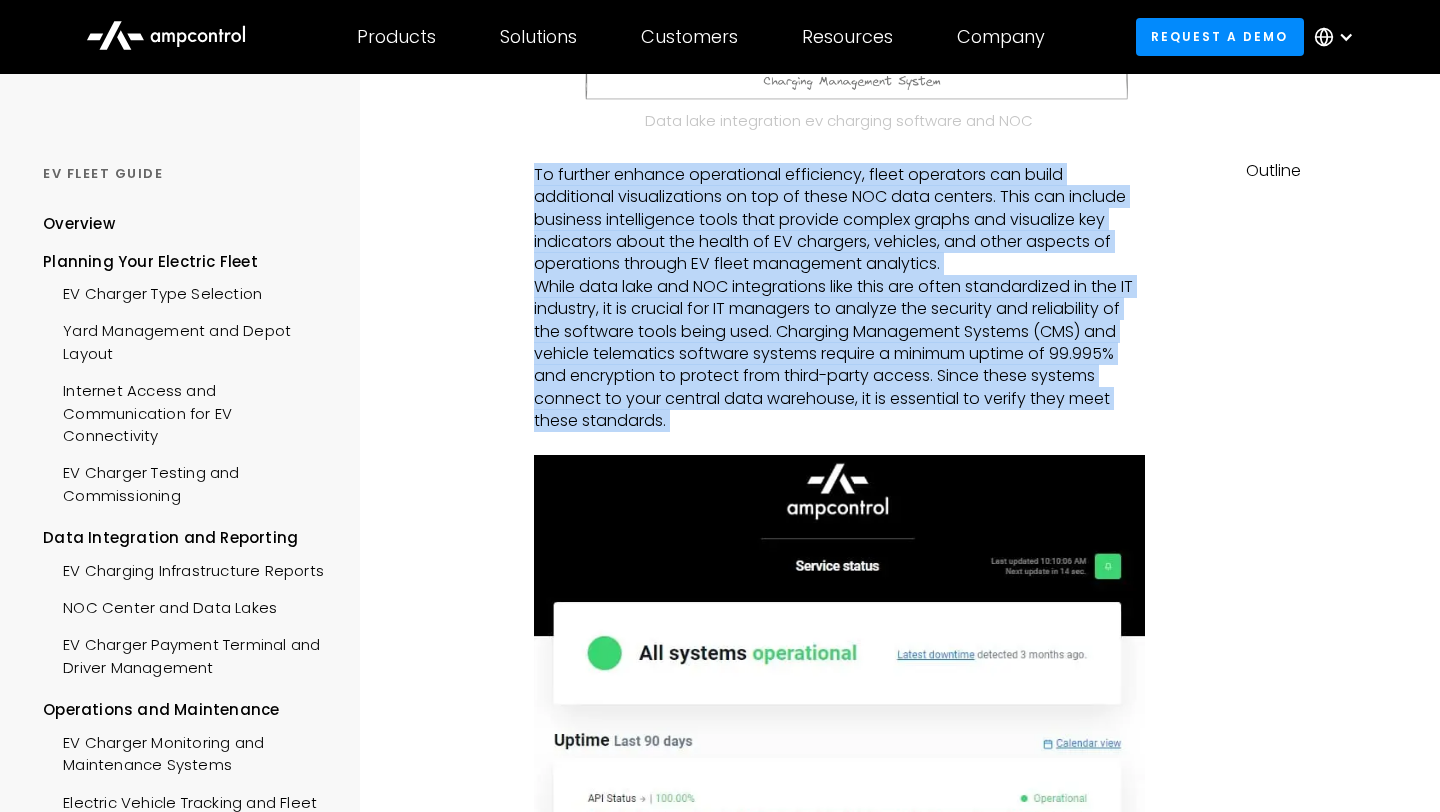 drag, startPoint x: 529, startPoint y: 174, endPoint x: 724, endPoint y: 432, distance: 323.40222 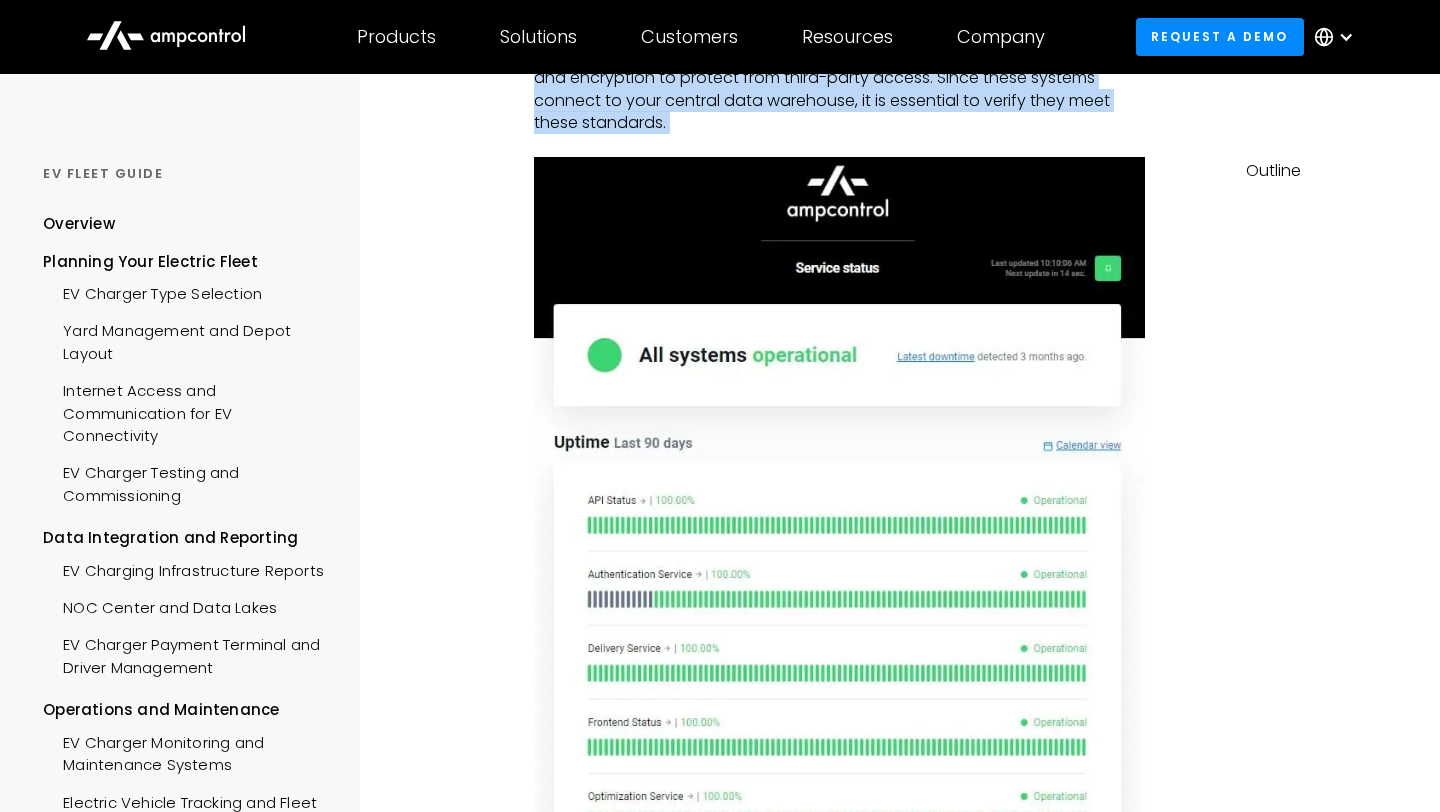 scroll, scrollTop: 2020, scrollLeft: 0, axis: vertical 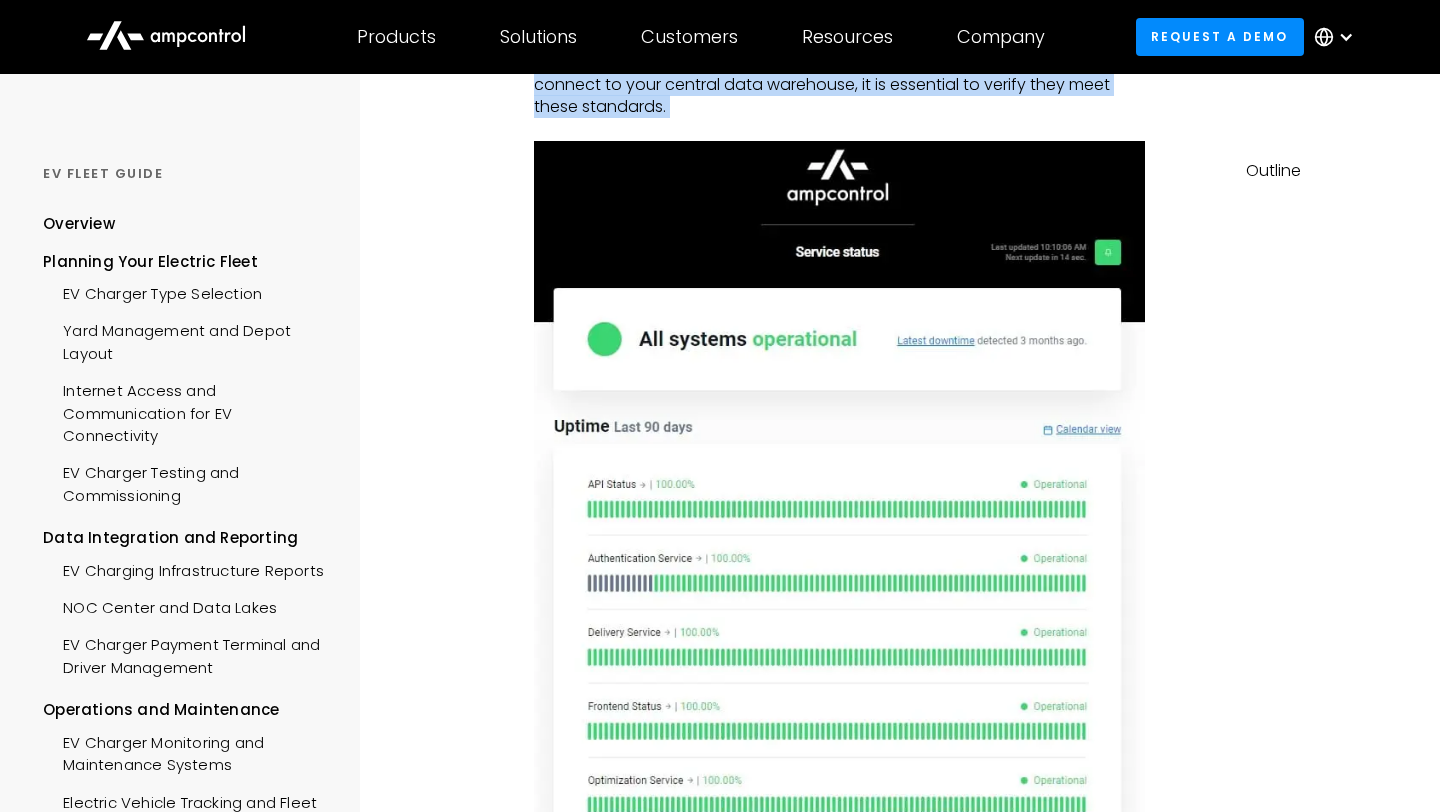 click at bounding box center [839, 502] 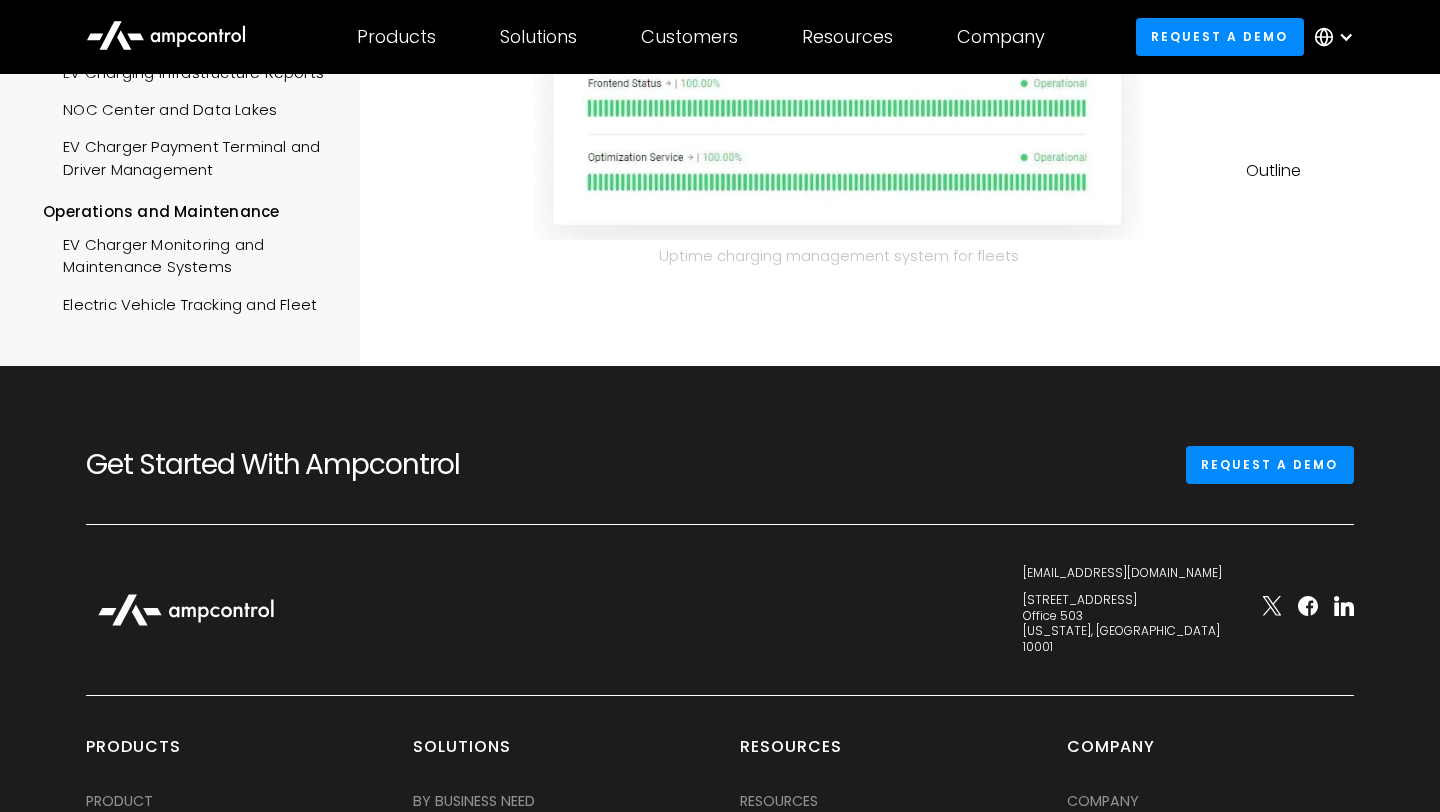 scroll, scrollTop: 2640, scrollLeft: 0, axis: vertical 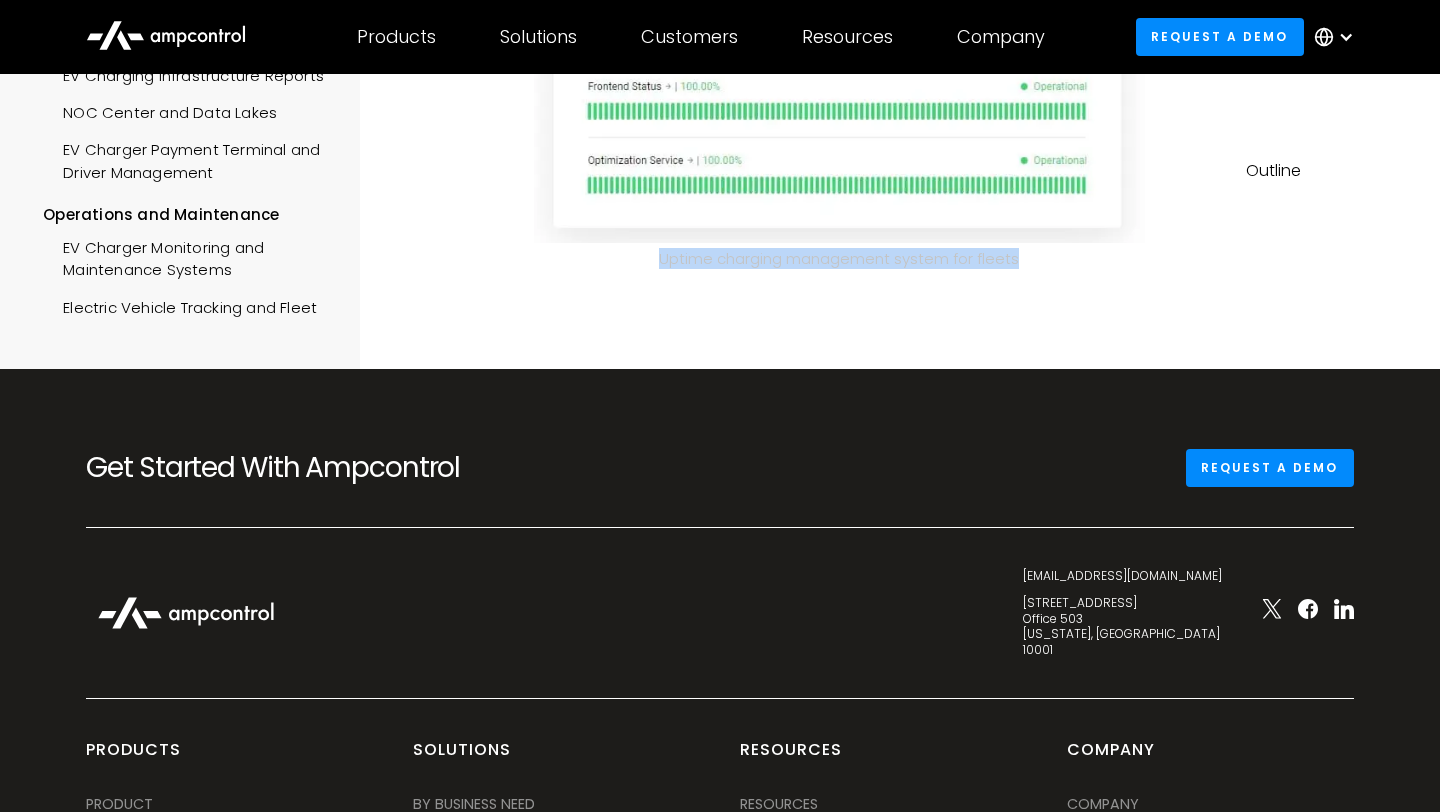 drag, startPoint x: 660, startPoint y: 258, endPoint x: 1031, endPoint y: 264, distance: 371.04852 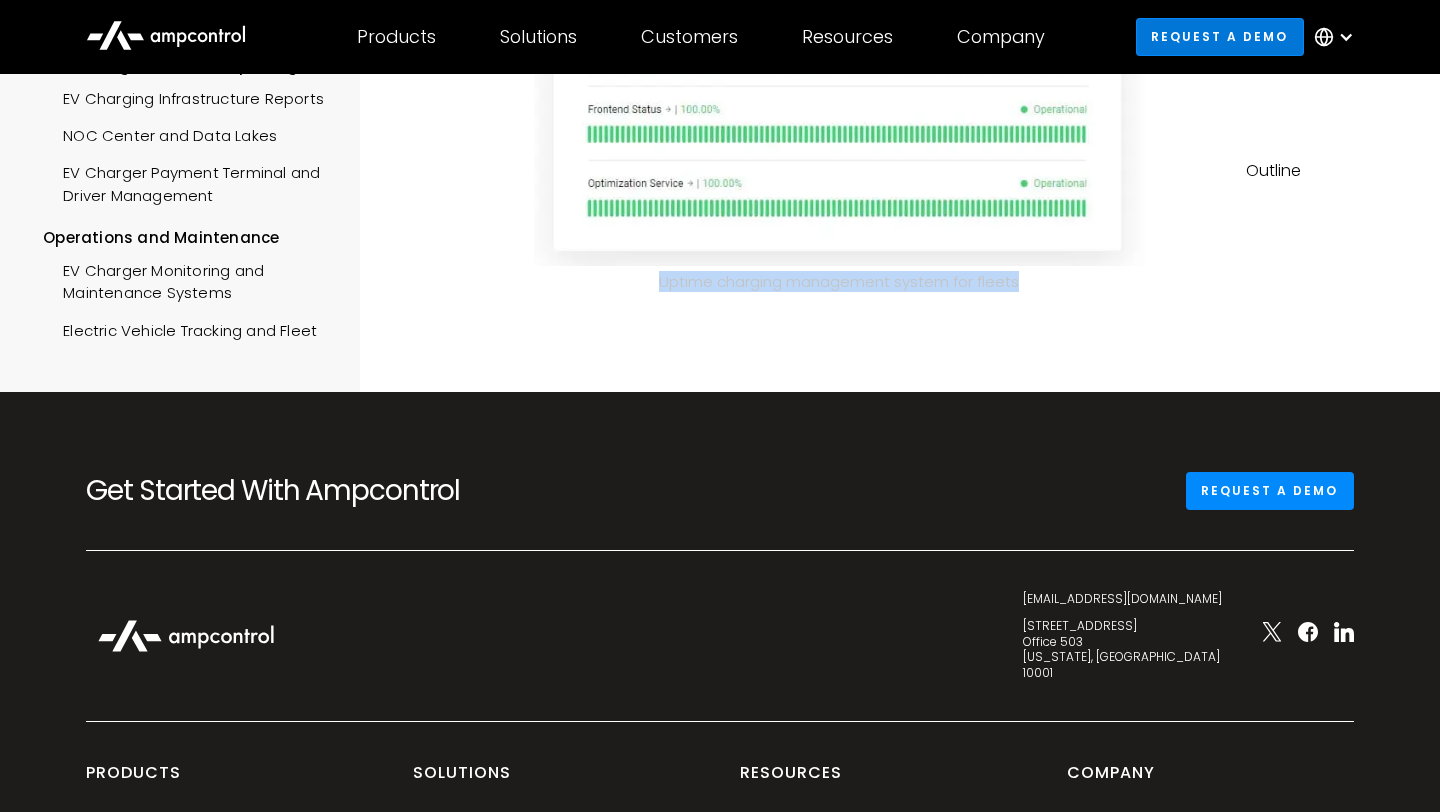 scroll, scrollTop: 2602, scrollLeft: 0, axis: vertical 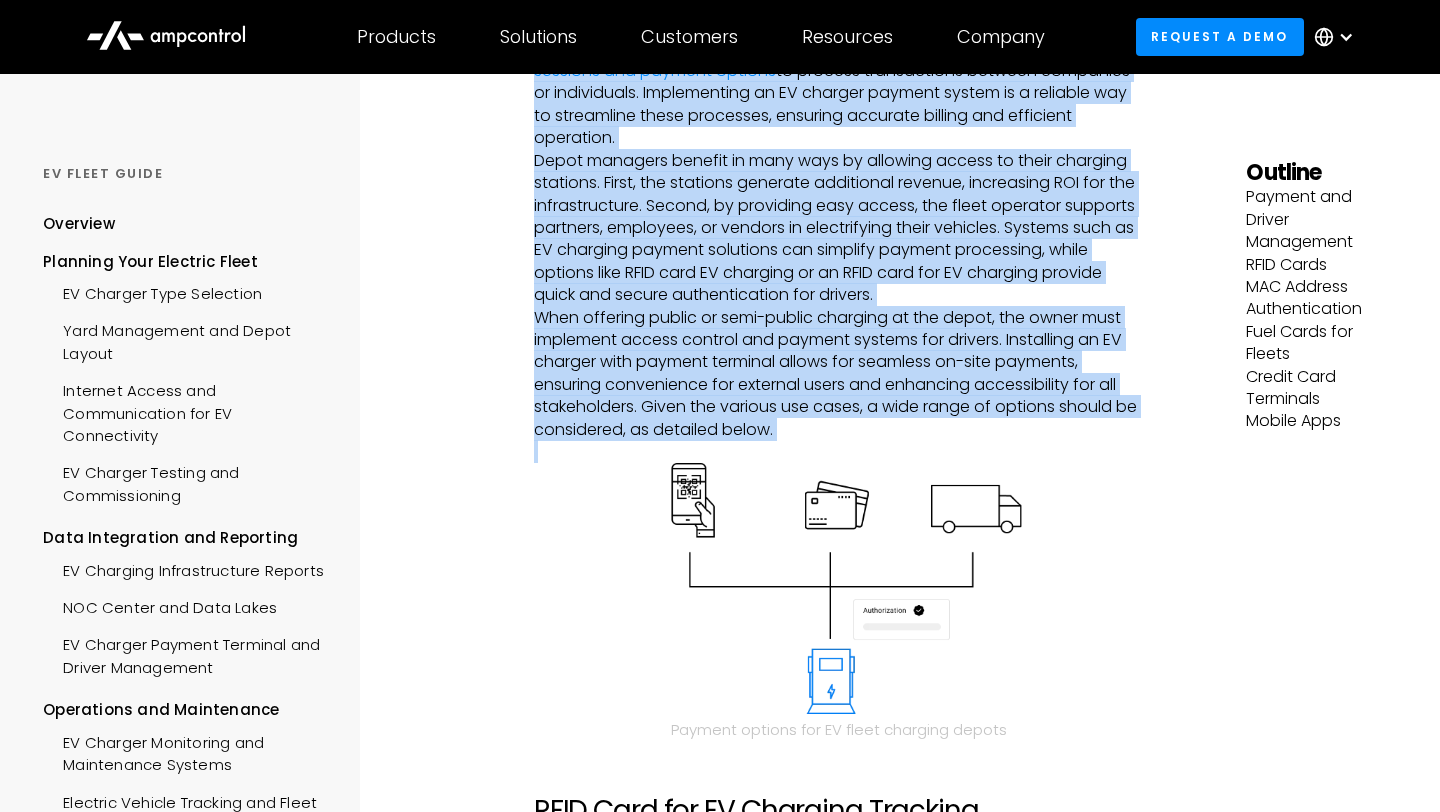 drag, startPoint x: 533, startPoint y: 183, endPoint x: 944, endPoint y: 467, distance: 499.5768 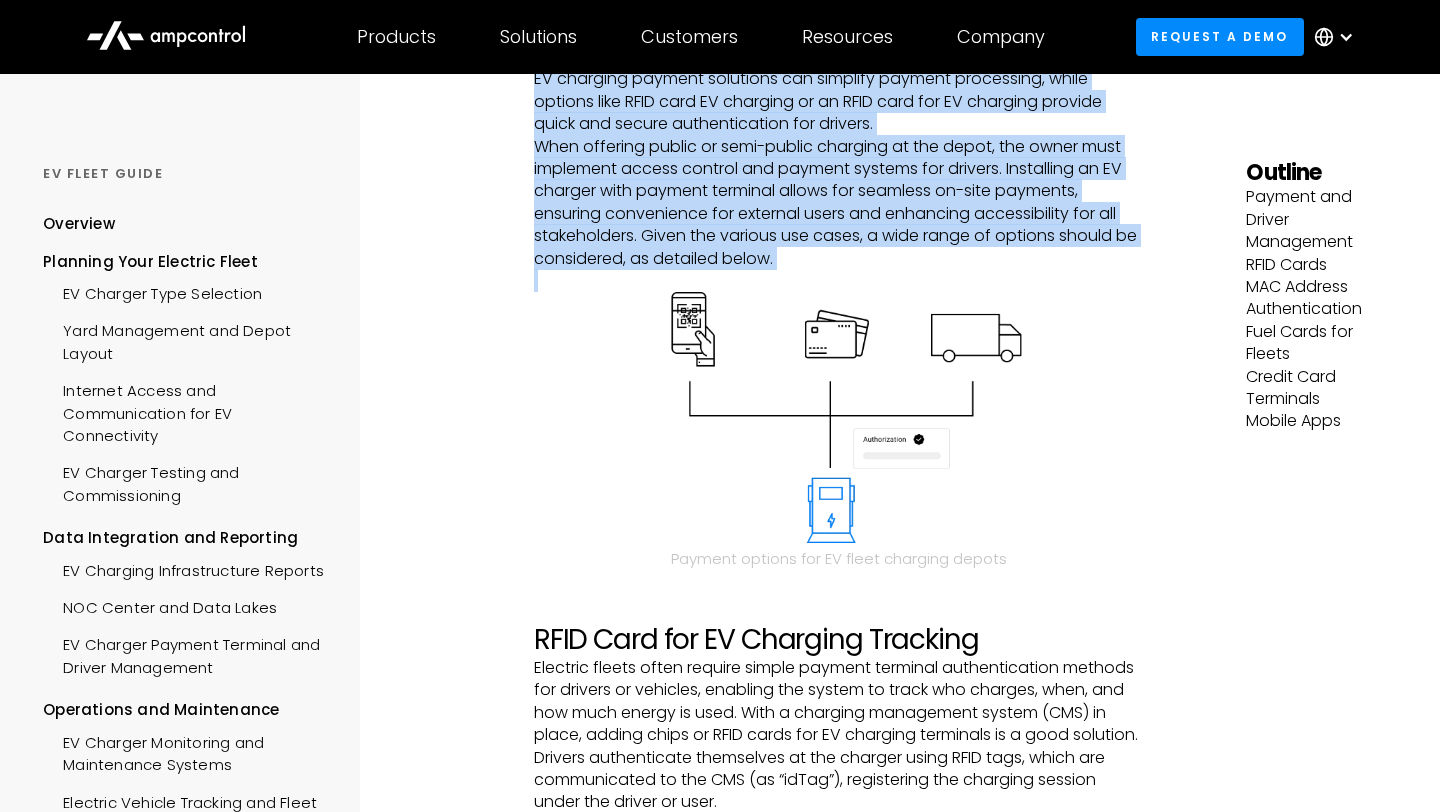 scroll, scrollTop: 1826, scrollLeft: 0, axis: vertical 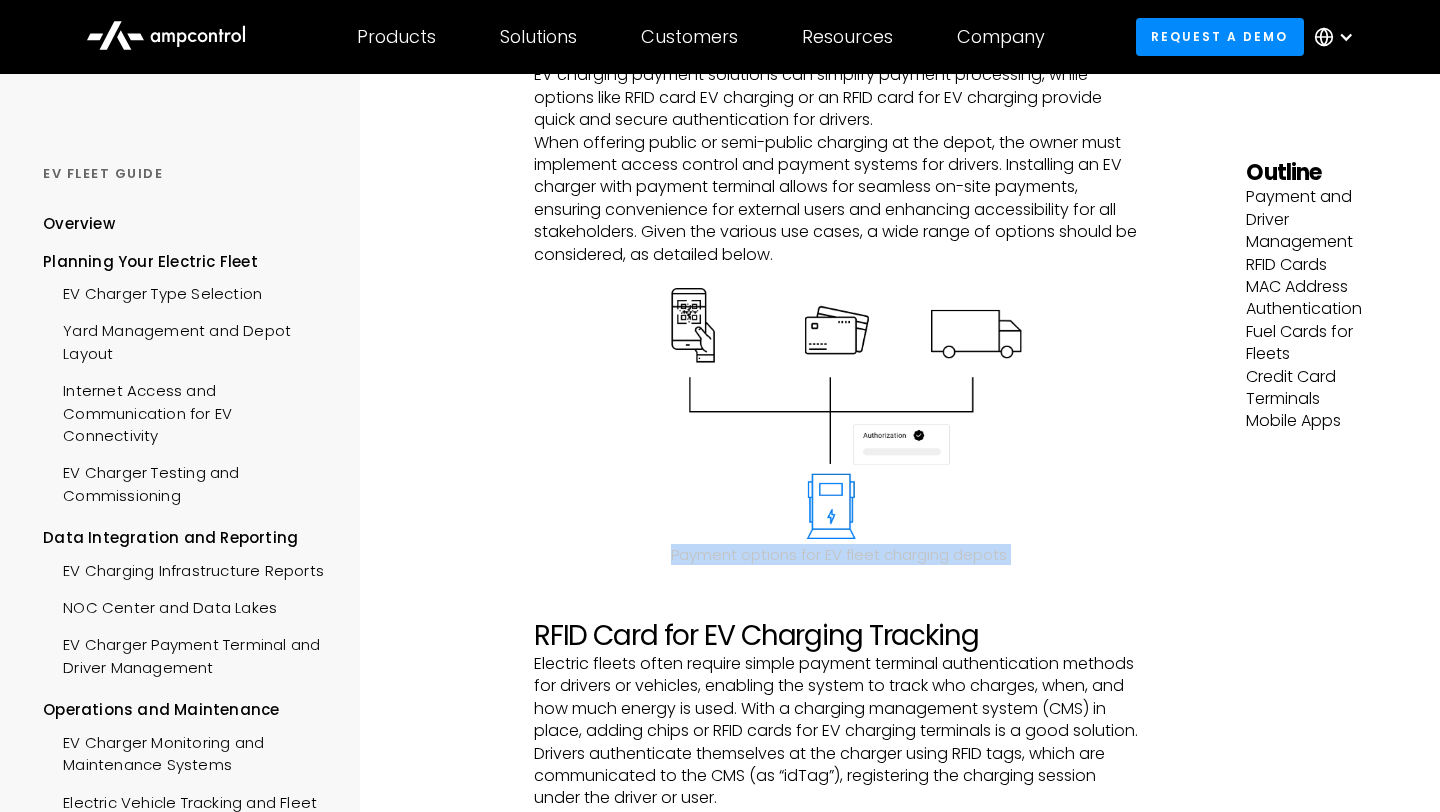 drag, startPoint x: 671, startPoint y: 552, endPoint x: 1048, endPoint y: 567, distance: 377.29828 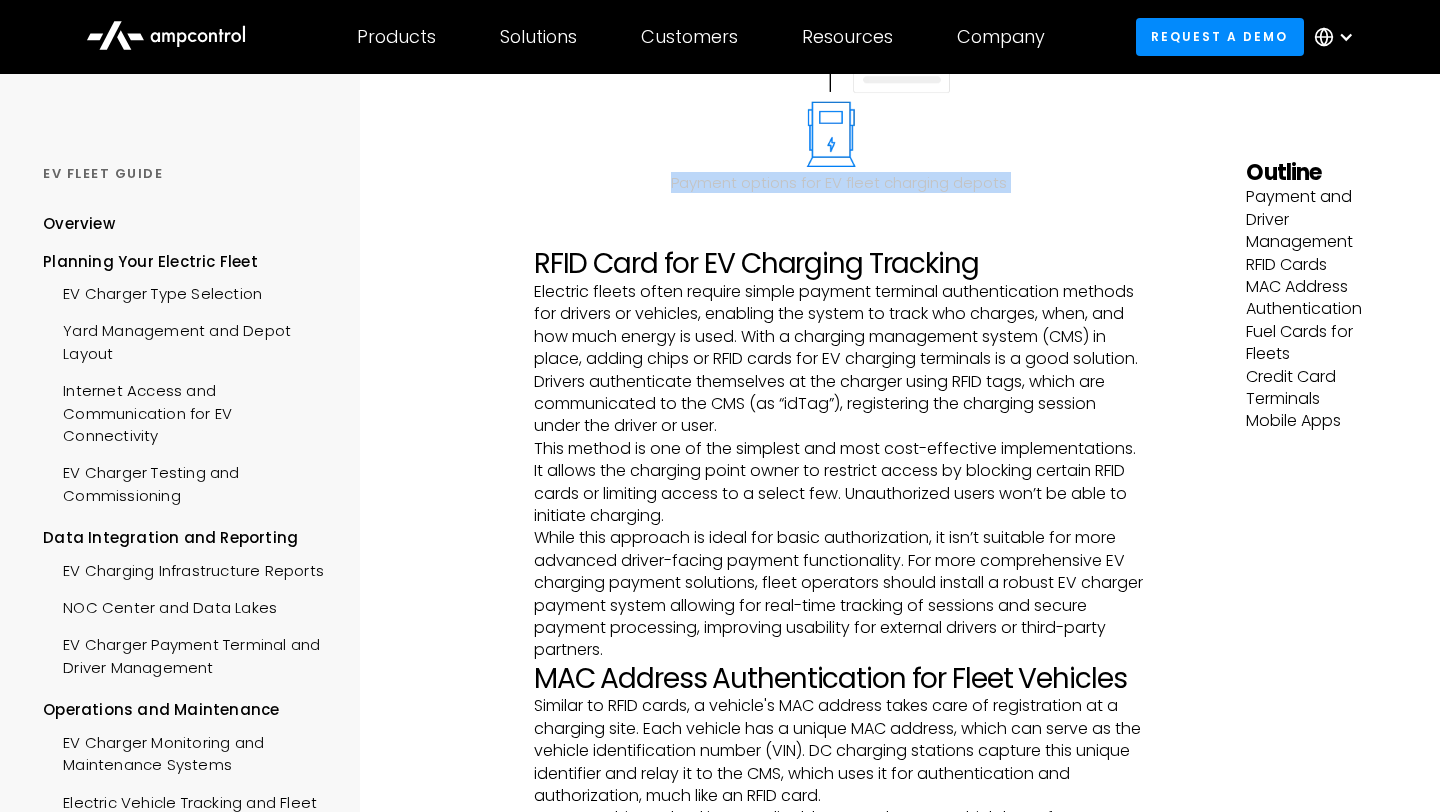 scroll, scrollTop: 2201, scrollLeft: 0, axis: vertical 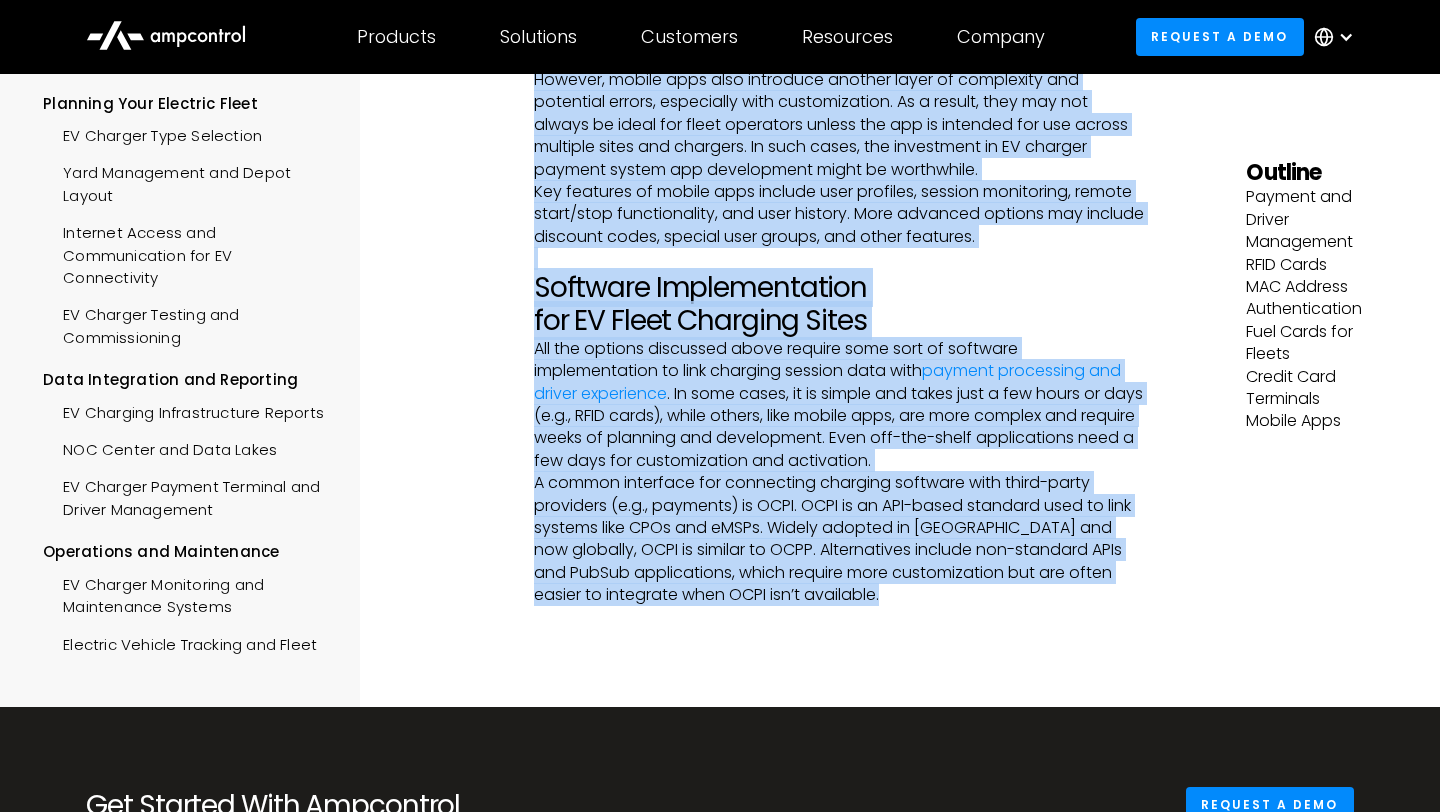 drag, startPoint x: 536, startPoint y: 256, endPoint x: 1072, endPoint y: 650, distance: 665.2308 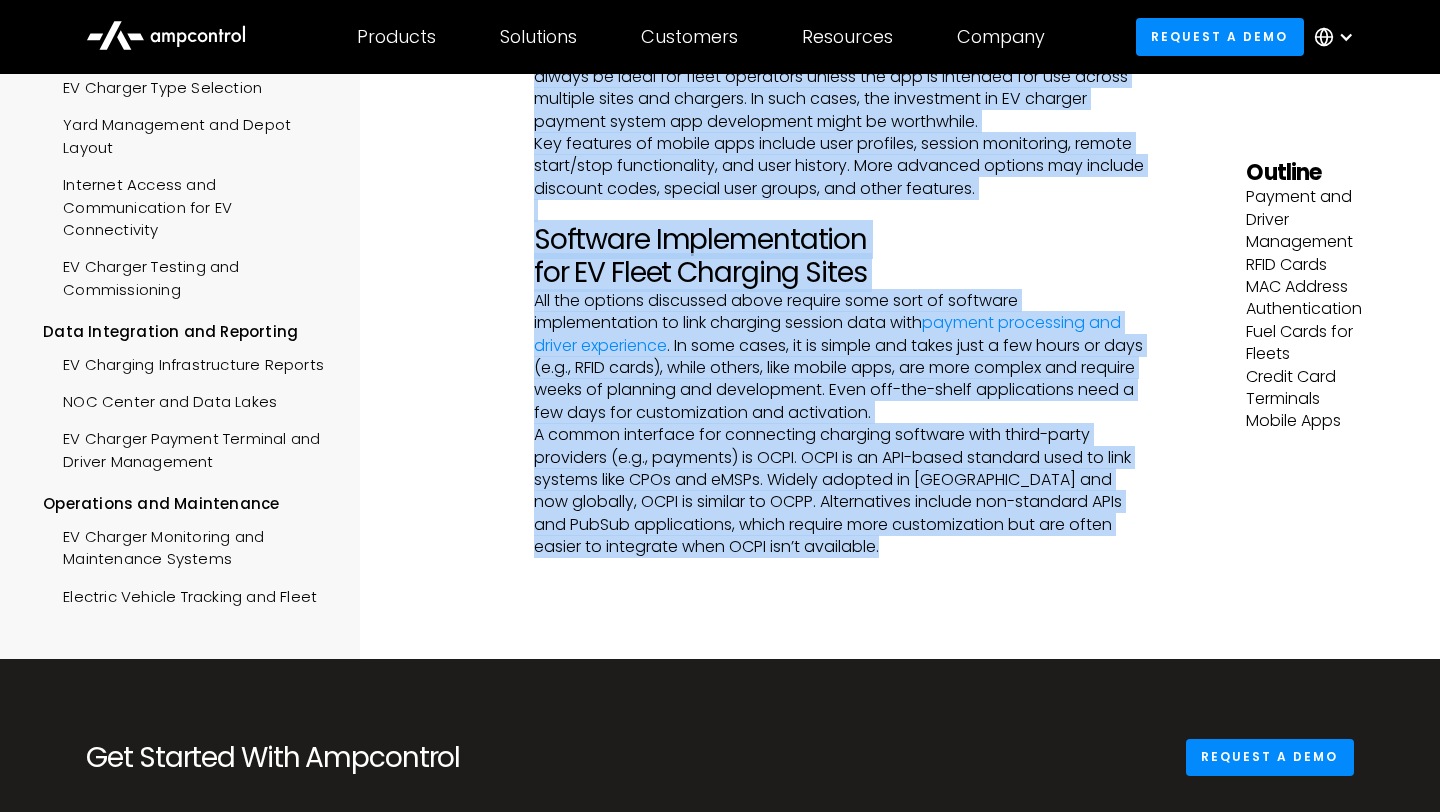 scroll, scrollTop: 3893, scrollLeft: 0, axis: vertical 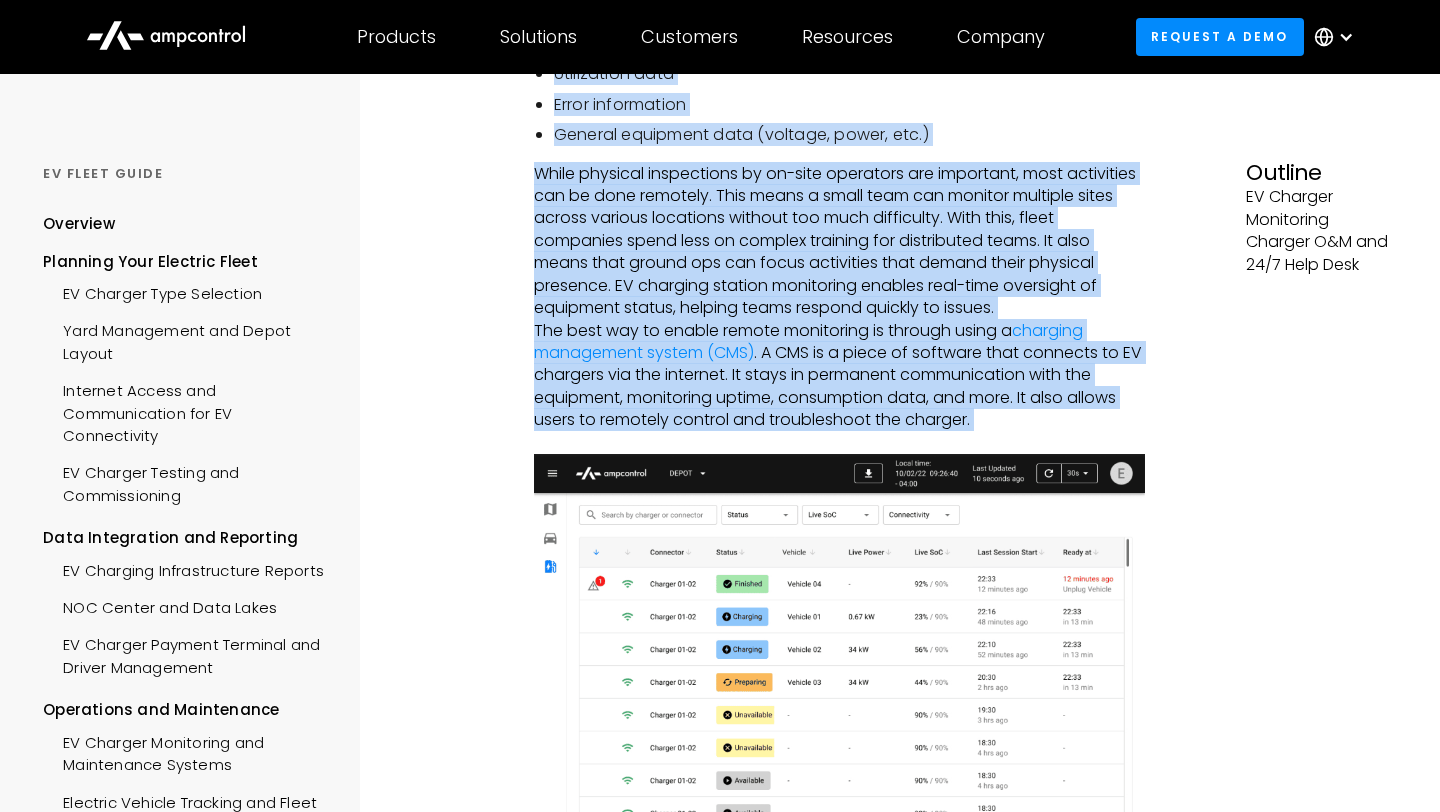 drag, startPoint x: 534, startPoint y: 182, endPoint x: 1022, endPoint y: 431, distance: 547.8549 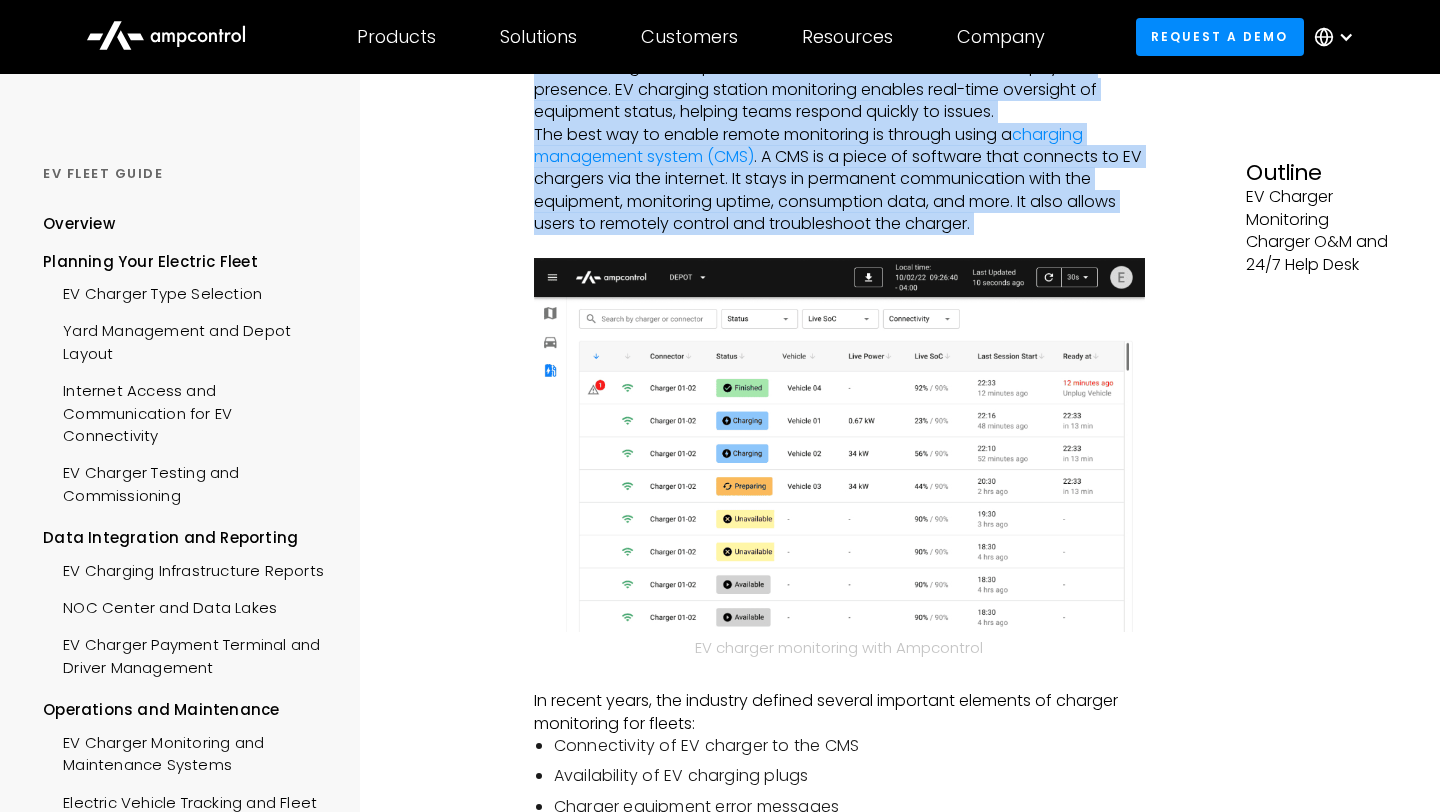 scroll, scrollTop: 744, scrollLeft: 0, axis: vertical 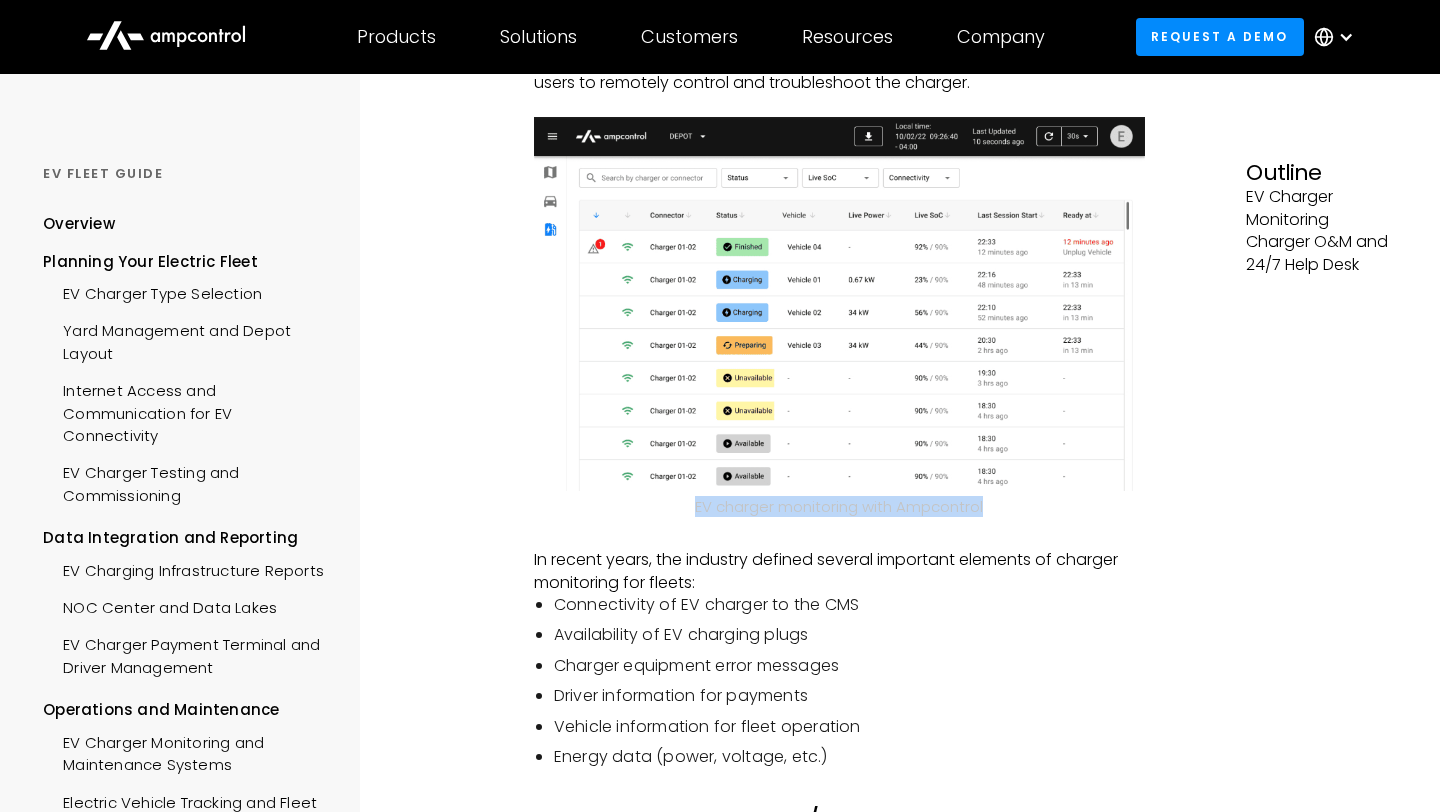 drag, startPoint x: 694, startPoint y: 505, endPoint x: 1002, endPoint y: 505, distance: 308 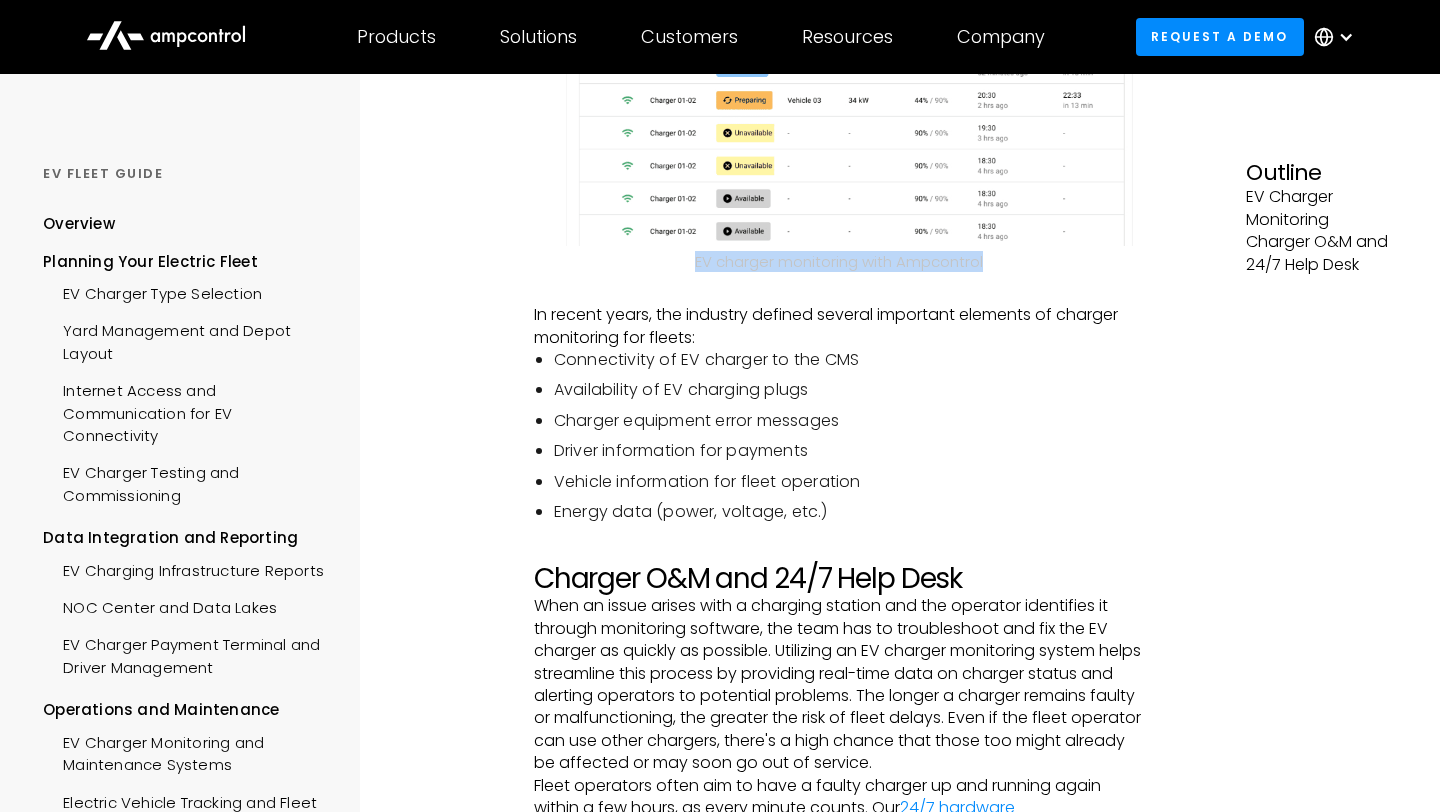 scroll, scrollTop: 1104, scrollLeft: 0, axis: vertical 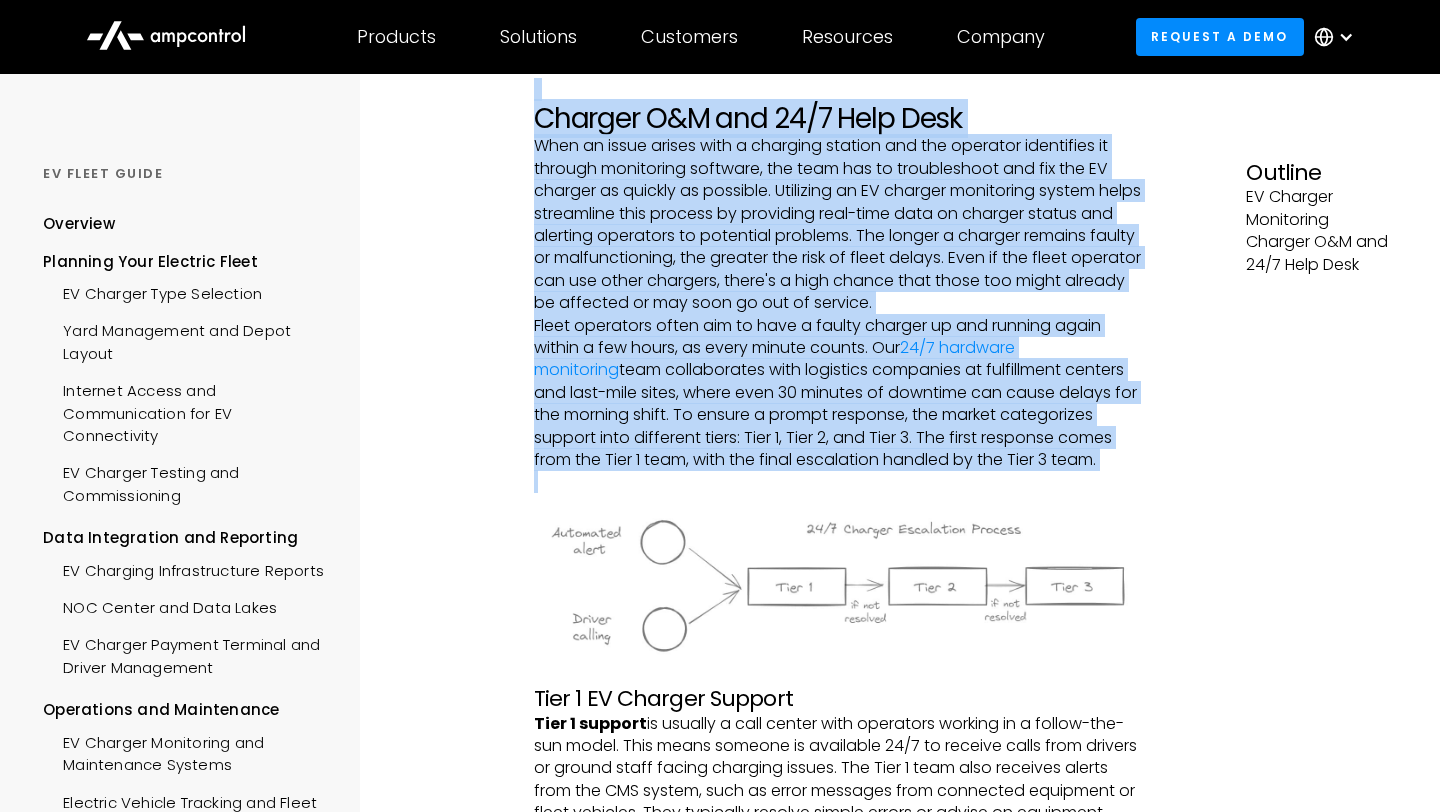drag, startPoint x: 533, startPoint y: 312, endPoint x: 968, endPoint y: 508, distance: 477.1174 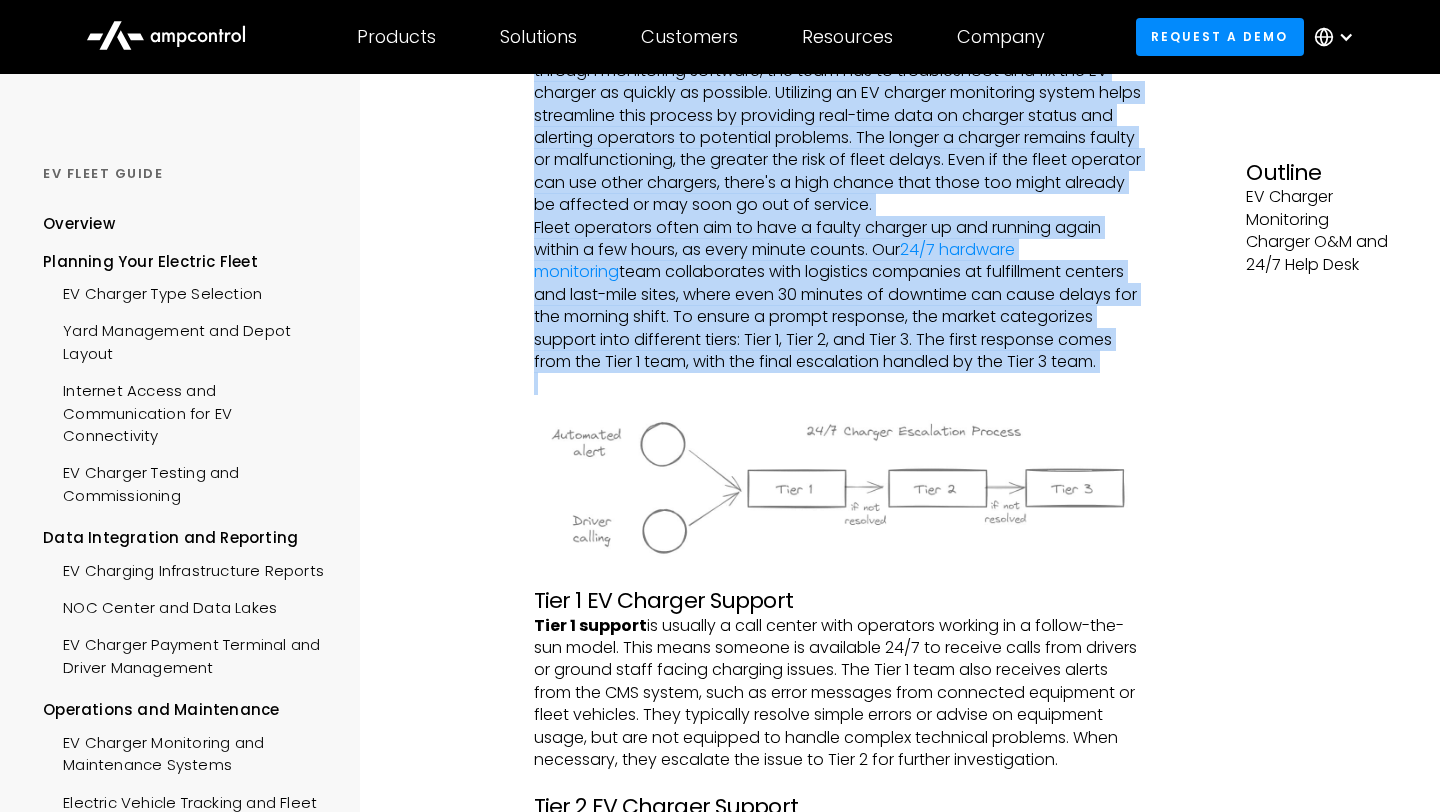 scroll, scrollTop: 1662, scrollLeft: 0, axis: vertical 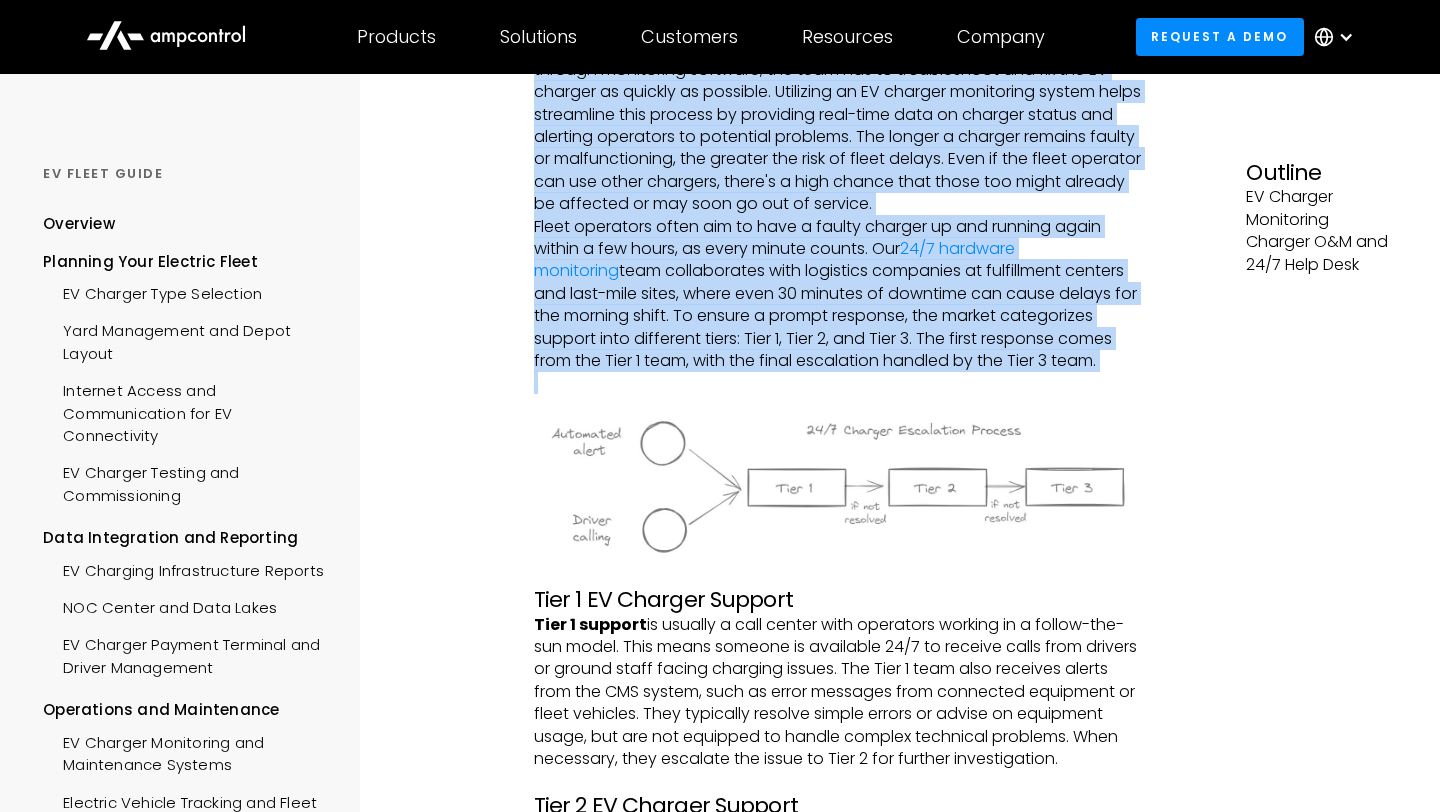 click at bounding box center [839, 486] 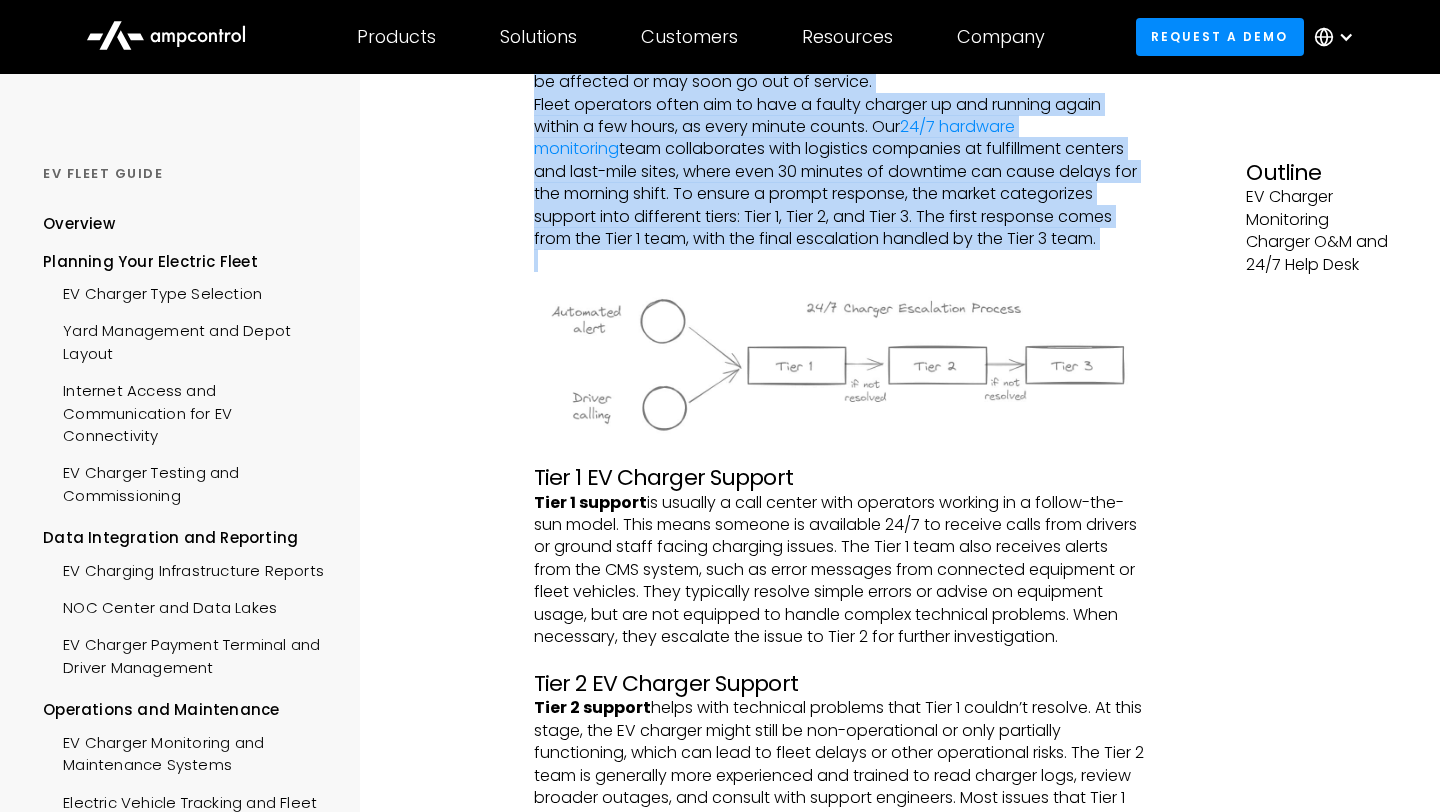 scroll, scrollTop: 1850, scrollLeft: 0, axis: vertical 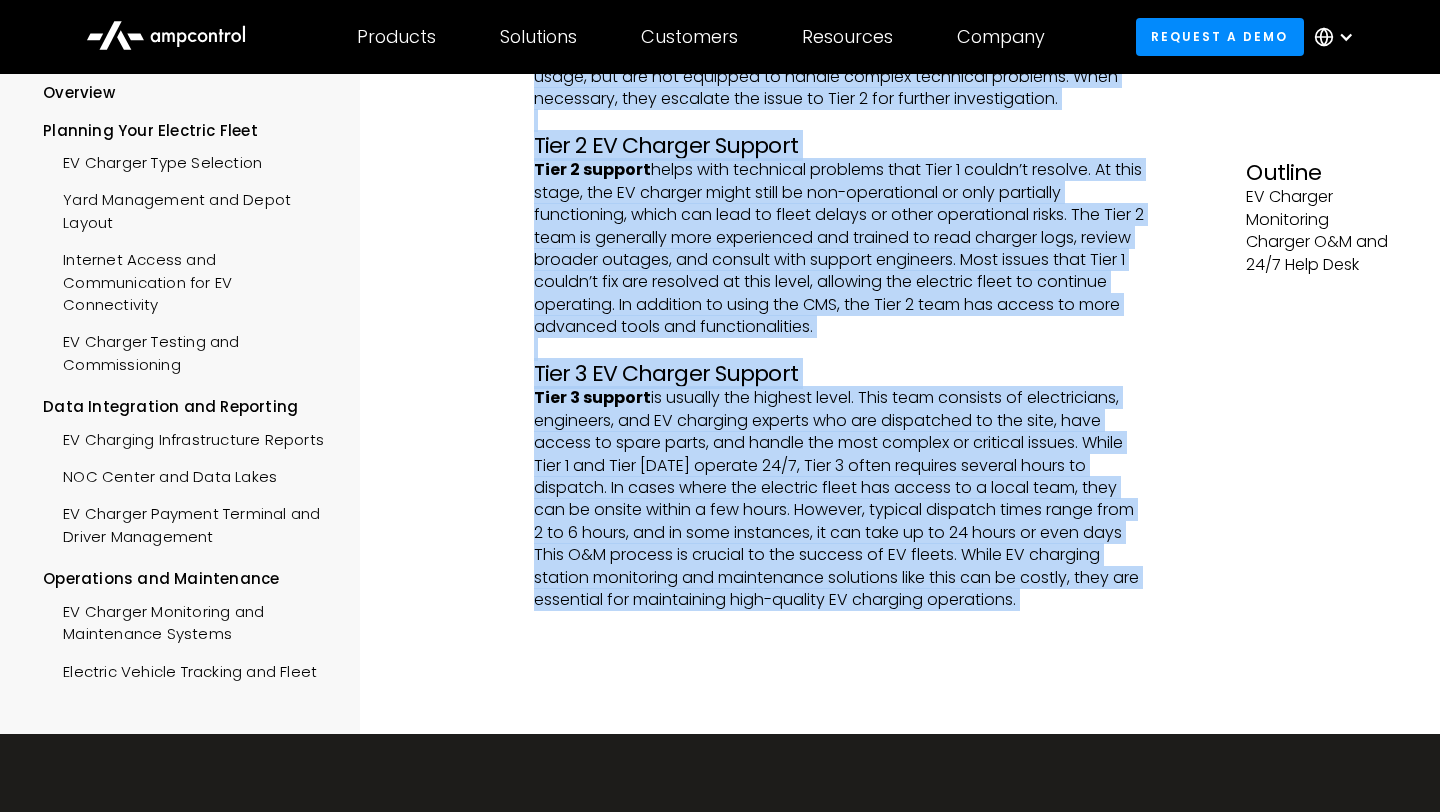 drag, startPoint x: 538, startPoint y: 412, endPoint x: 1011, endPoint y: 656, distance: 532.22644 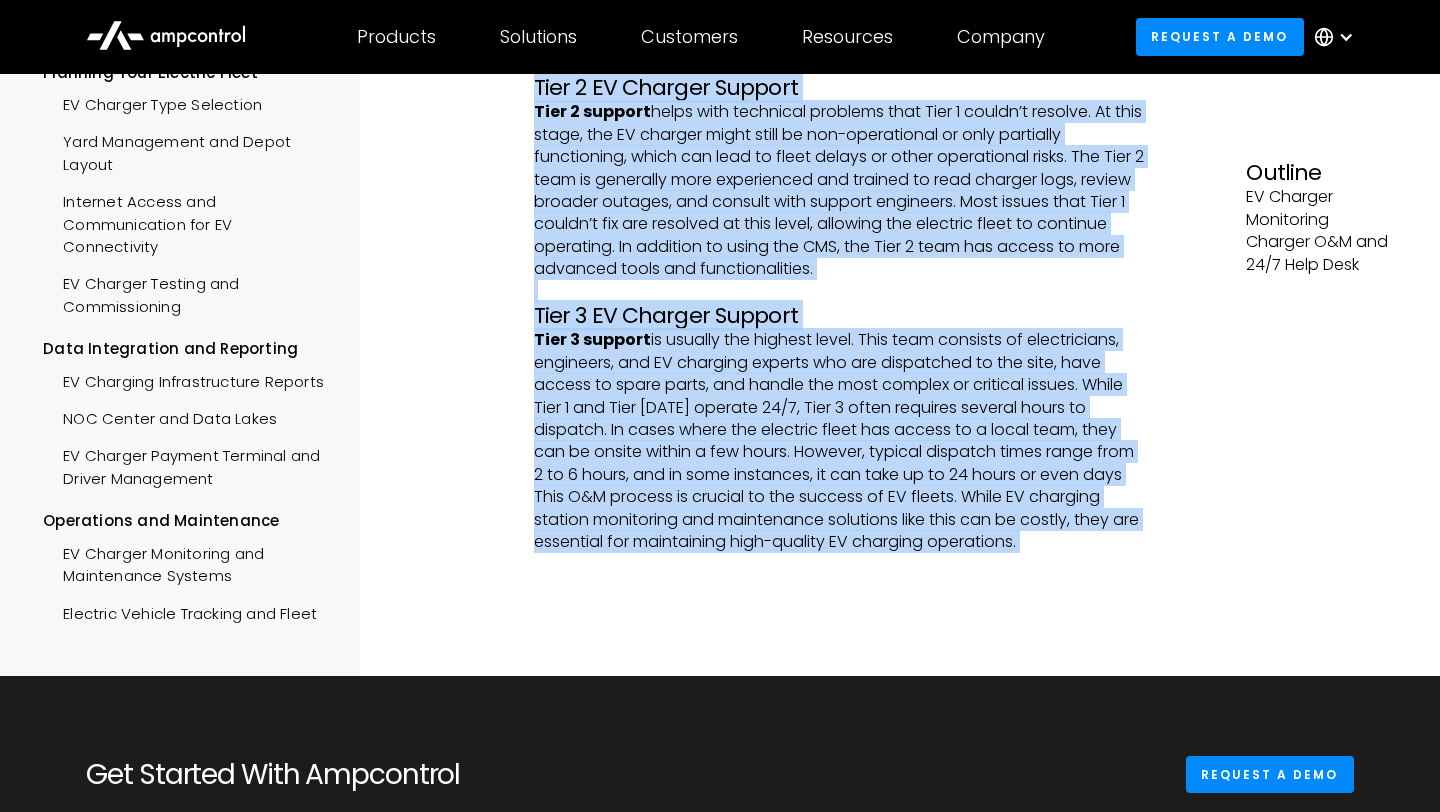 scroll, scrollTop: 2373, scrollLeft: 0, axis: vertical 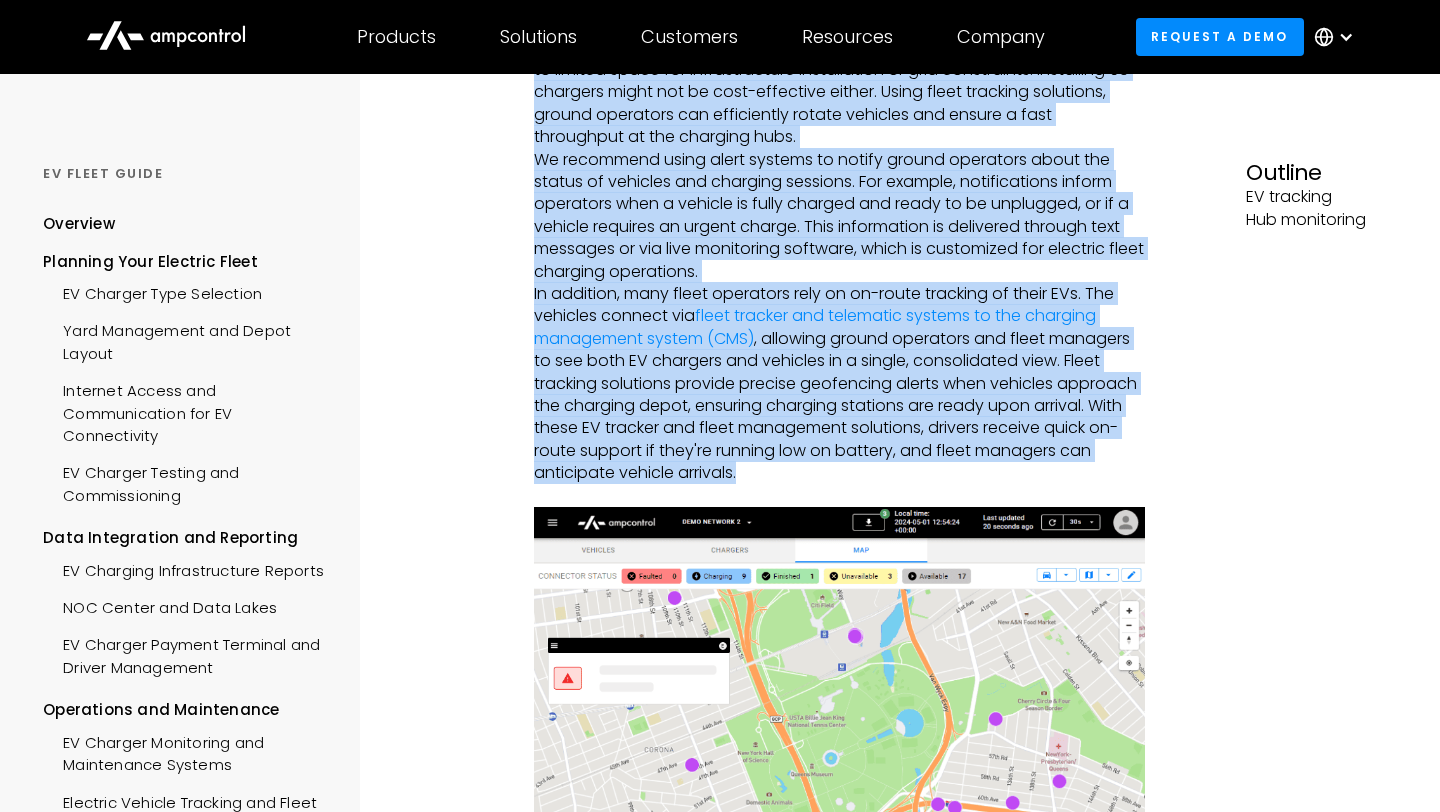 drag, startPoint x: 534, startPoint y: 178, endPoint x: 939, endPoint y: 473, distance: 501.0489 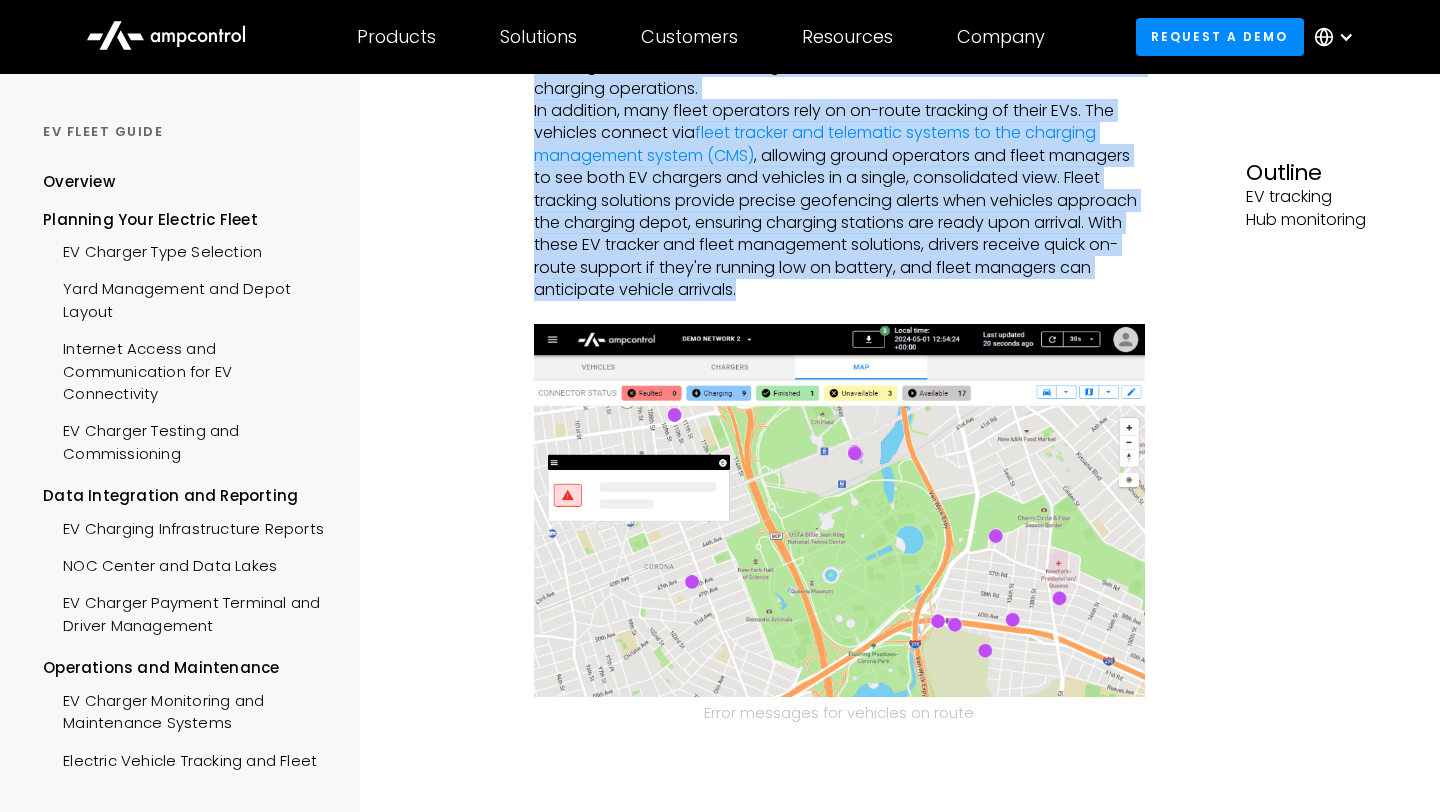 scroll, scrollTop: 789, scrollLeft: 0, axis: vertical 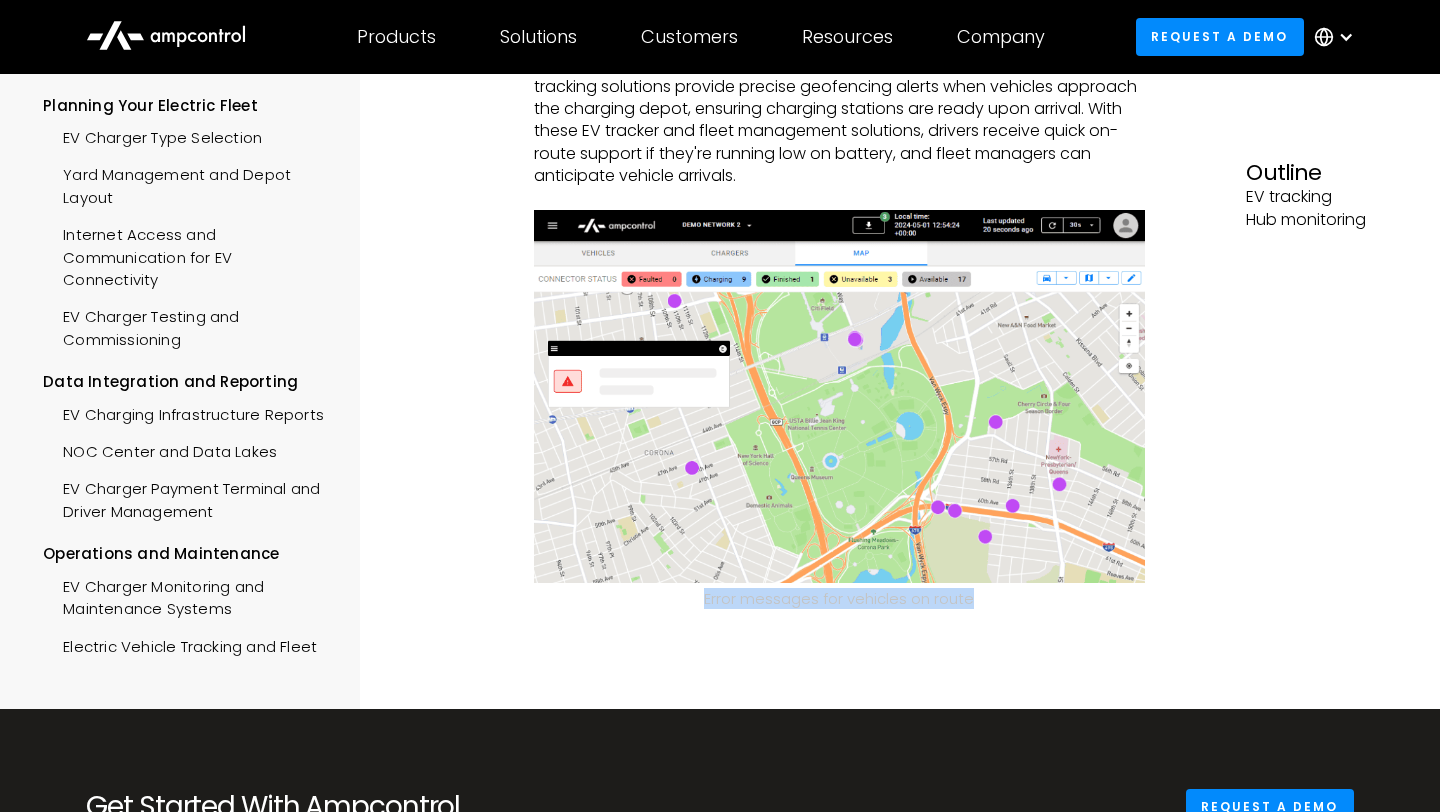 drag, startPoint x: 702, startPoint y: 593, endPoint x: 993, endPoint y: 599, distance: 291.06186 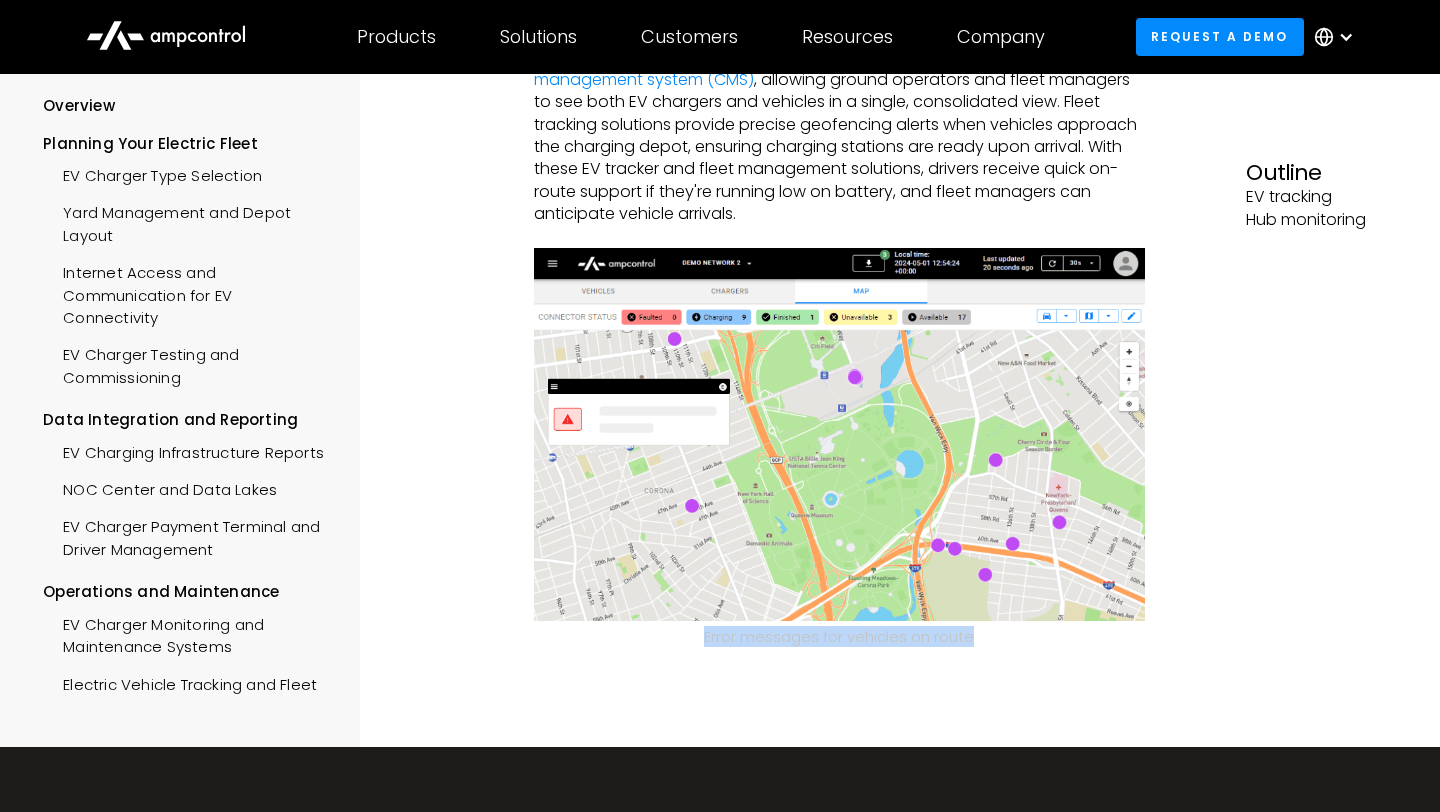 scroll, scrollTop: 850, scrollLeft: 0, axis: vertical 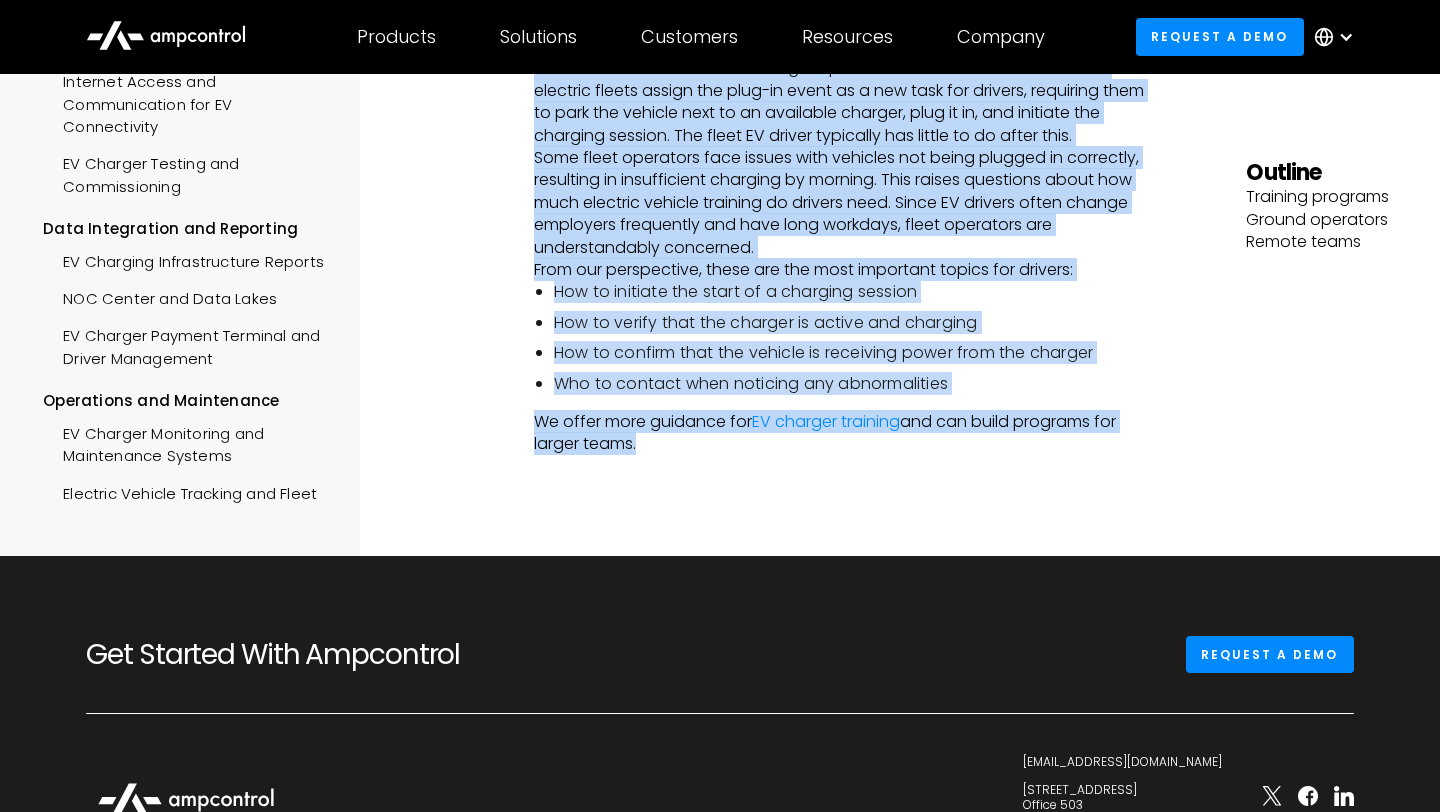 drag, startPoint x: 534, startPoint y: 185, endPoint x: 962, endPoint y: 500, distance: 531.4217 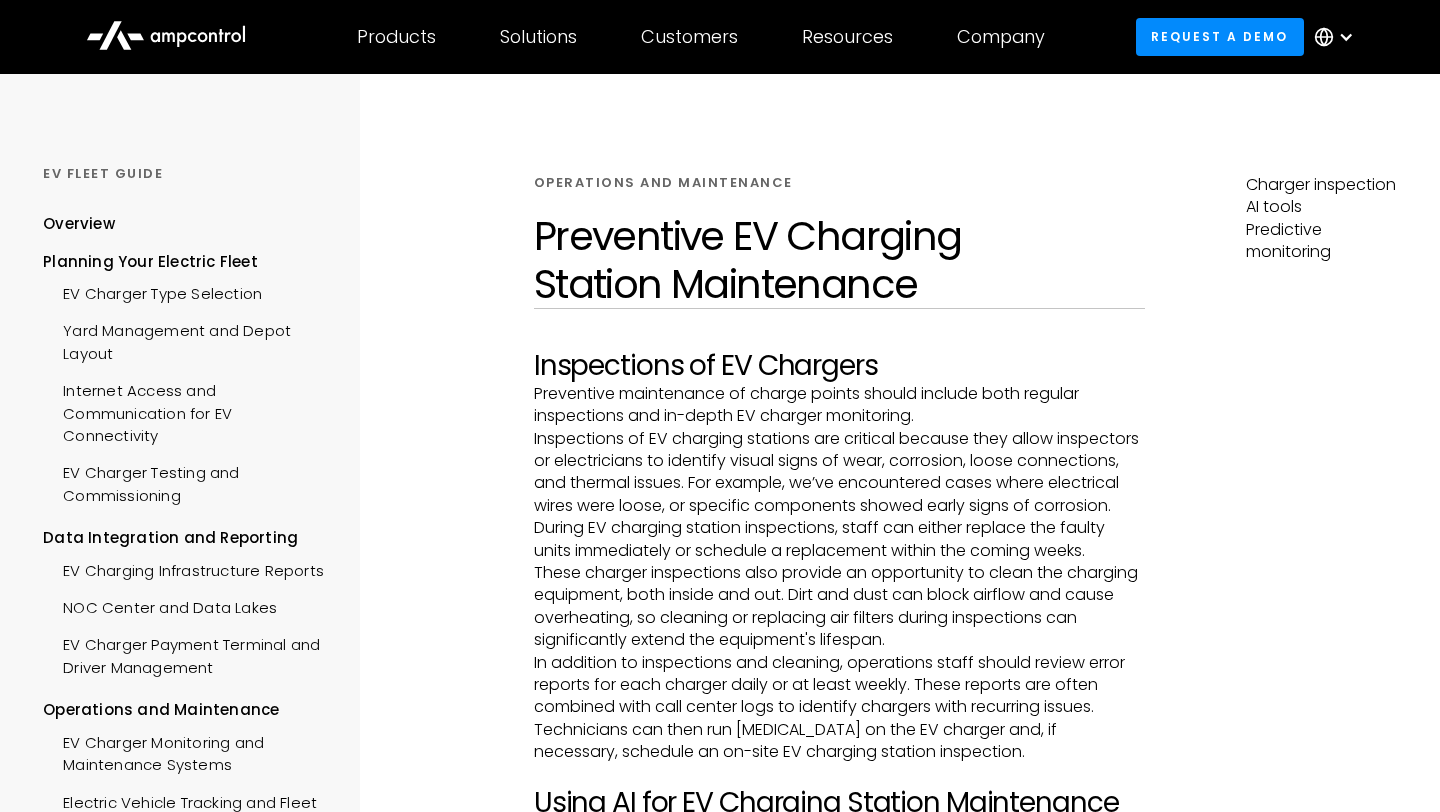 scroll, scrollTop: 0, scrollLeft: 0, axis: both 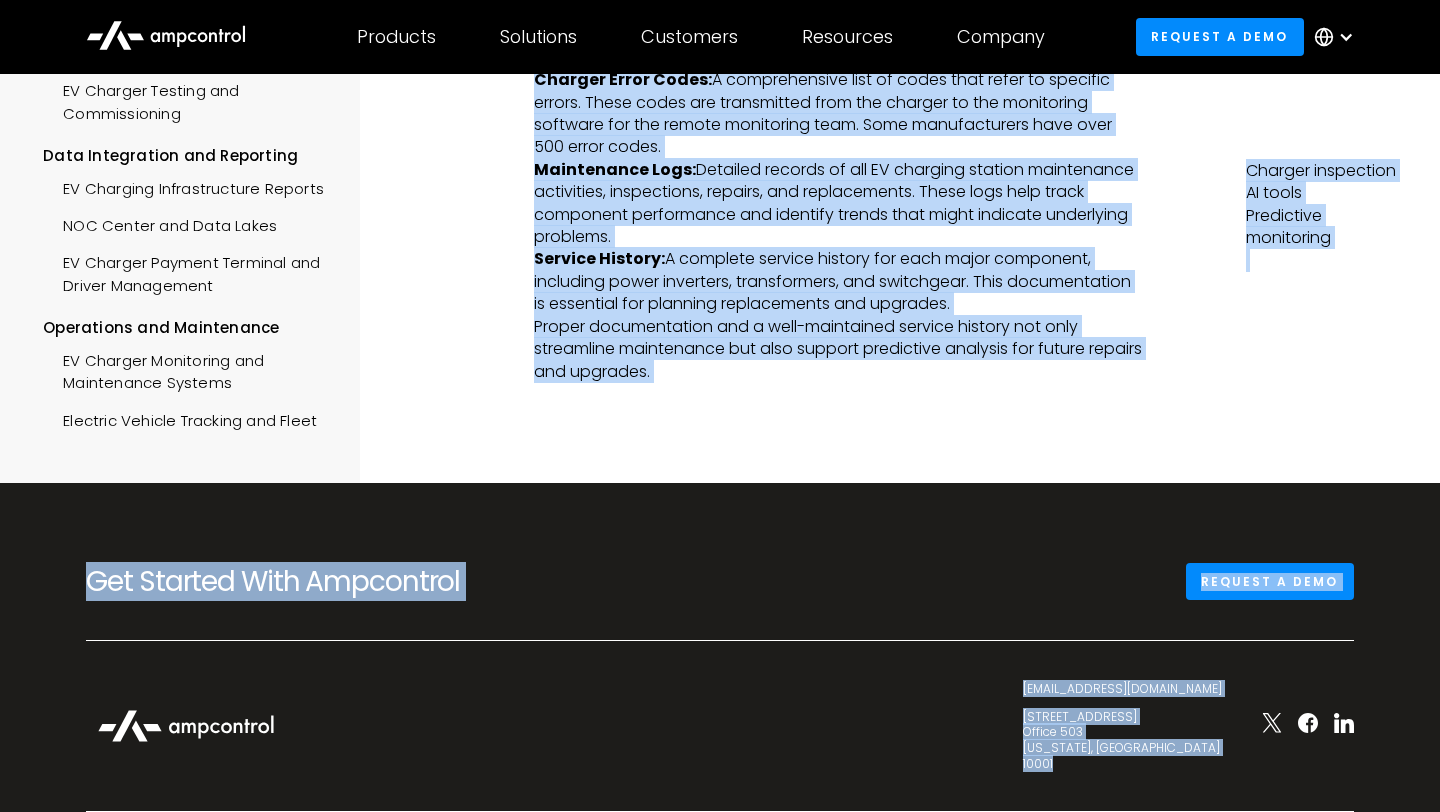 drag, startPoint x: 534, startPoint y: 182, endPoint x: 1053, endPoint y: 811, distance: 815.47656 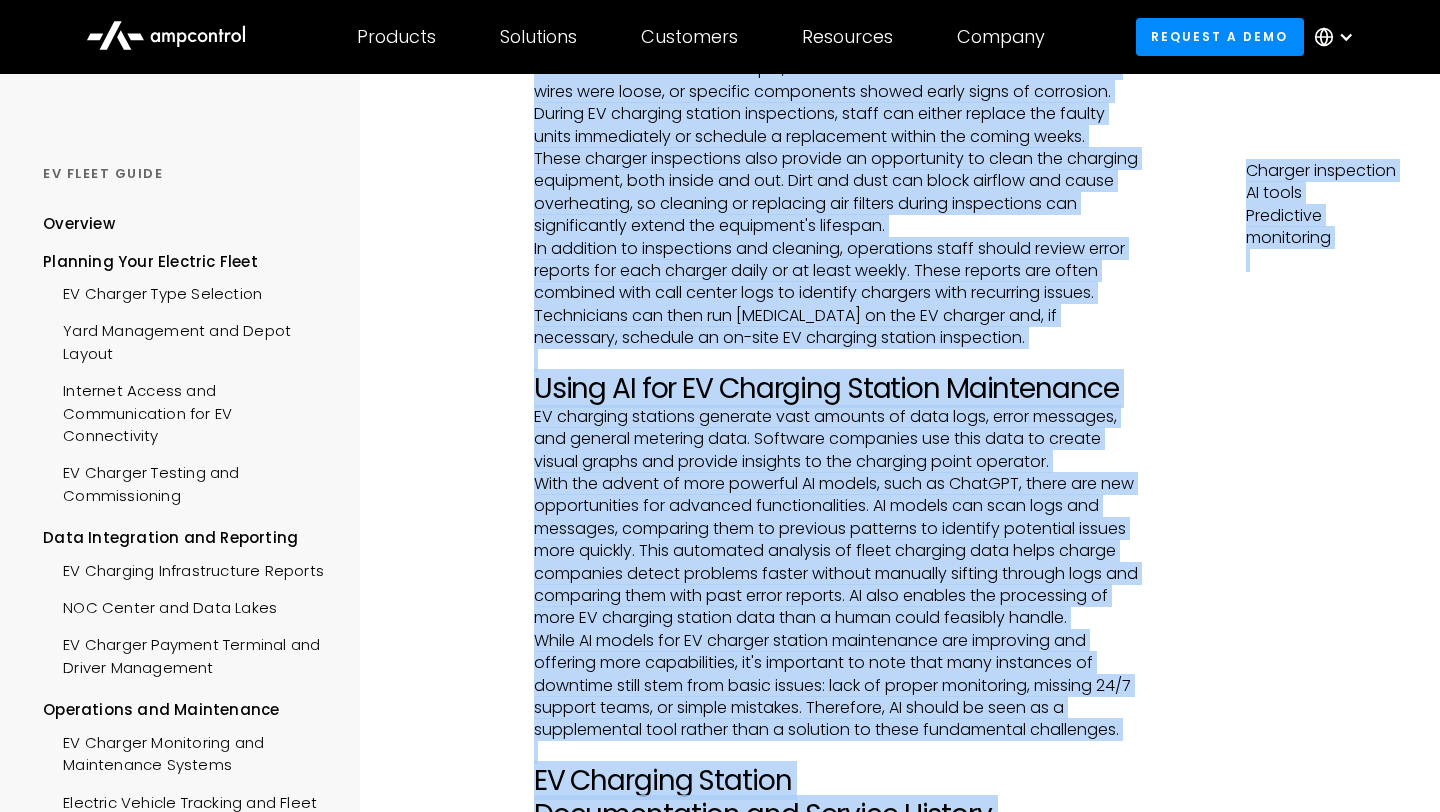 scroll, scrollTop: 0, scrollLeft: 0, axis: both 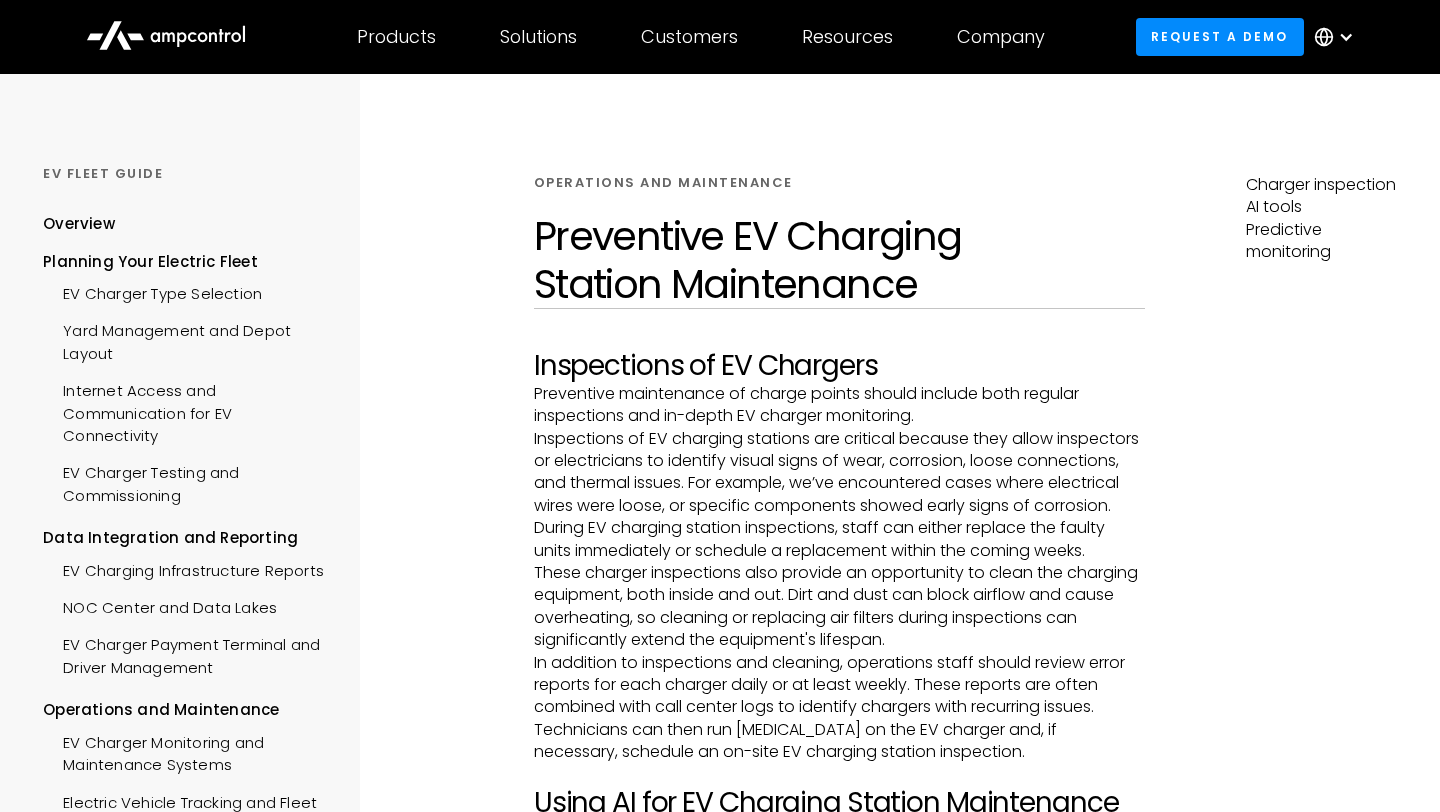 click on "Operations and Maintenance Preventive EV Charging Station Maintenance Inspections of EV Chargers Preventive maintenance of charge points should include both regular inspections and in-depth EV charger monitoring. Inspections of EV charging stations are critical because they allow inspectors or electricians to identify visual signs of wear, corrosion, loose connections, and thermal issues. For example, we’ve encountered cases where electrical wires were loose, or specific components showed early signs of corrosion. During EV charging station inspections, staff can either replace the faulty units immediately or schedule a replacement within the coming weeks. These charger inspections also provide an opportunity to clean the charging equipment, both inside and out. Dirt and dust can block airflow and cause overheating, so cleaning or replacing air filters during inspections can significantly extend the equipment's lifespan. ‍ Using AI for EV Charging Station Maintenance ‍ Charger Documentation:" at bounding box center [839, 945] 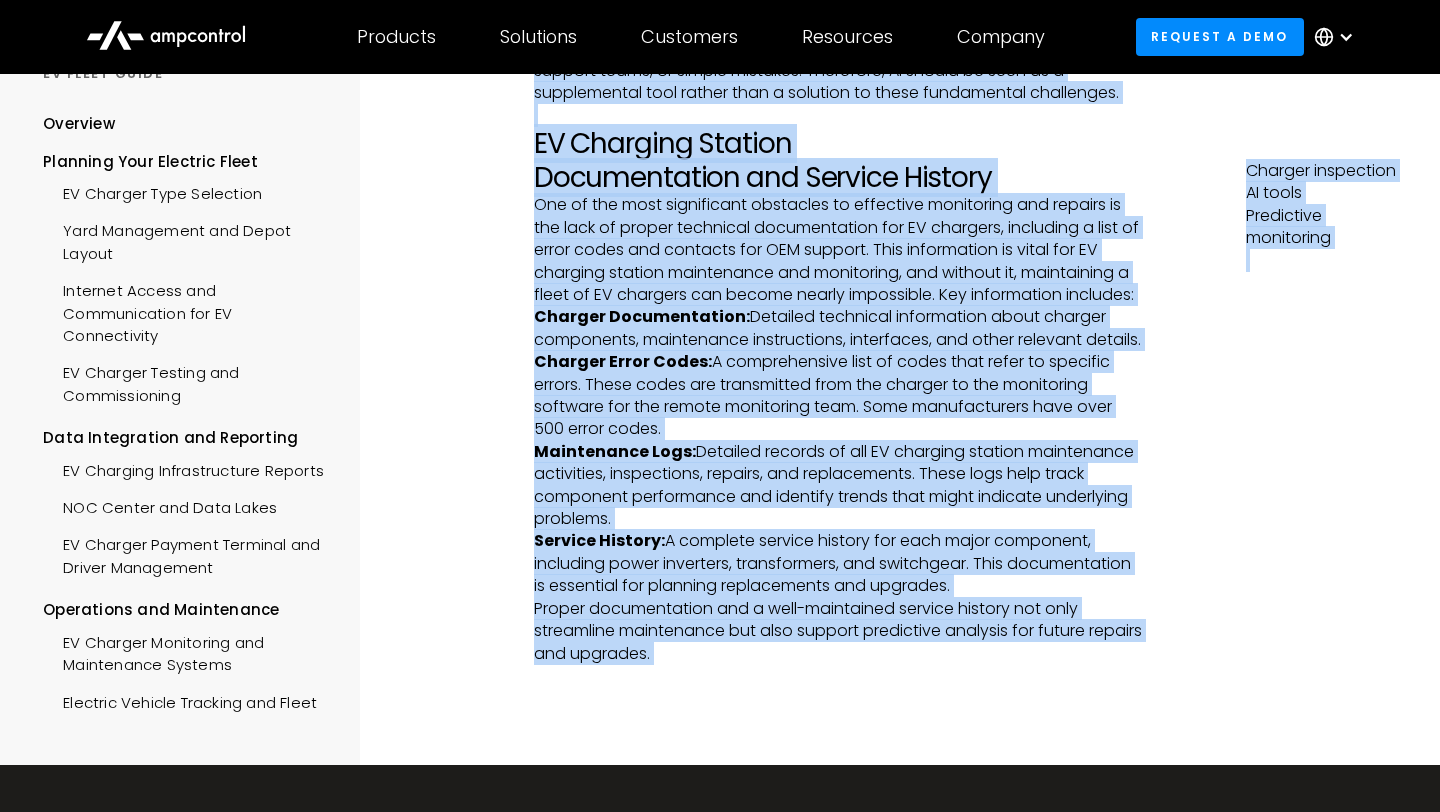 scroll, scrollTop: 1066, scrollLeft: 0, axis: vertical 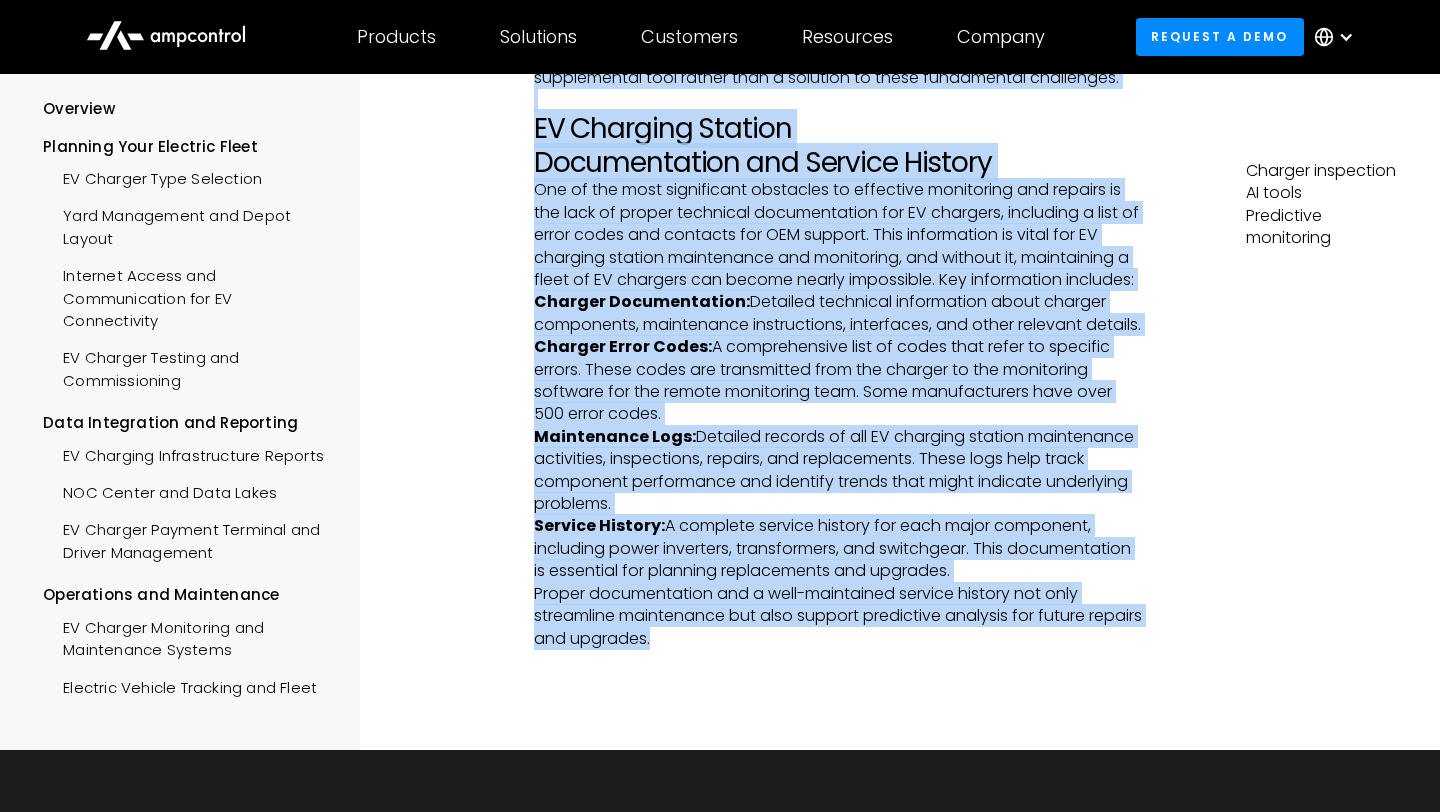 drag, startPoint x: 534, startPoint y: 180, endPoint x: 918, endPoint y: 655, distance: 610.8036 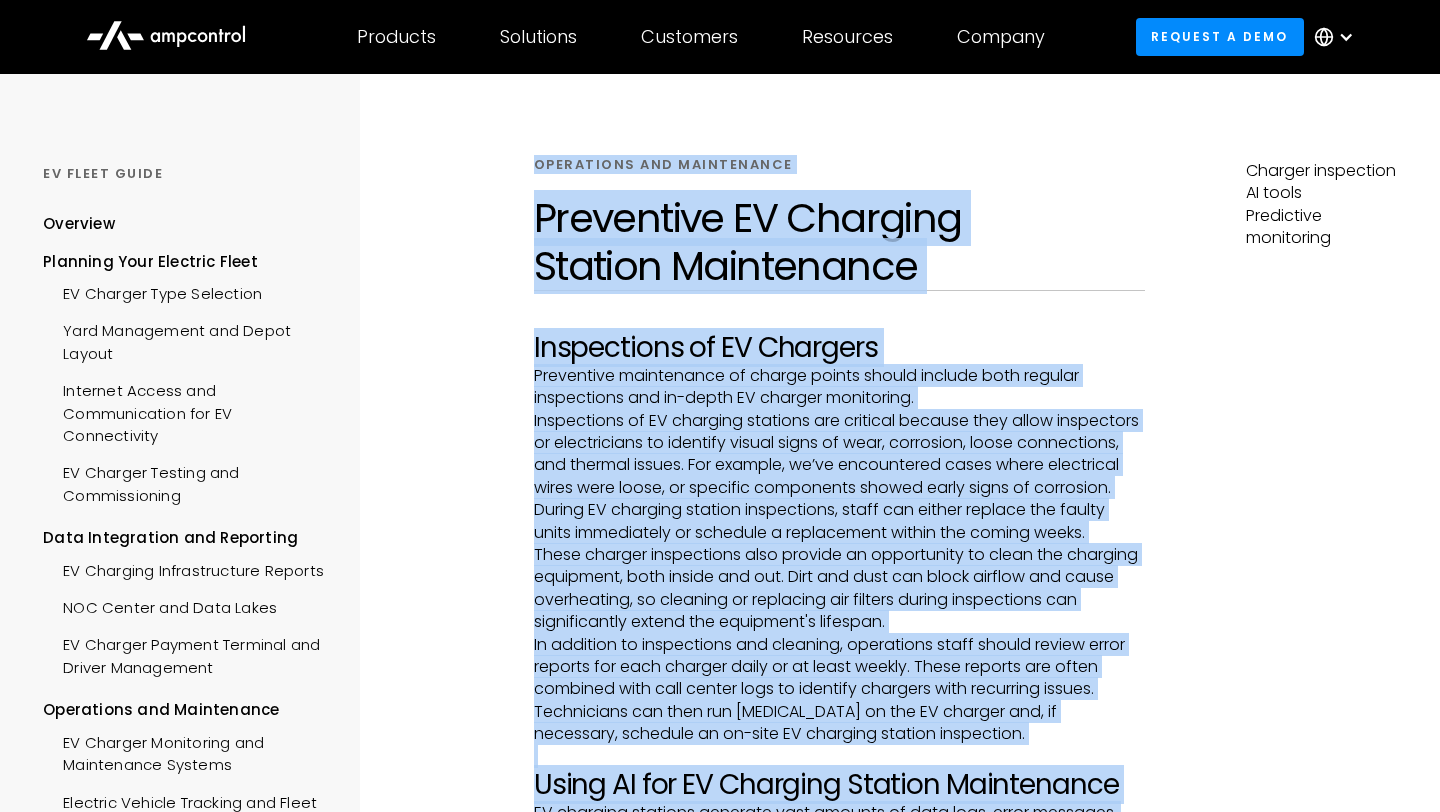 scroll, scrollTop: 13, scrollLeft: 0, axis: vertical 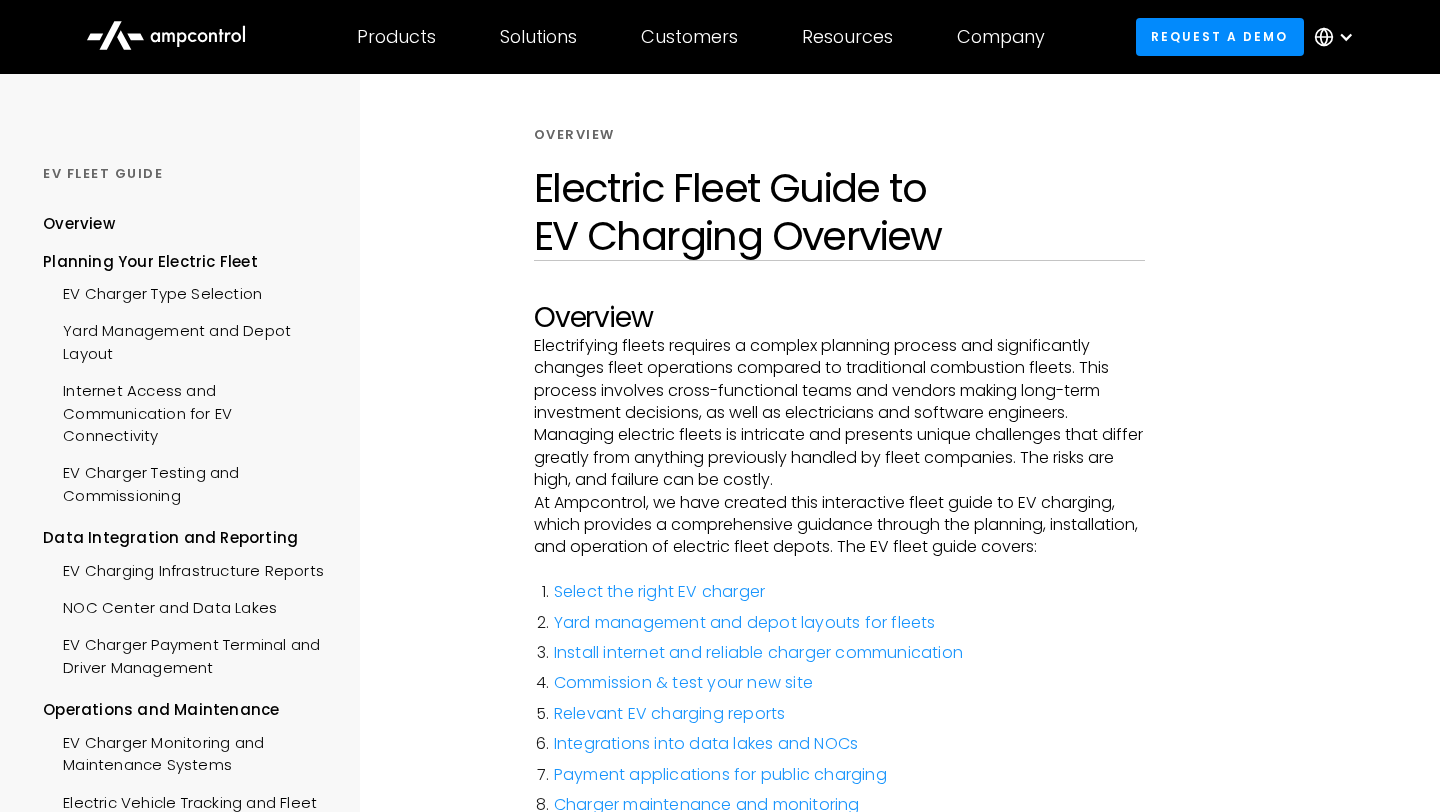 click at bounding box center [1343, 547] 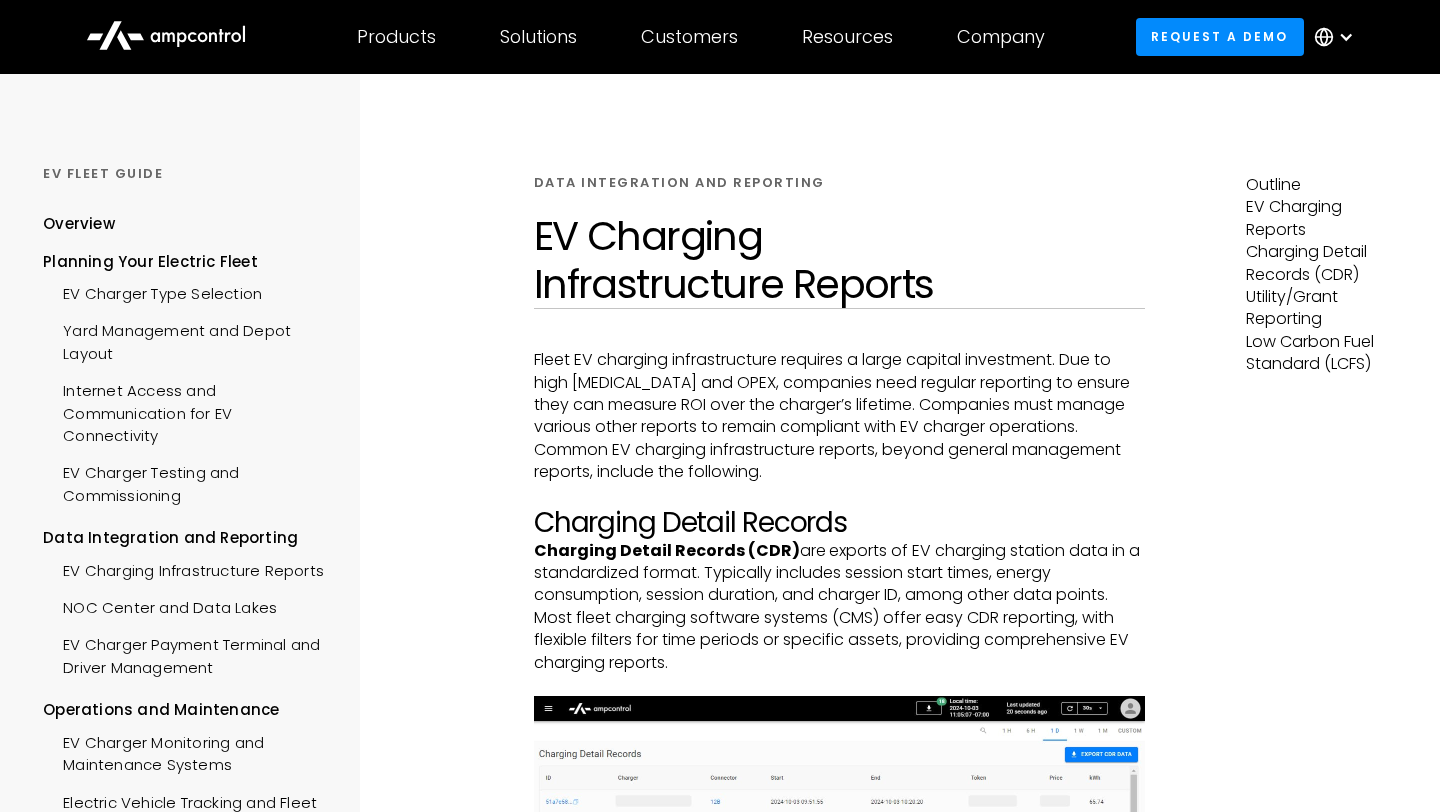 scroll, scrollTop: 0, scrollLeft: 0, axis: both 